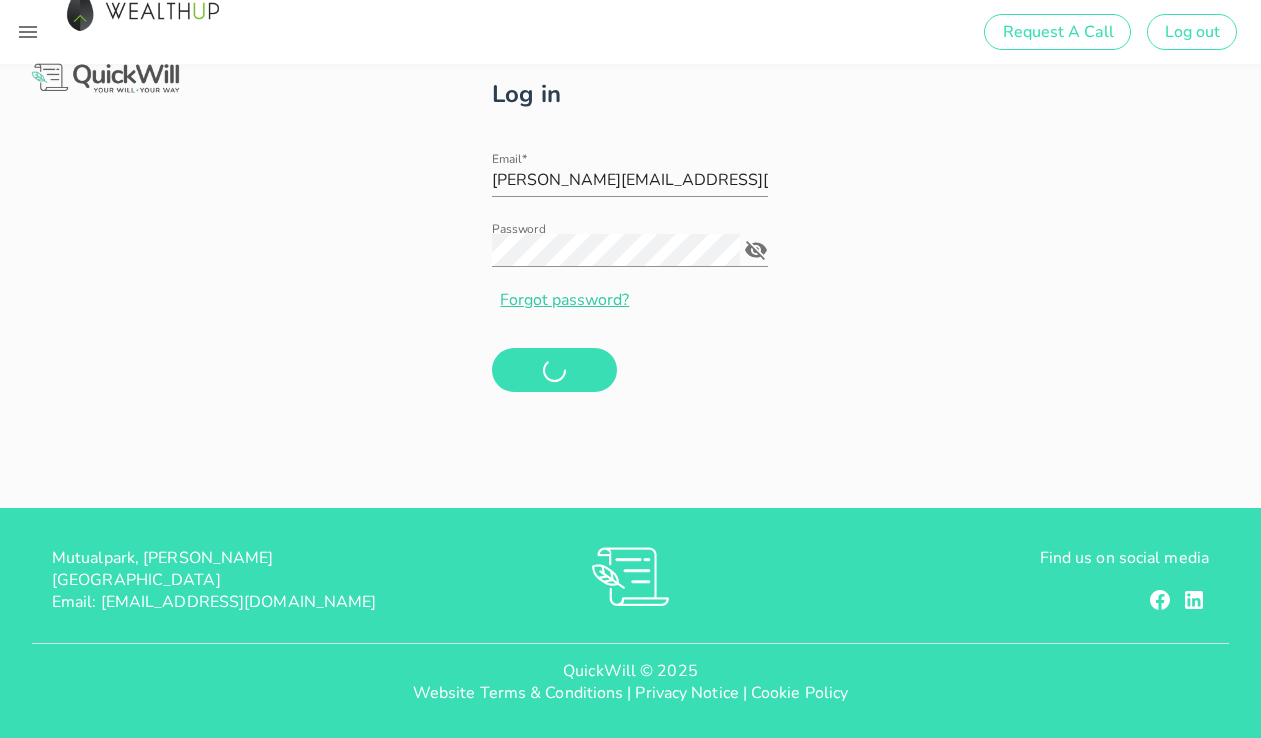 scroll, scrollTop: 0, scrollLeft: 0, axis: both 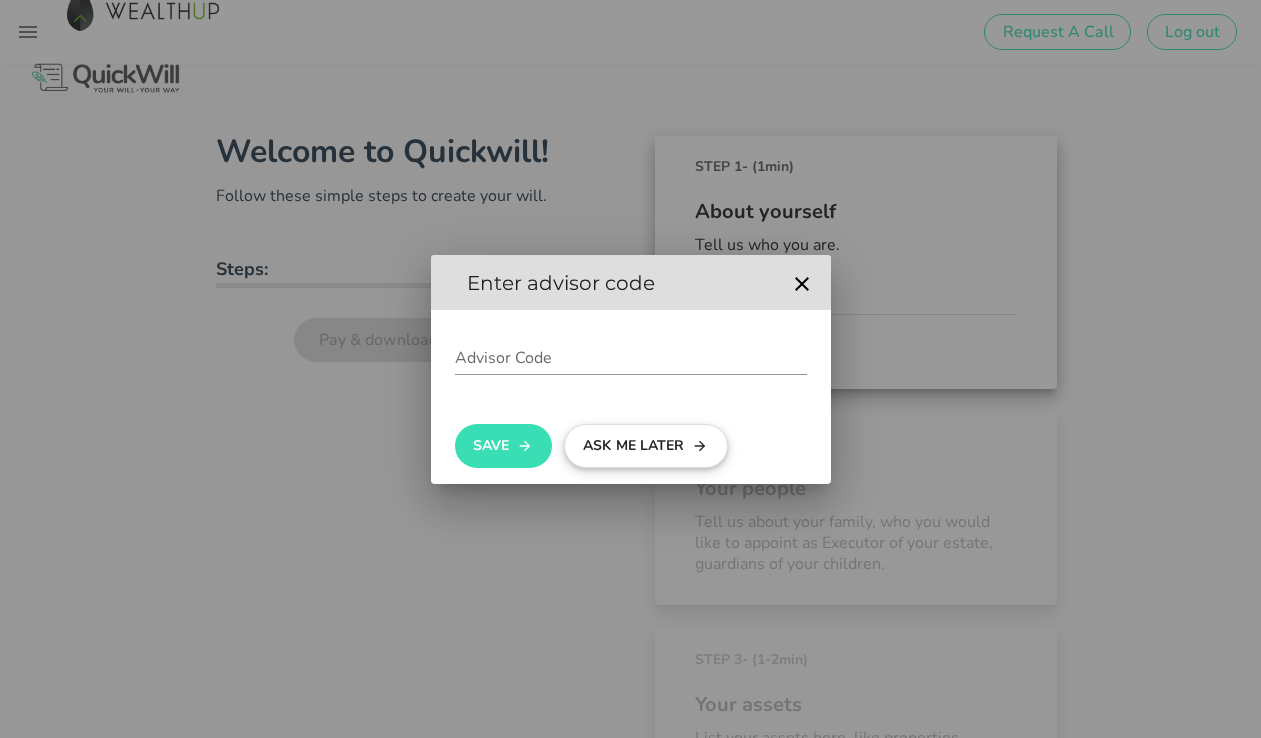 click on "Ask me later" at bounding box center (646, 446) 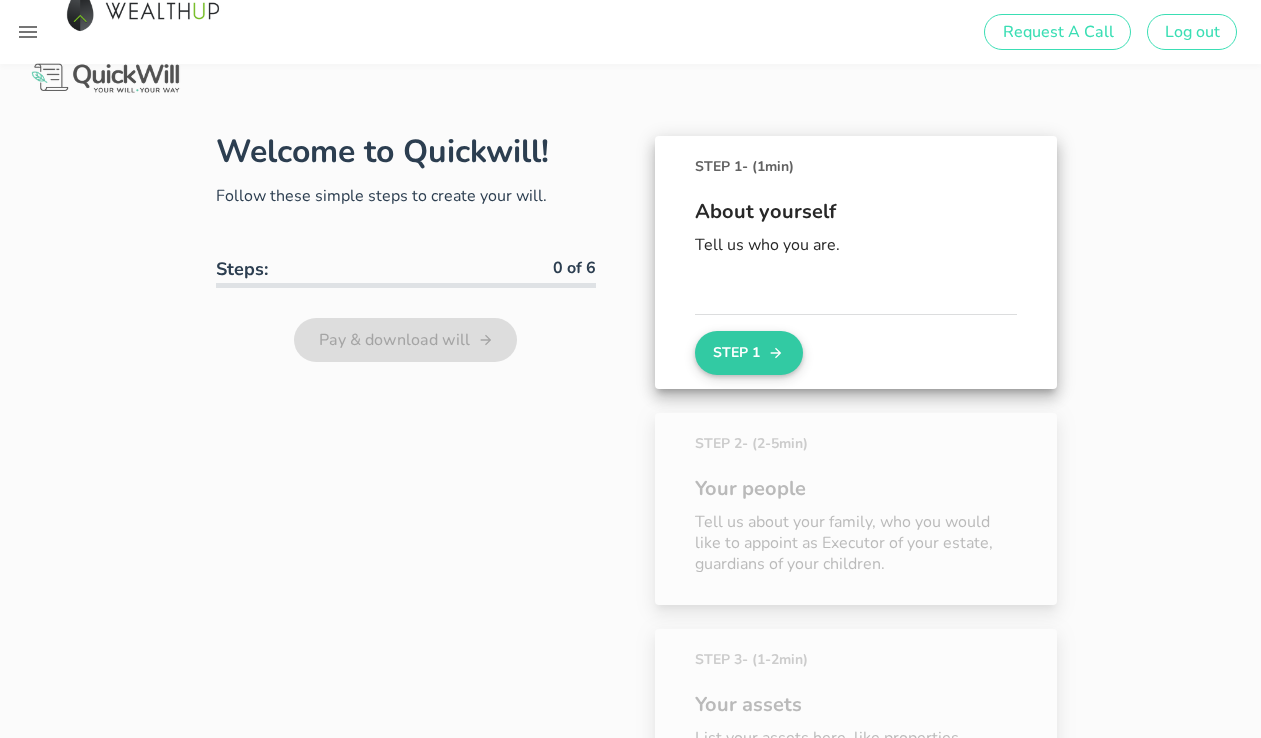 click on "Step 1" at bounding box center [749, 353] 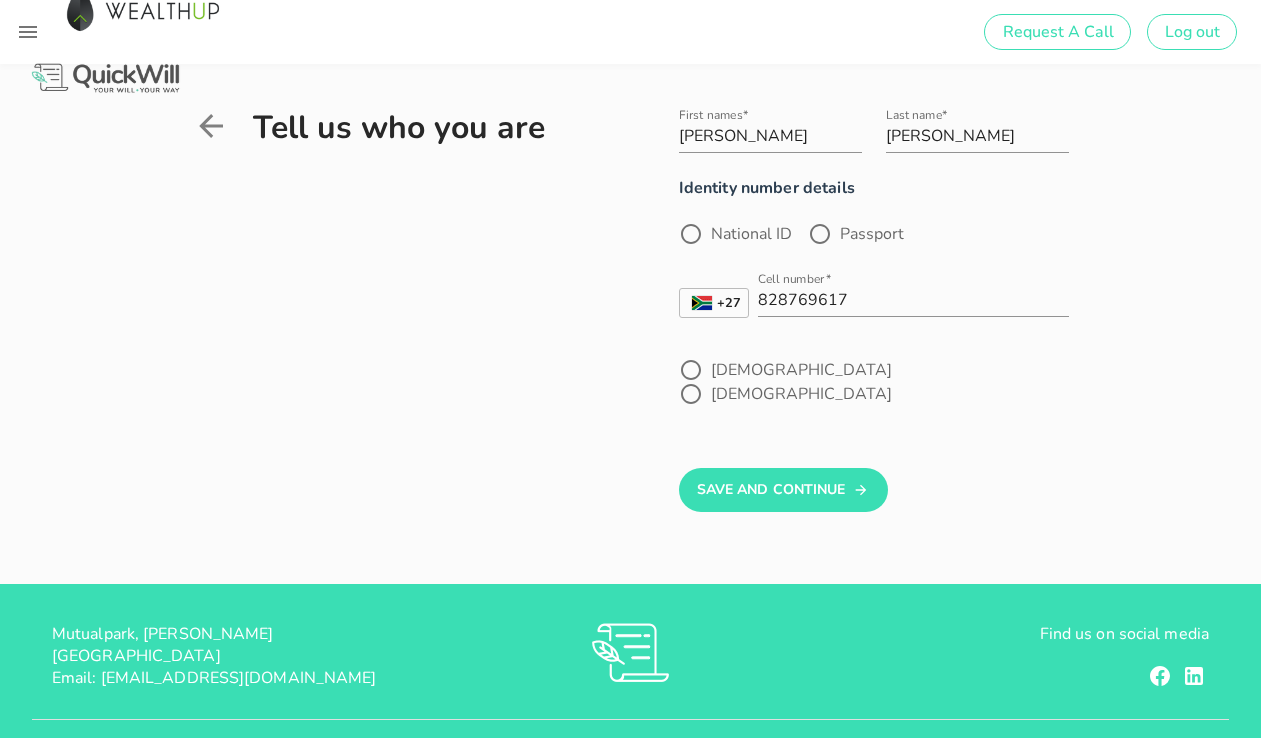 click 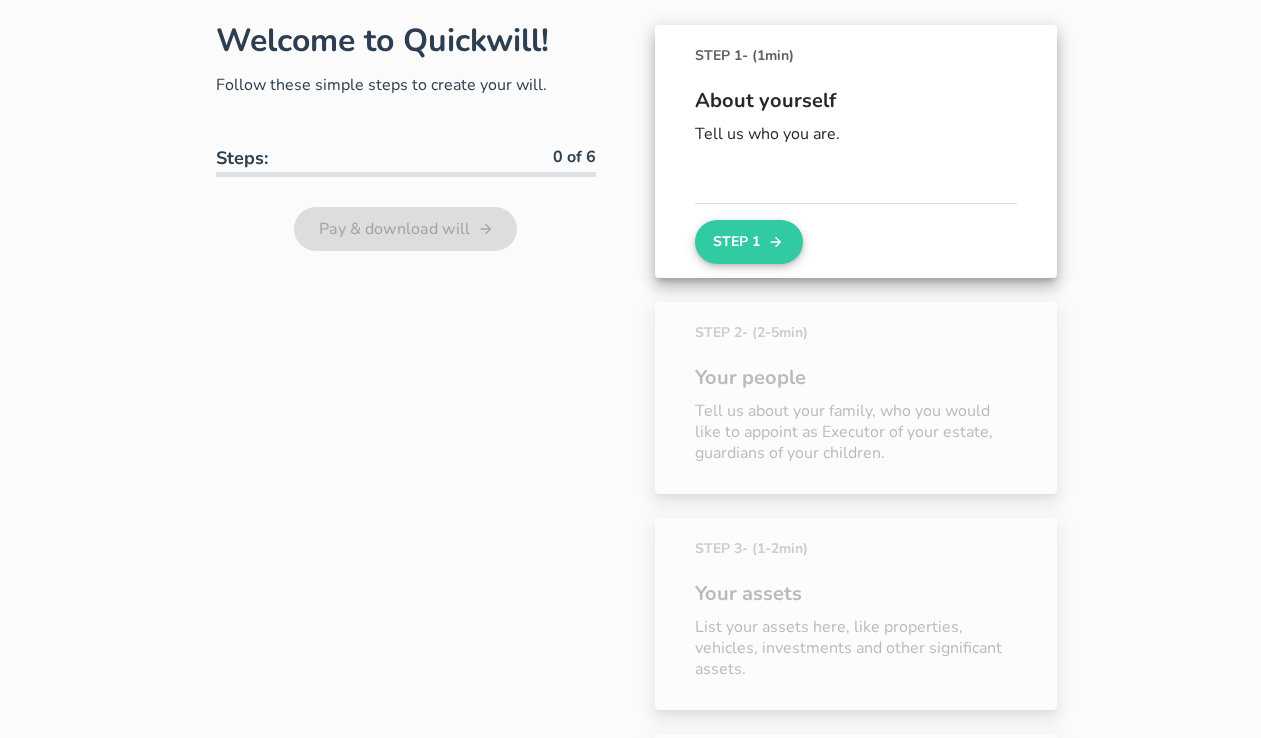 click on "Step 1" at bounding box center [749, 242] 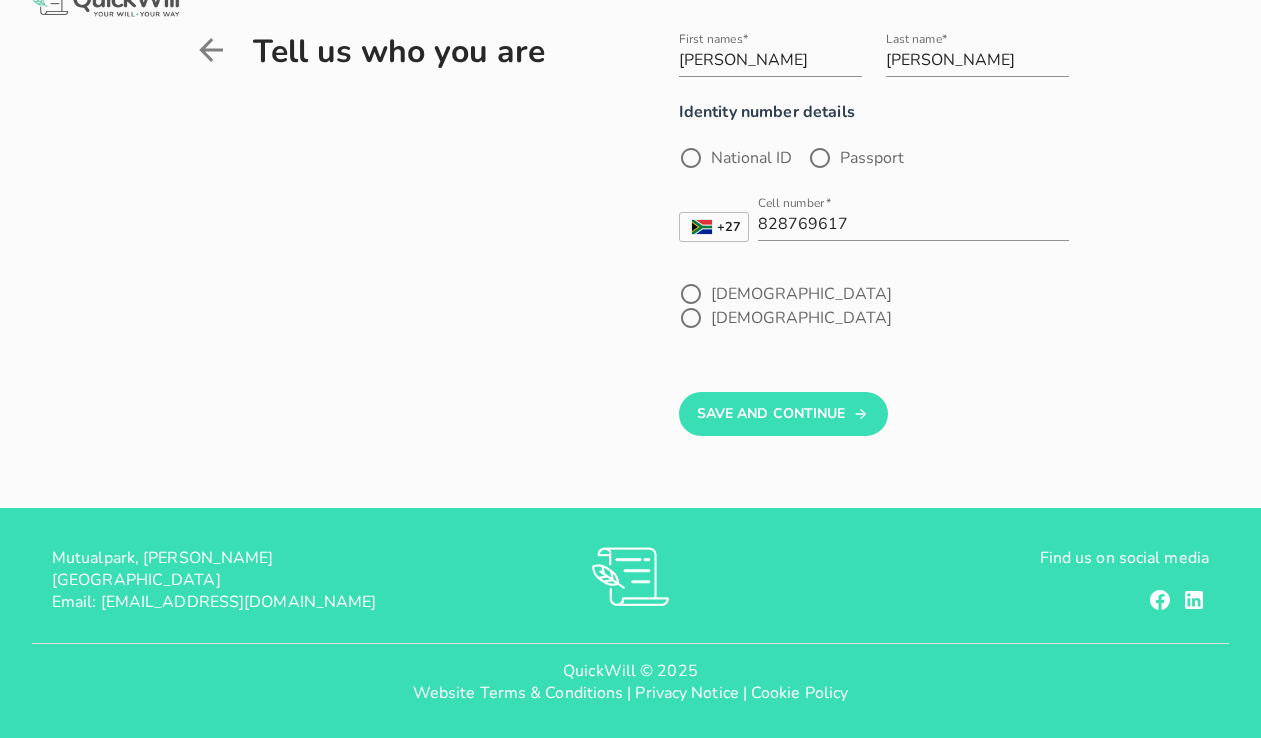 scroll, scrollTop: 0, scrollLeft: 0, axis: both 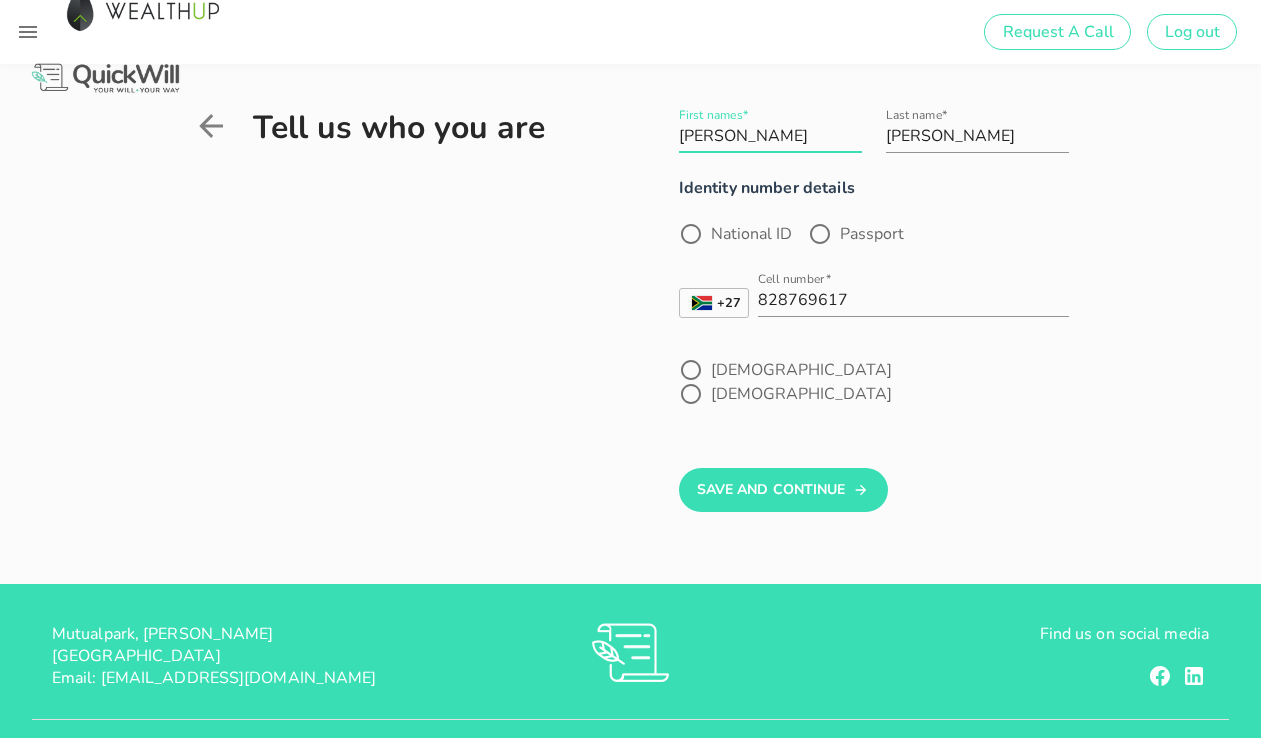 drag, startPoint x: 773, startPoint y: 140, endPoint x: 605, endPoint y: 139, distance: 168.00298 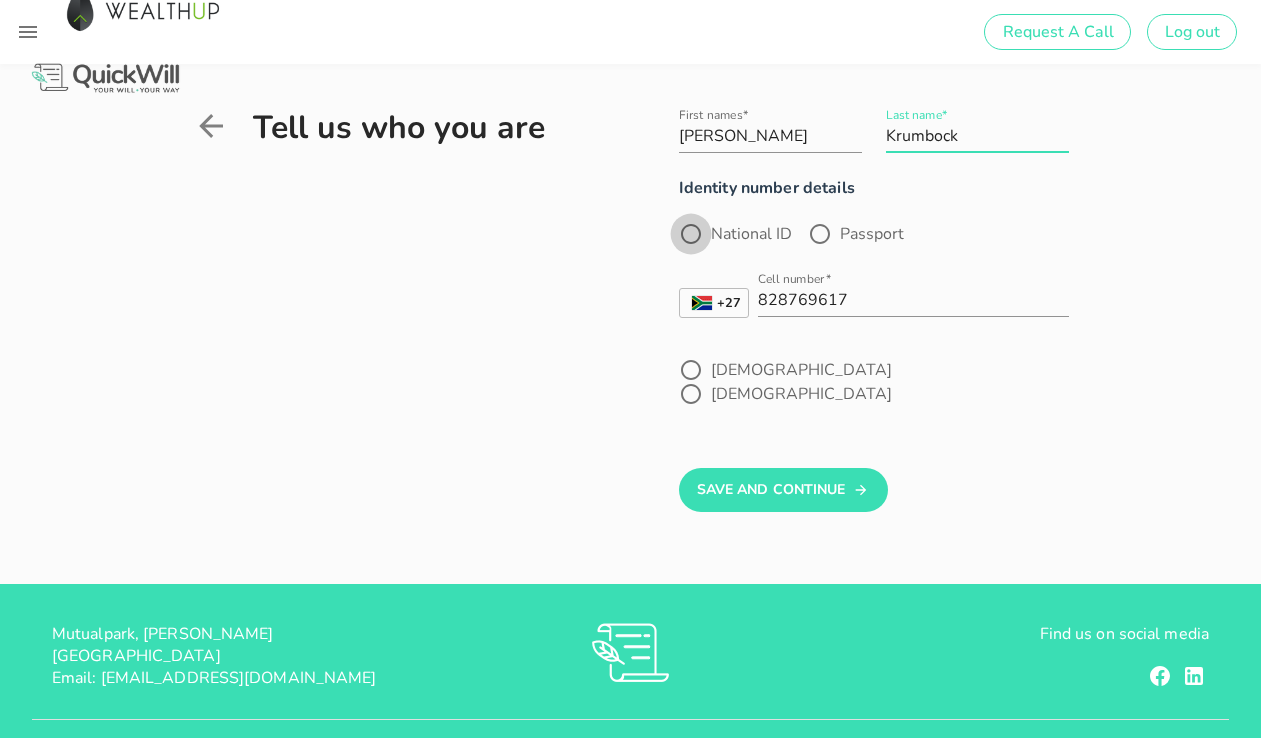 type on "Krumbock" 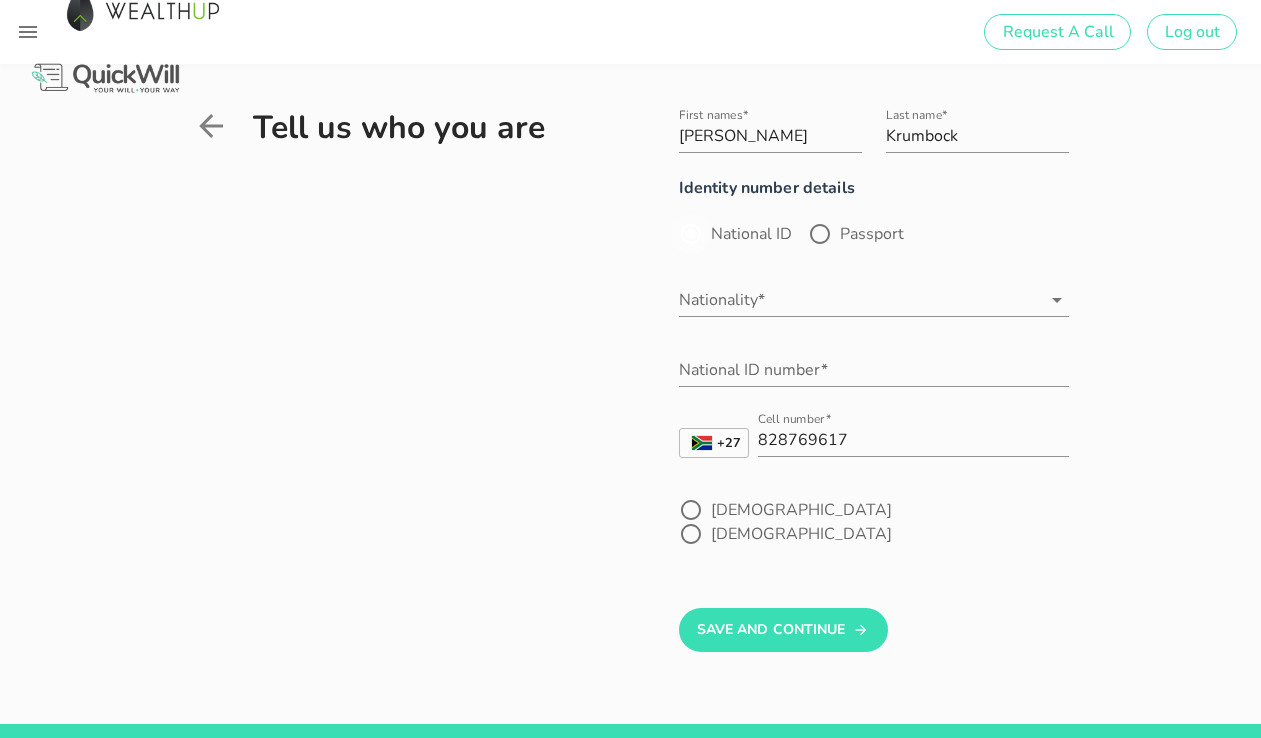 radio on "true" 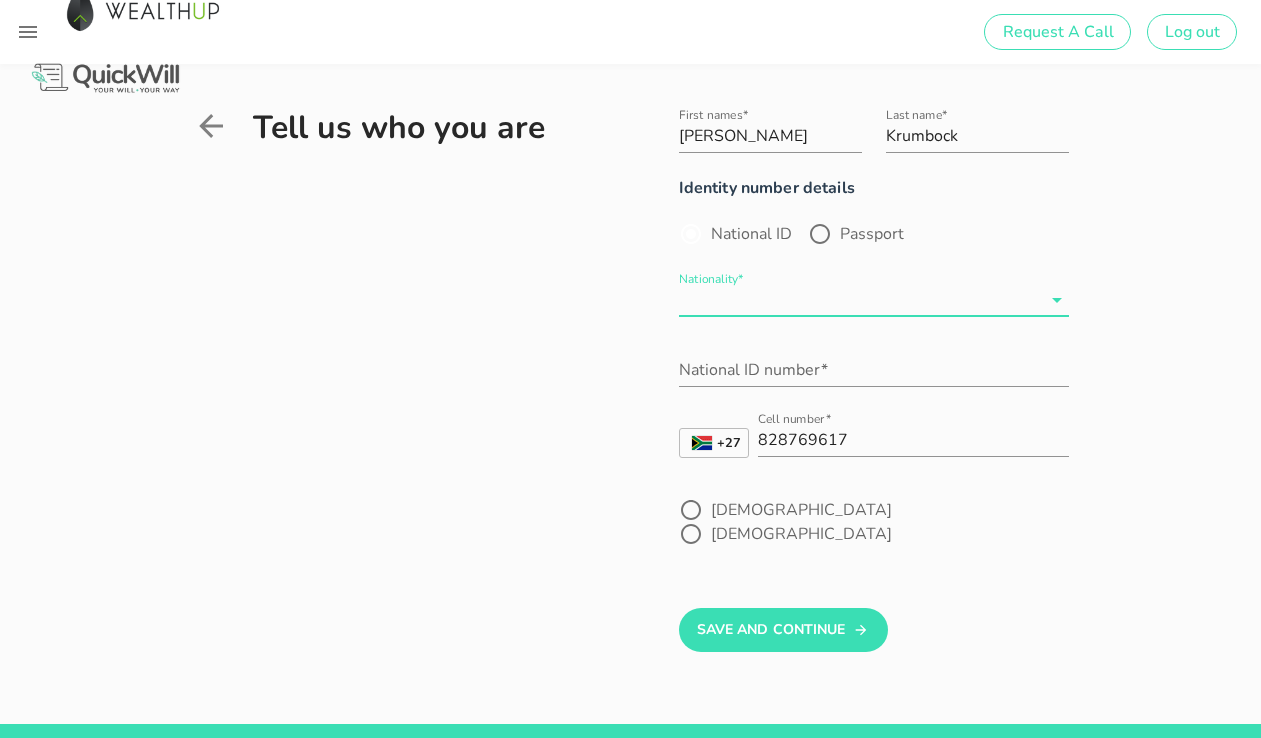 click on "Nationality*" at bounding box center (860, 300) 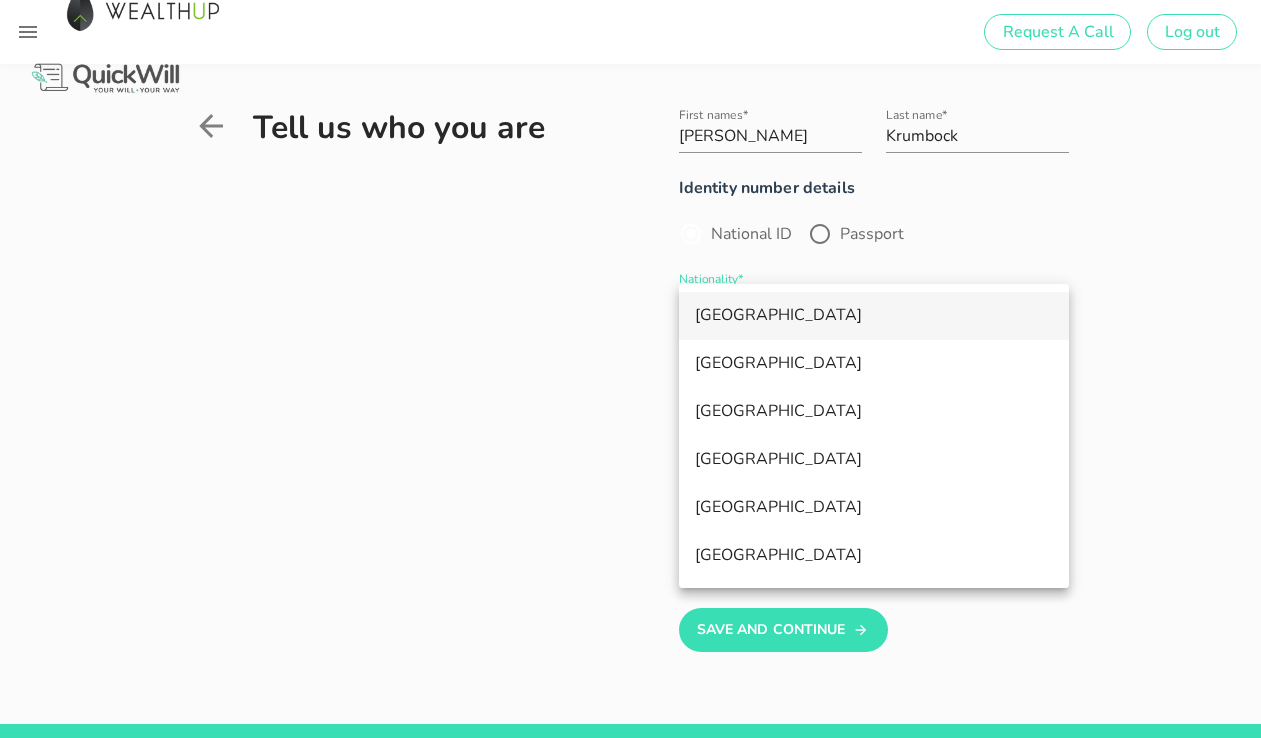 click on "[GEOGRAPHIC_DATA]" at bounding box center (874, 315) 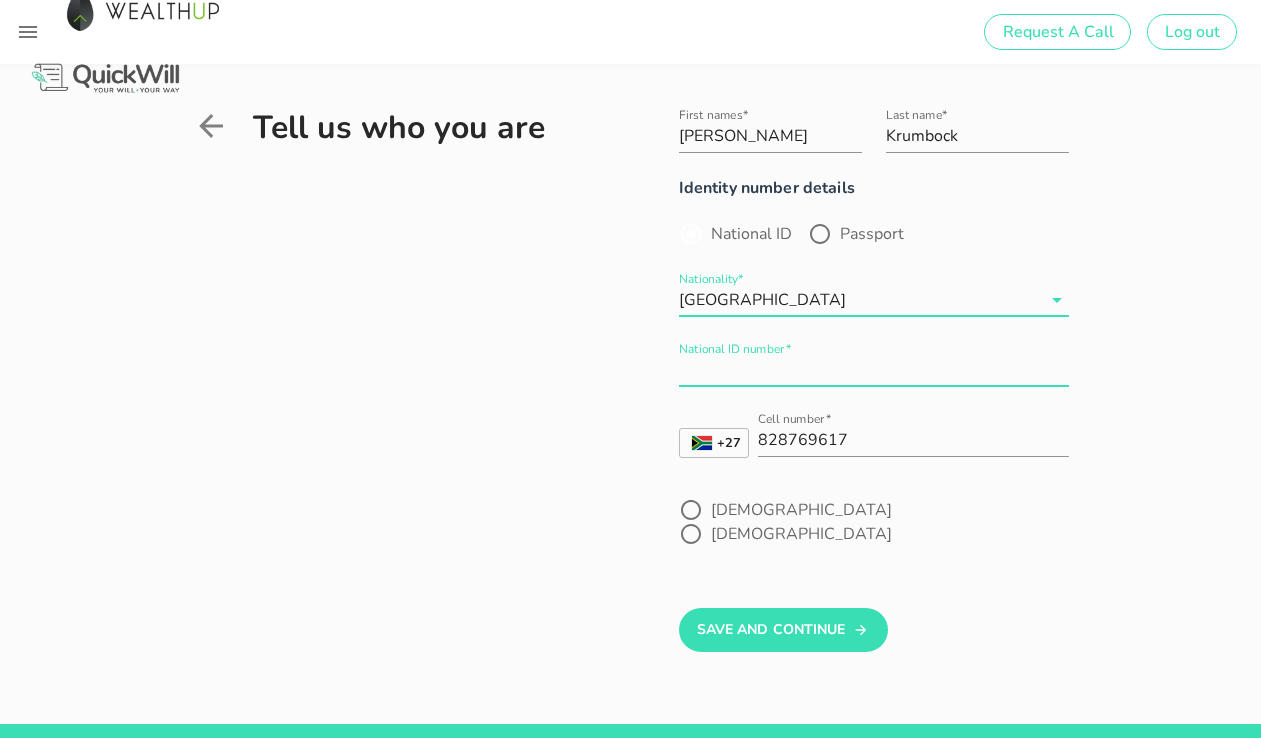 click on "National ID number*" at bounding box center [874, 370] 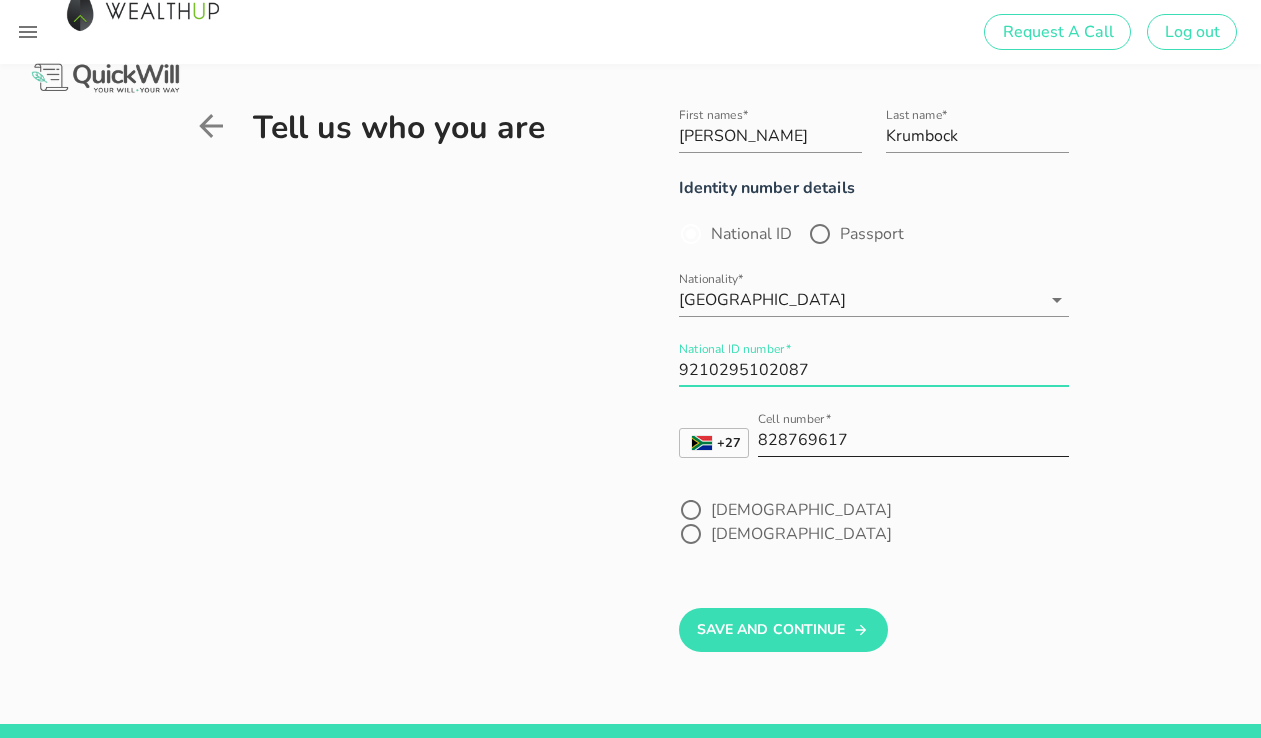 type on "9210295102087" 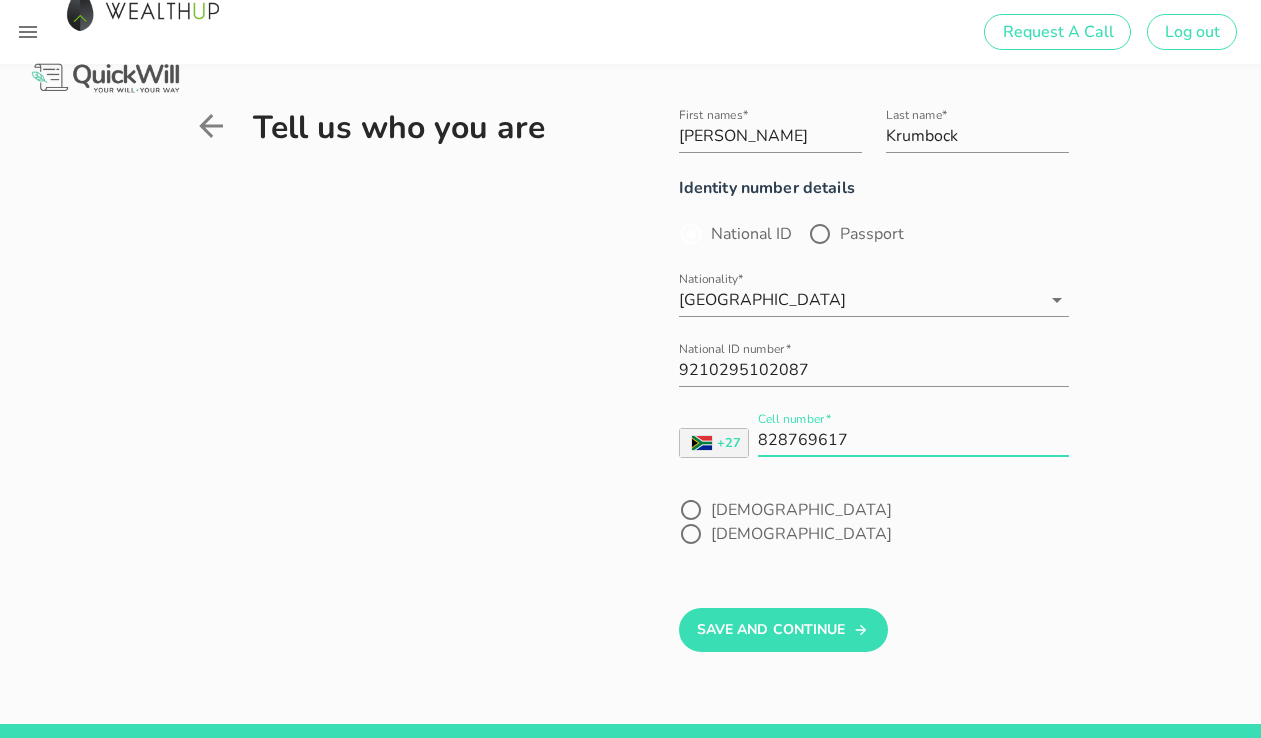 drag, startPoint x: 864, startPoint y: 439, endPoint x: 732, endPoint y: 444, distance: 132.09467 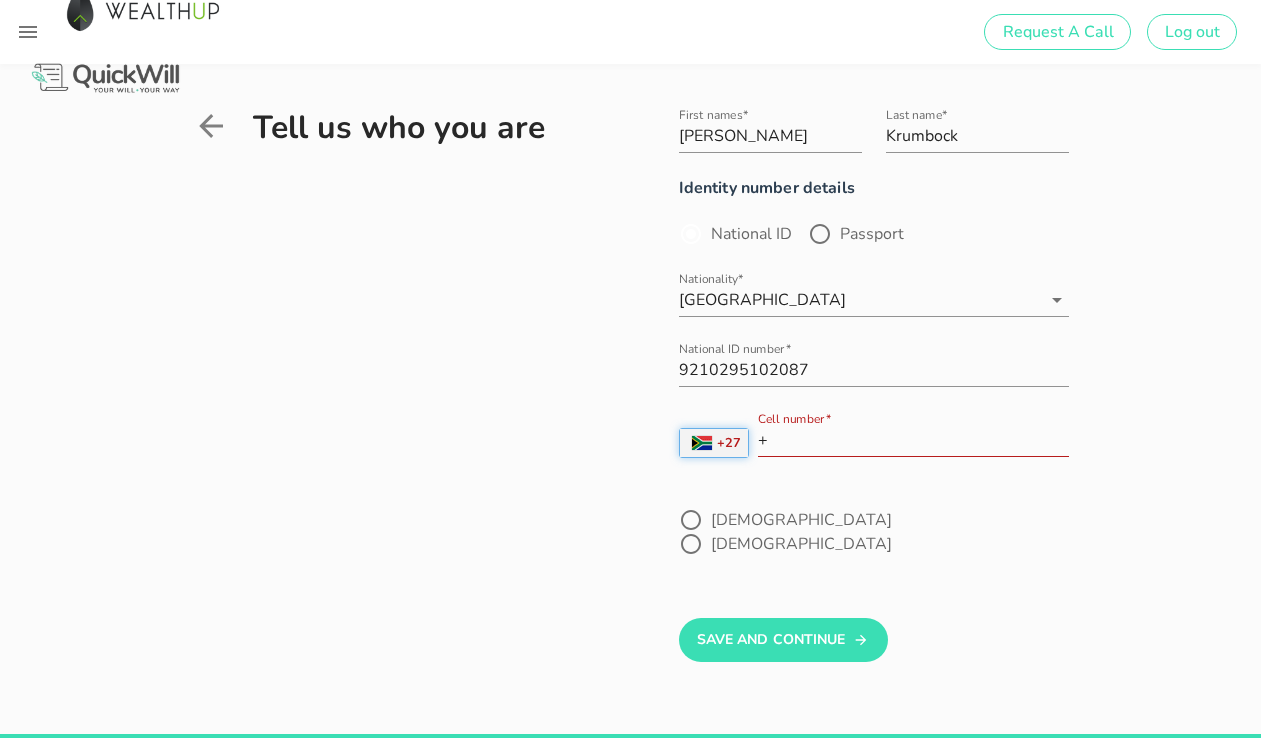 click on "+27" at bounding box center (729, 443) 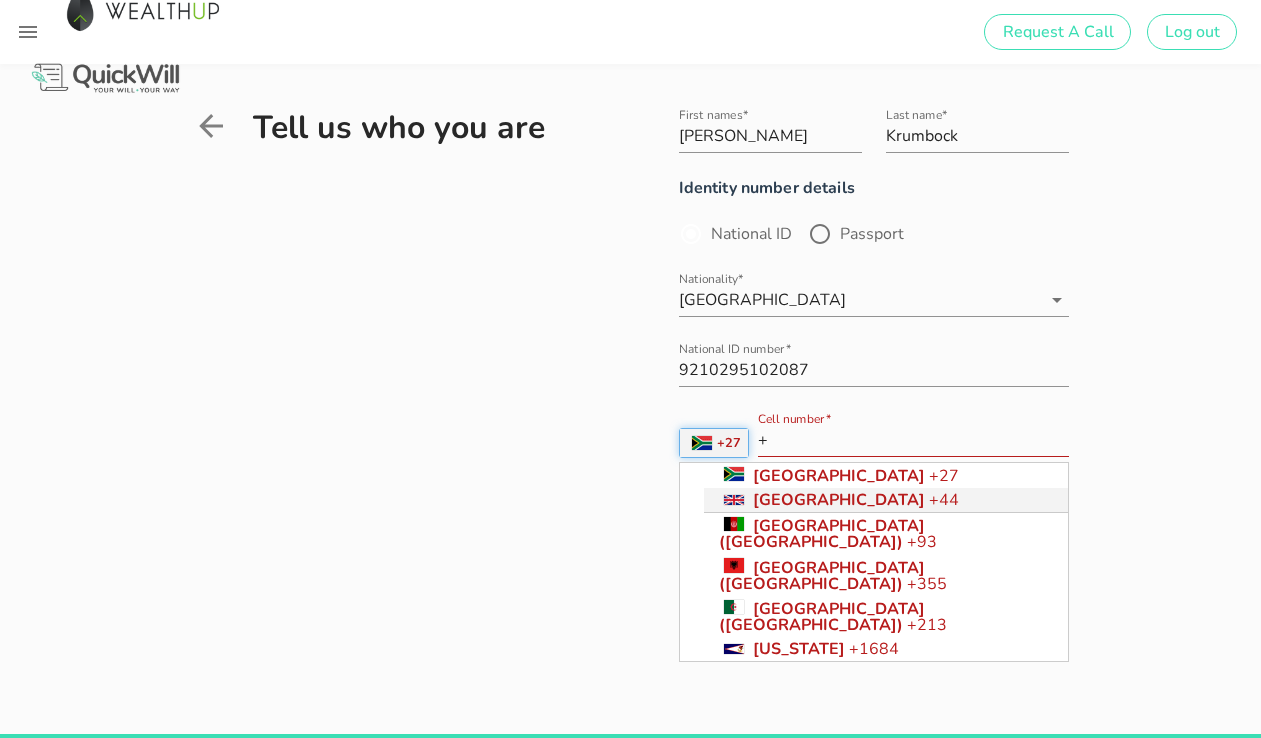click on "[GEOGRAPHIC_DATA]" at bounding box center [839, 500] 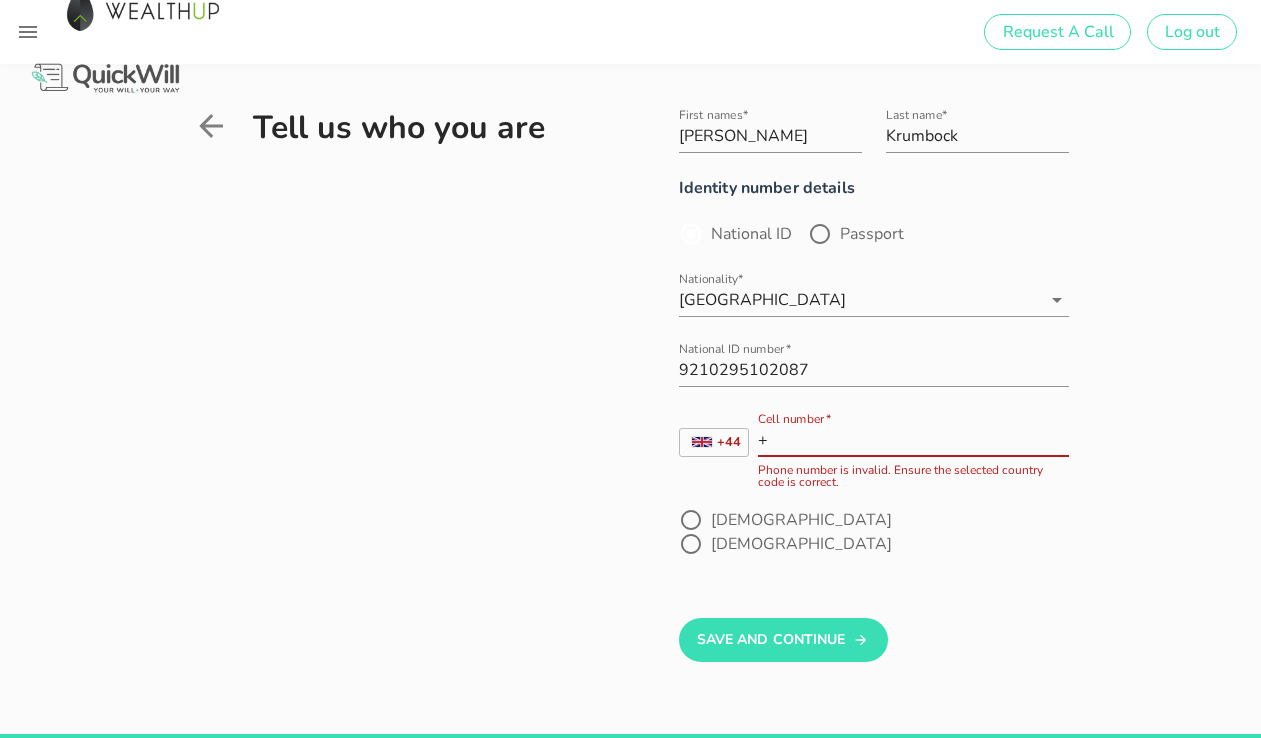click on "+" at bounding box center (913, 440) 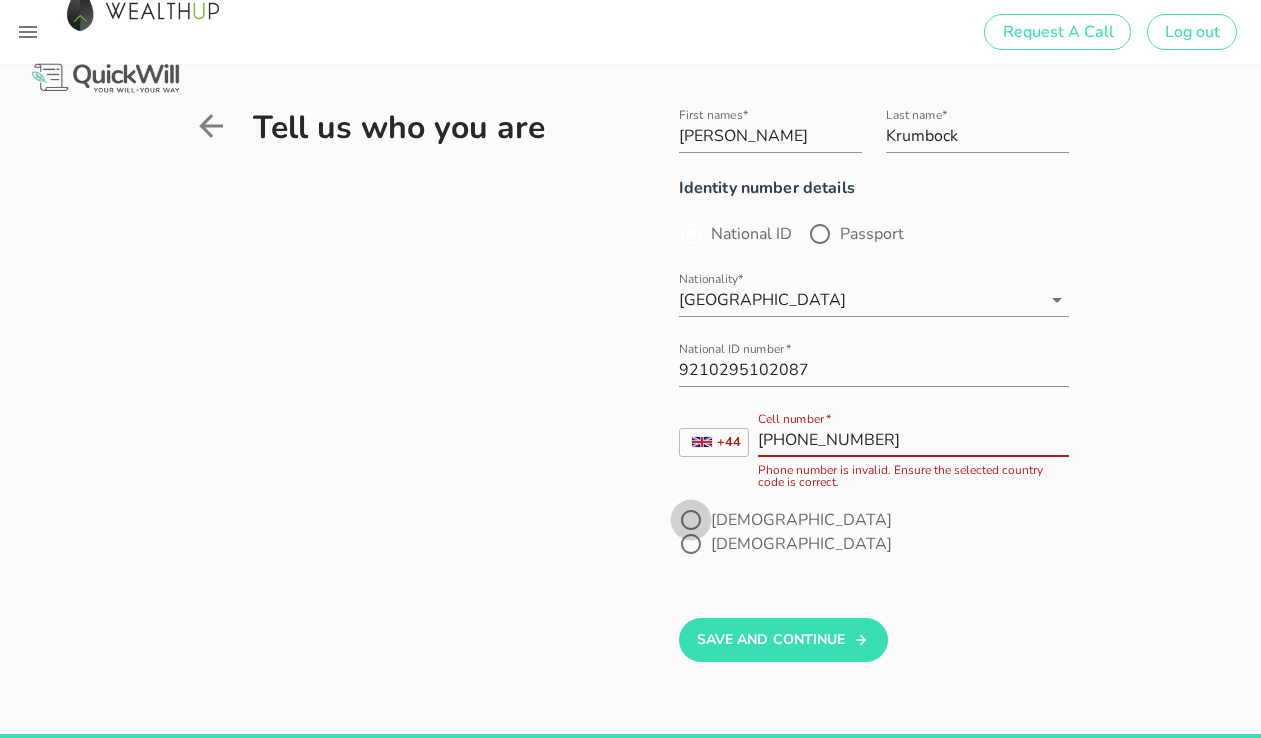 type on "+7709708666" 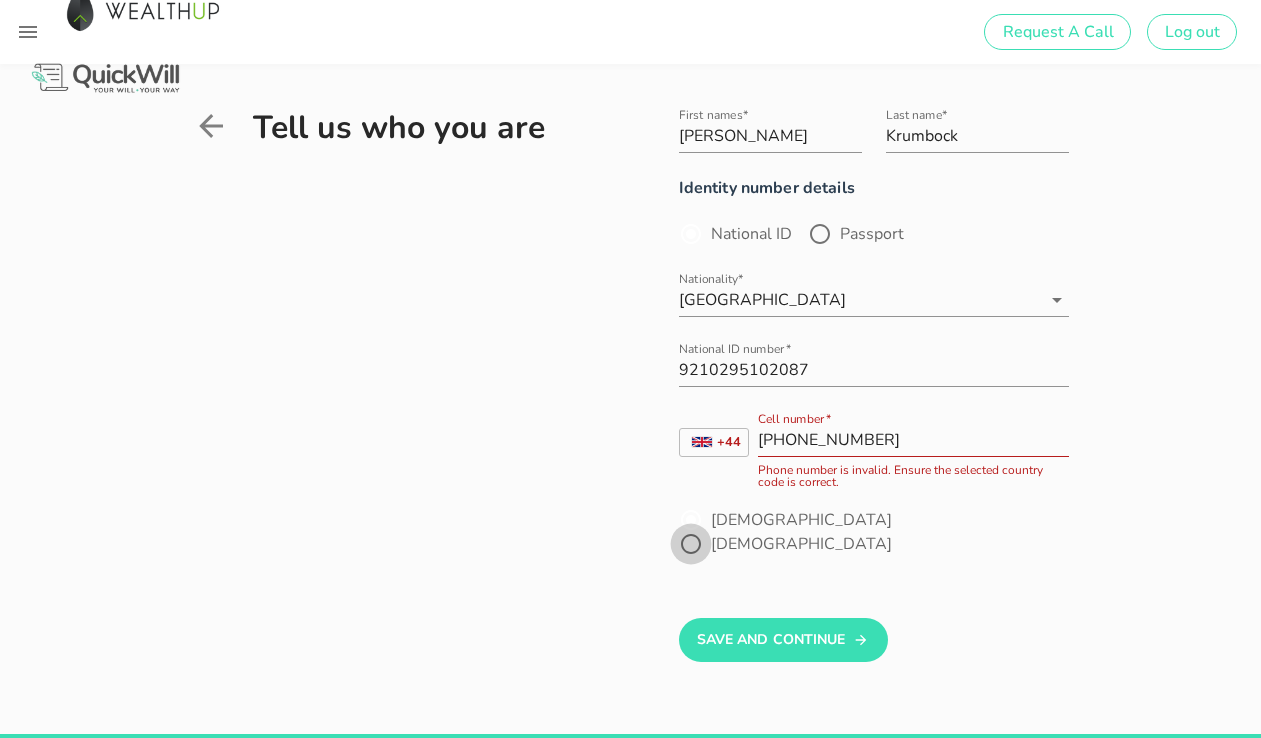 click at bounding box center (691, 544) 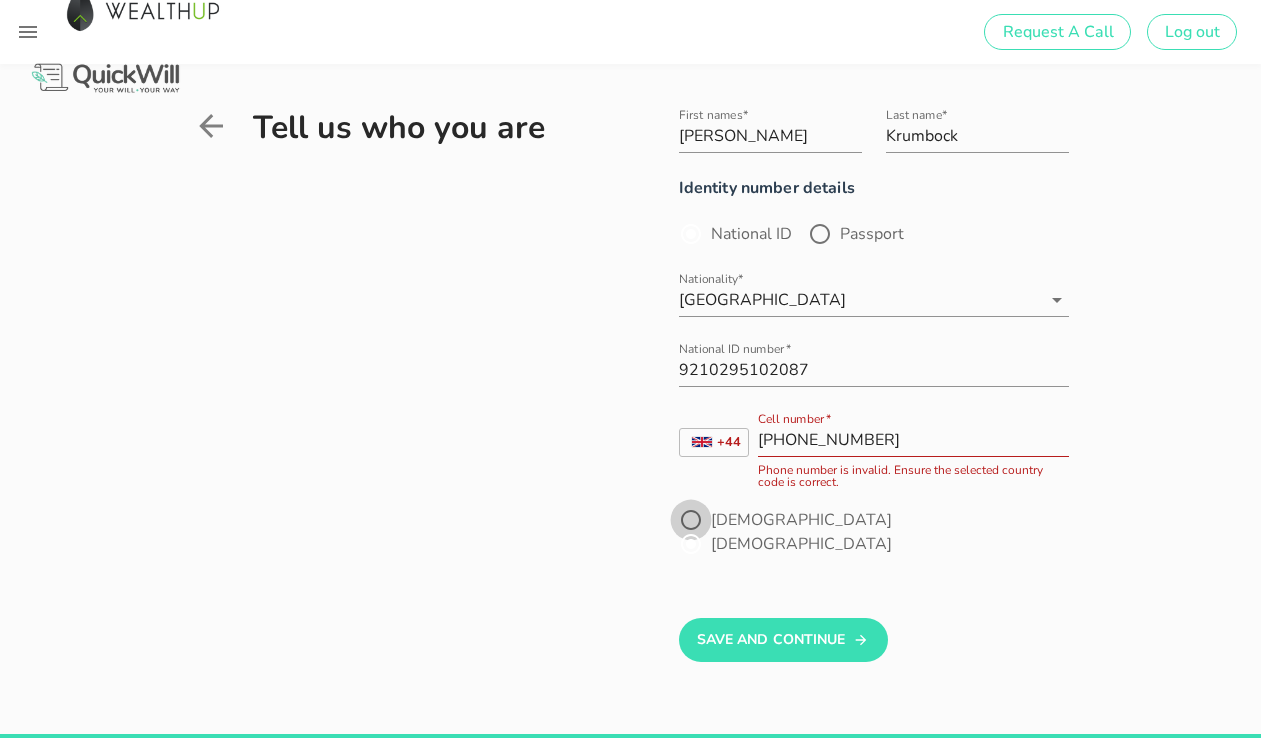 click at bounding box center (691, 520) 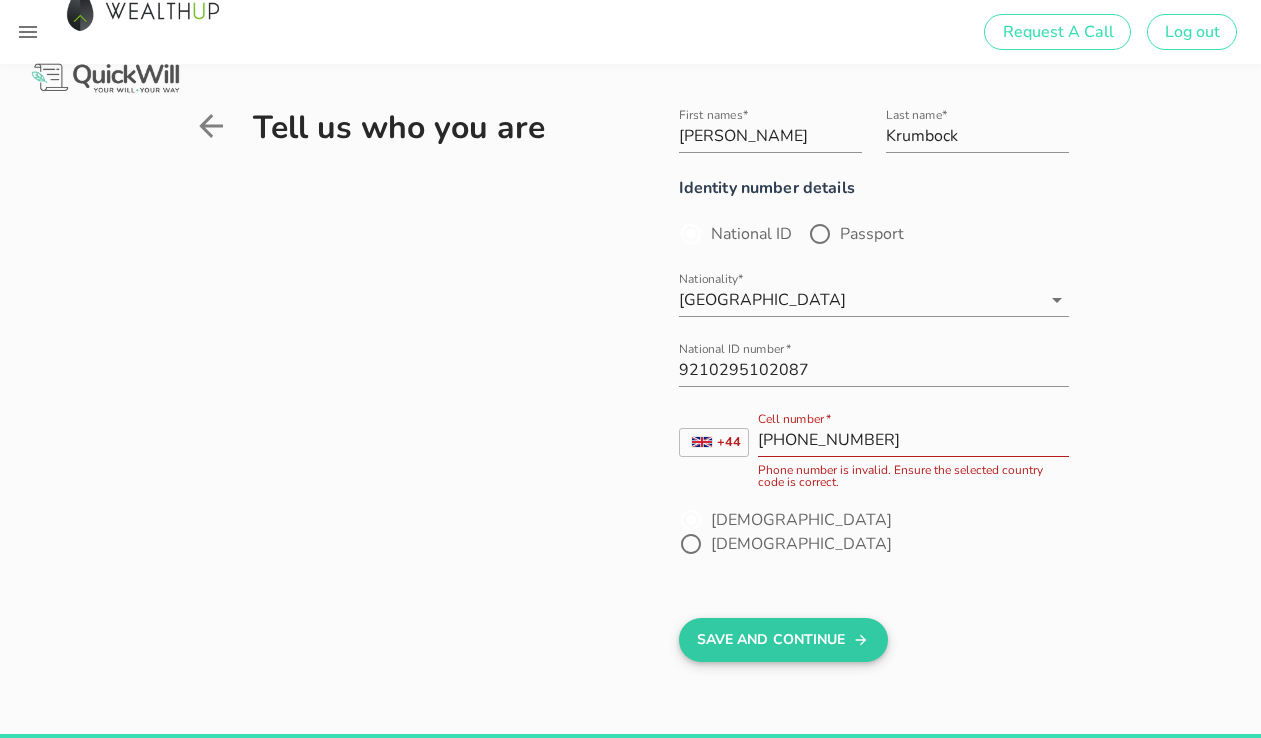 click on "Save And Continue" at bounding box center (783, 640) 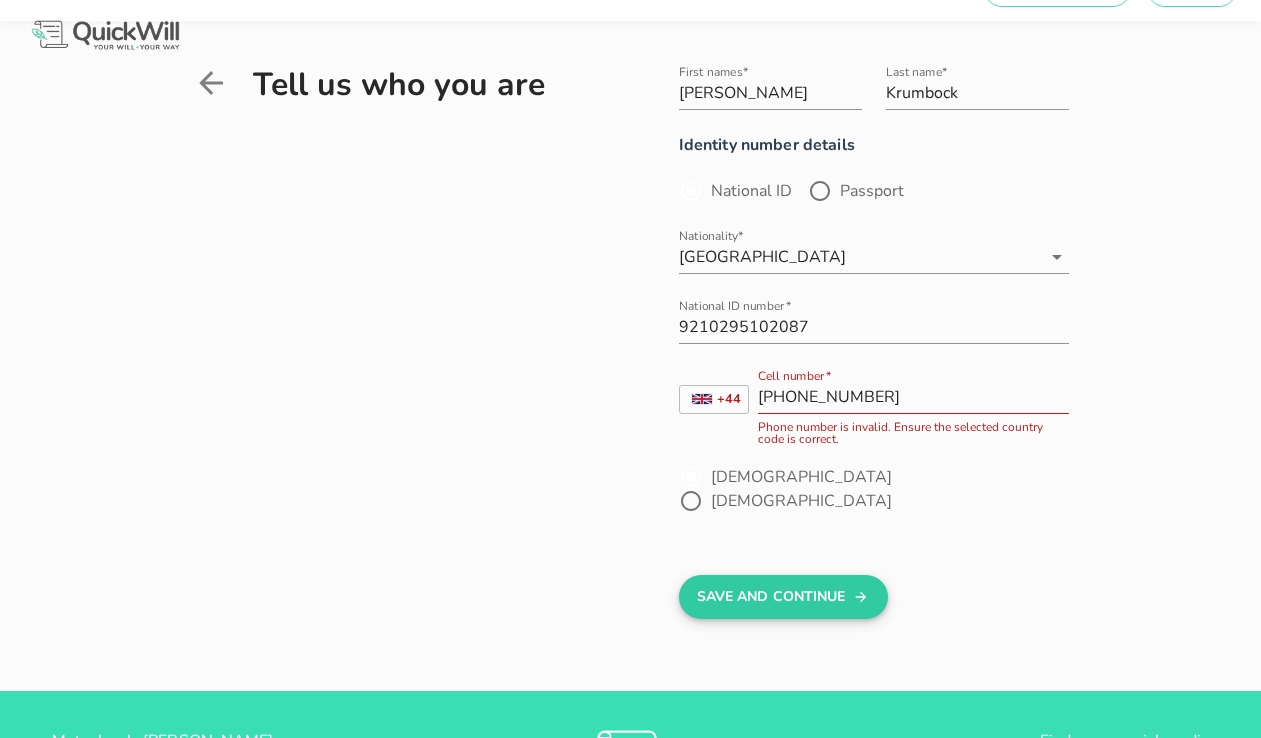 click on "Save And Continue" at bounding box center (783, 597) 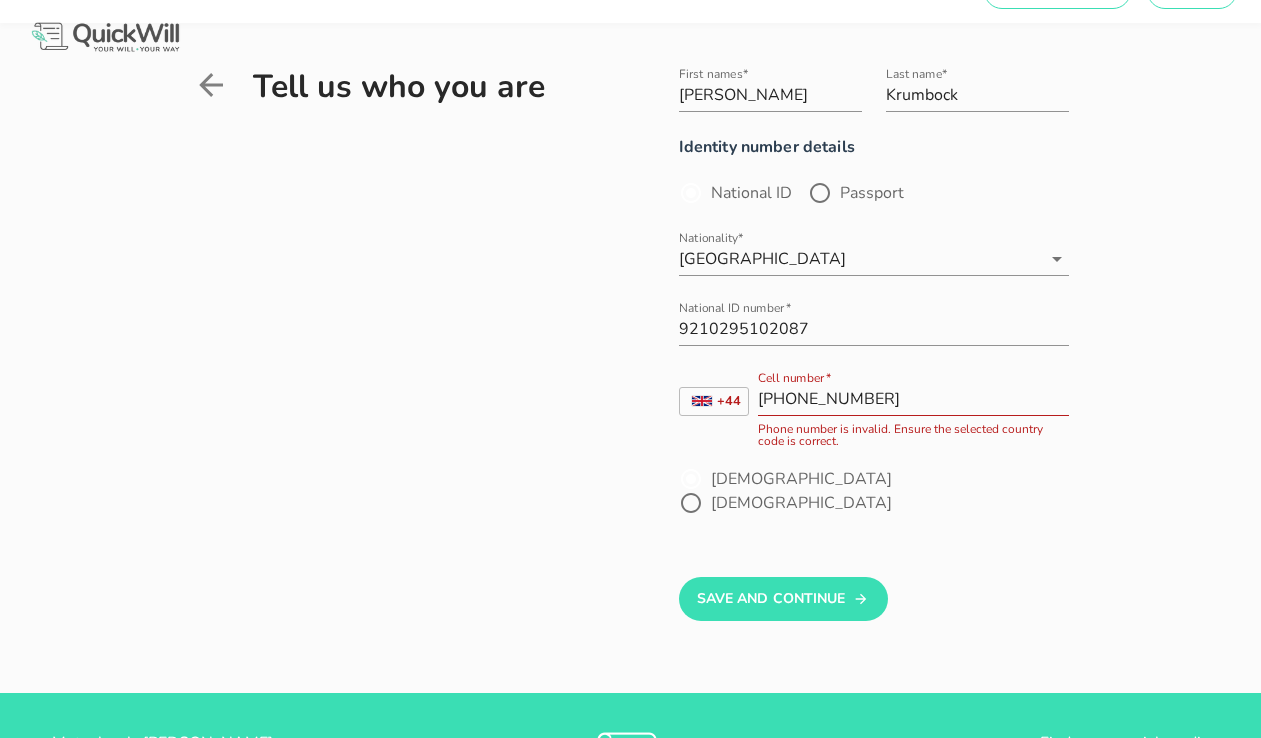 scroll, scrollTop: 39, scrollLeft: 0, axis: vertical 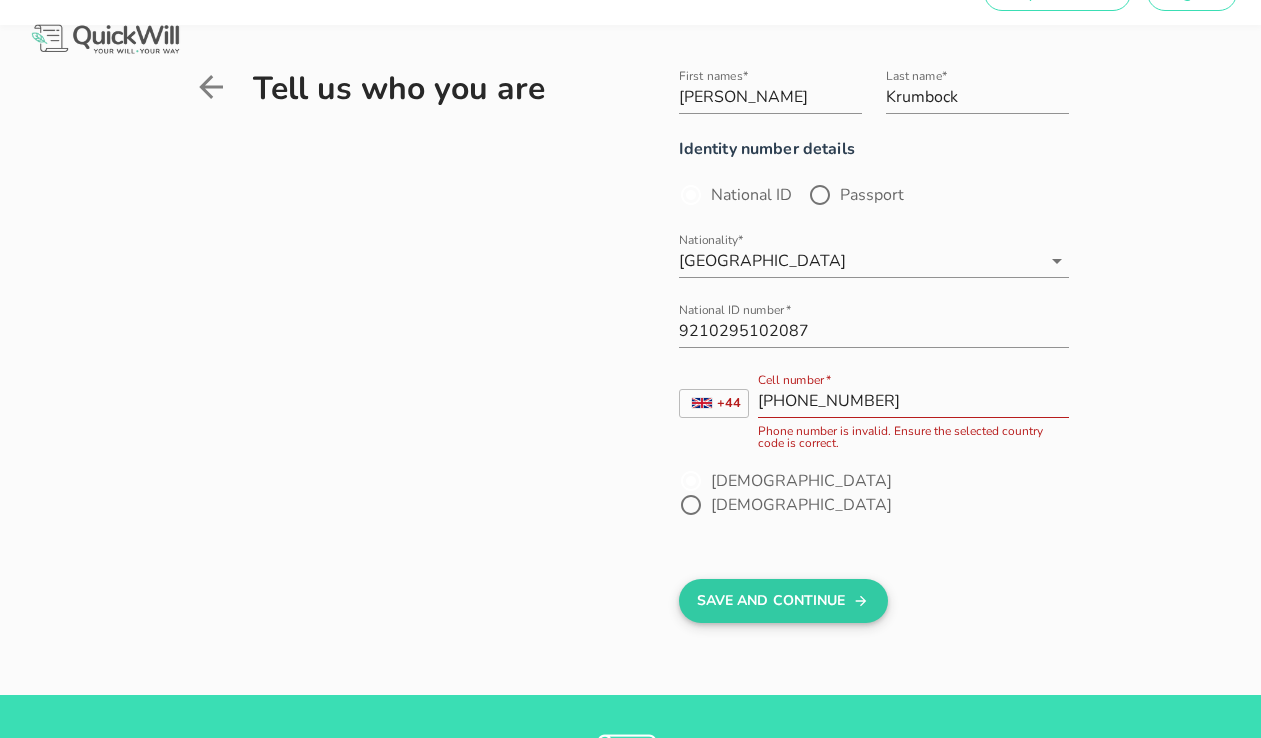 click on "Save And Continue" at bounding box center (783, 601) 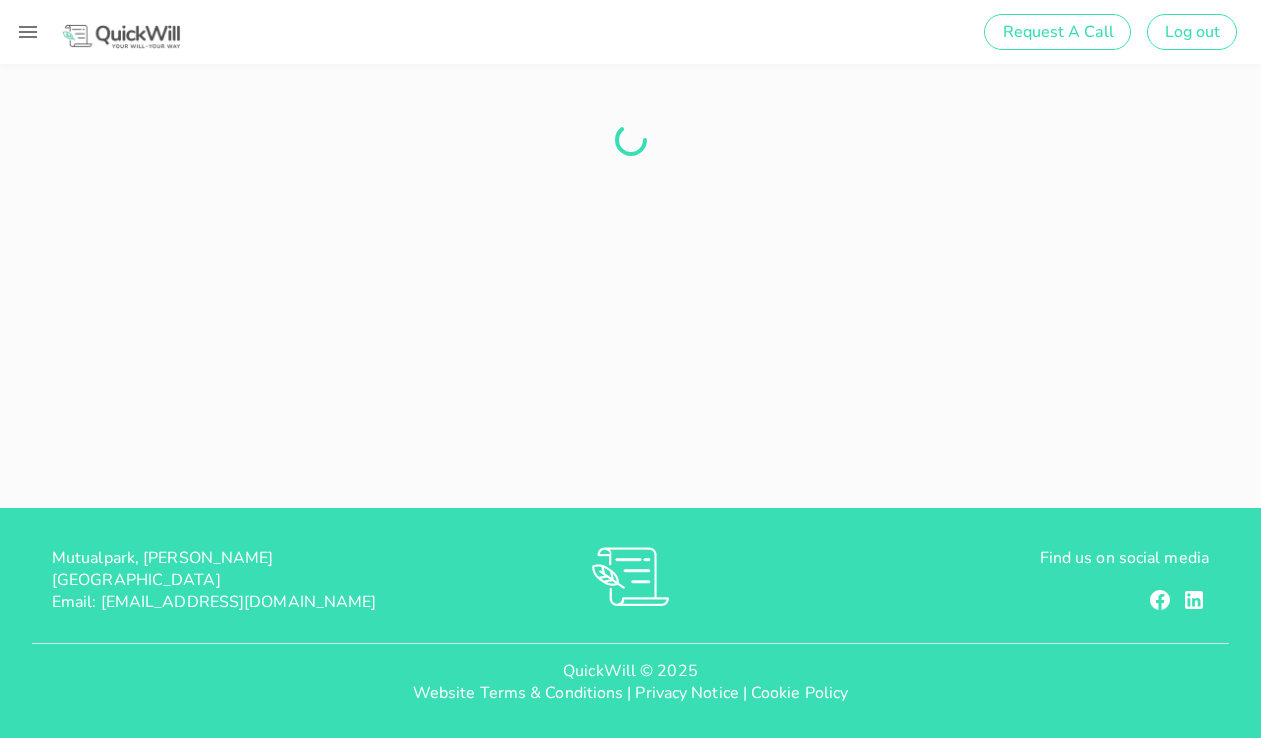 scroll, scrollTop: 0, scrollLeft: 0, axis: both 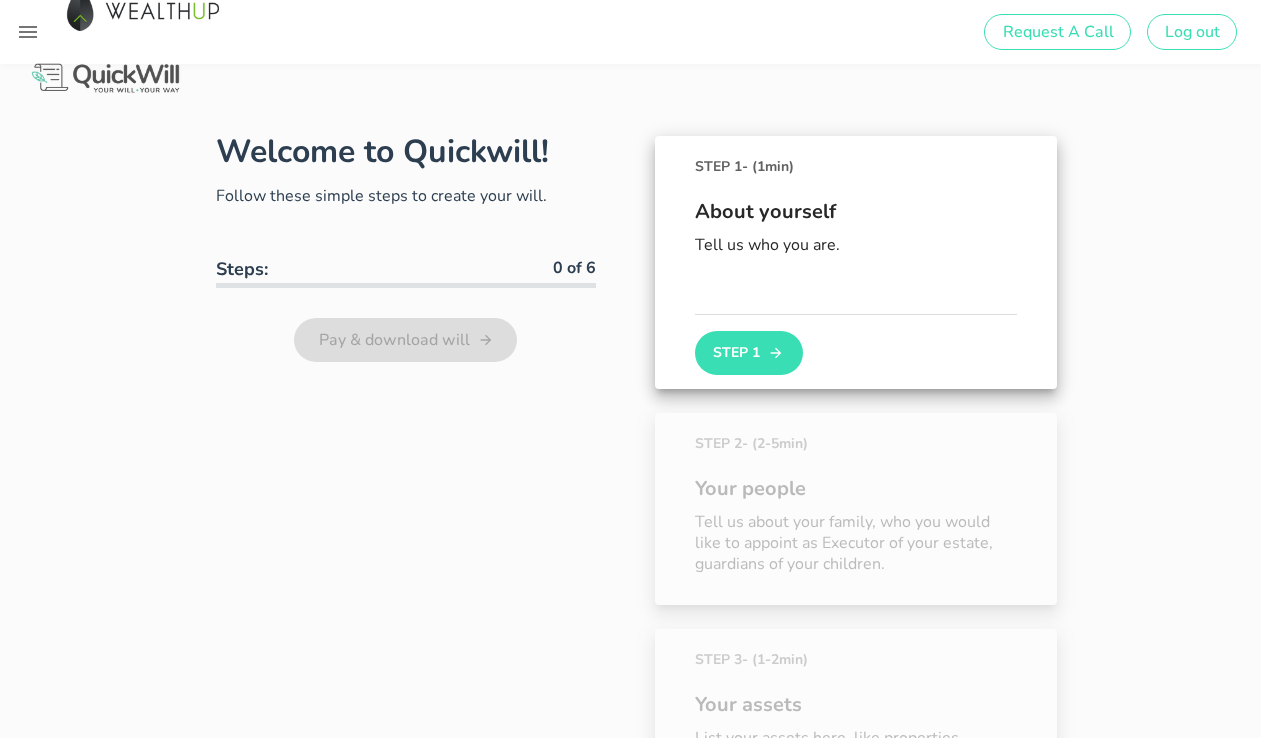 click on "Welcome to Quickwill!
Follow these simple steps to create your will.
Steps:   0 of 6     Pay & download will" at bounding box center (406, 802) 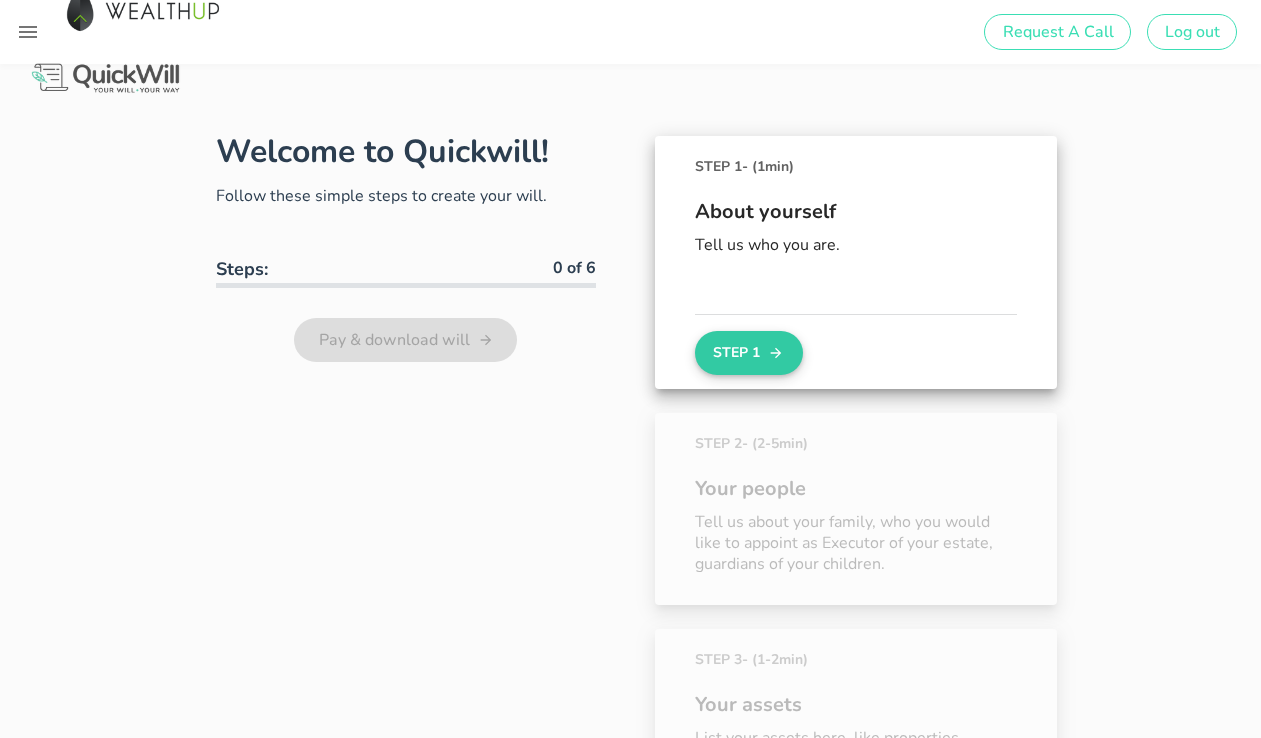 click on "Step 1" at bounding box center (749, 353) 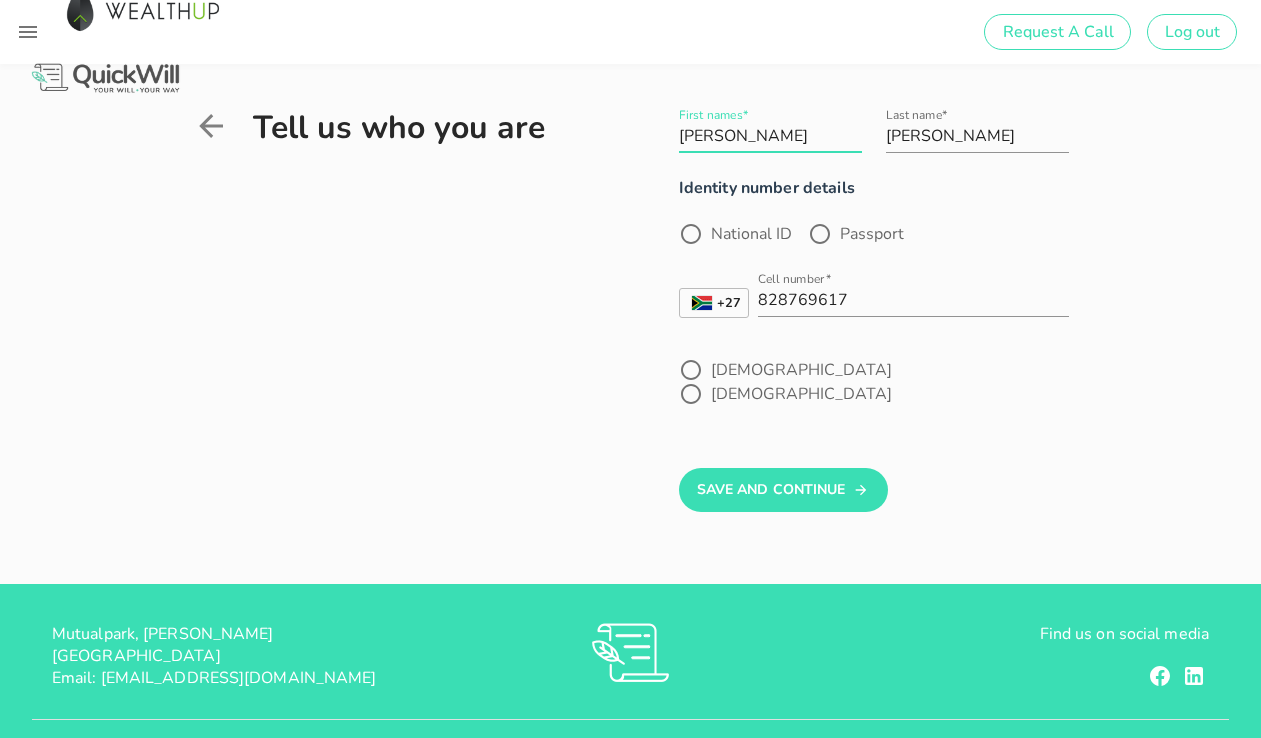 drag, startPoint x: 768, startPoint y: 141, endPoint x: 609, endPoint y: 145, distance: 159.05031 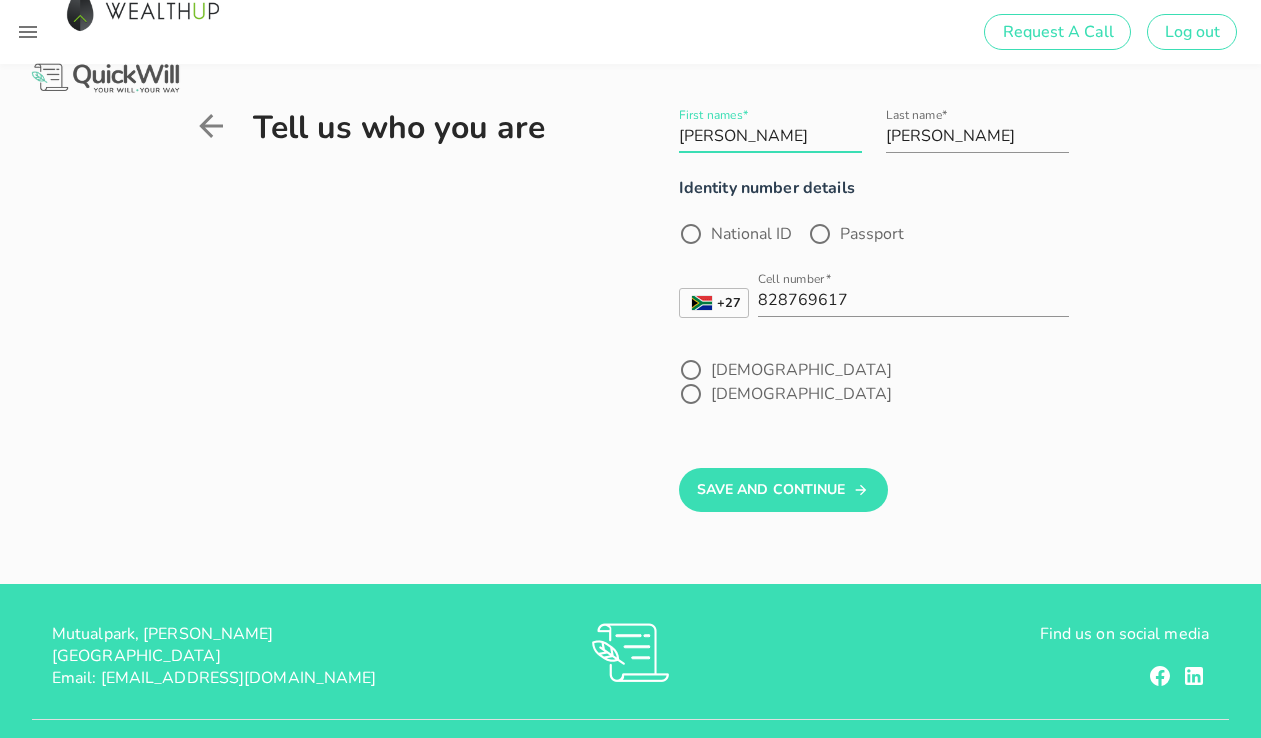 type on "[PERSON_NAME]" 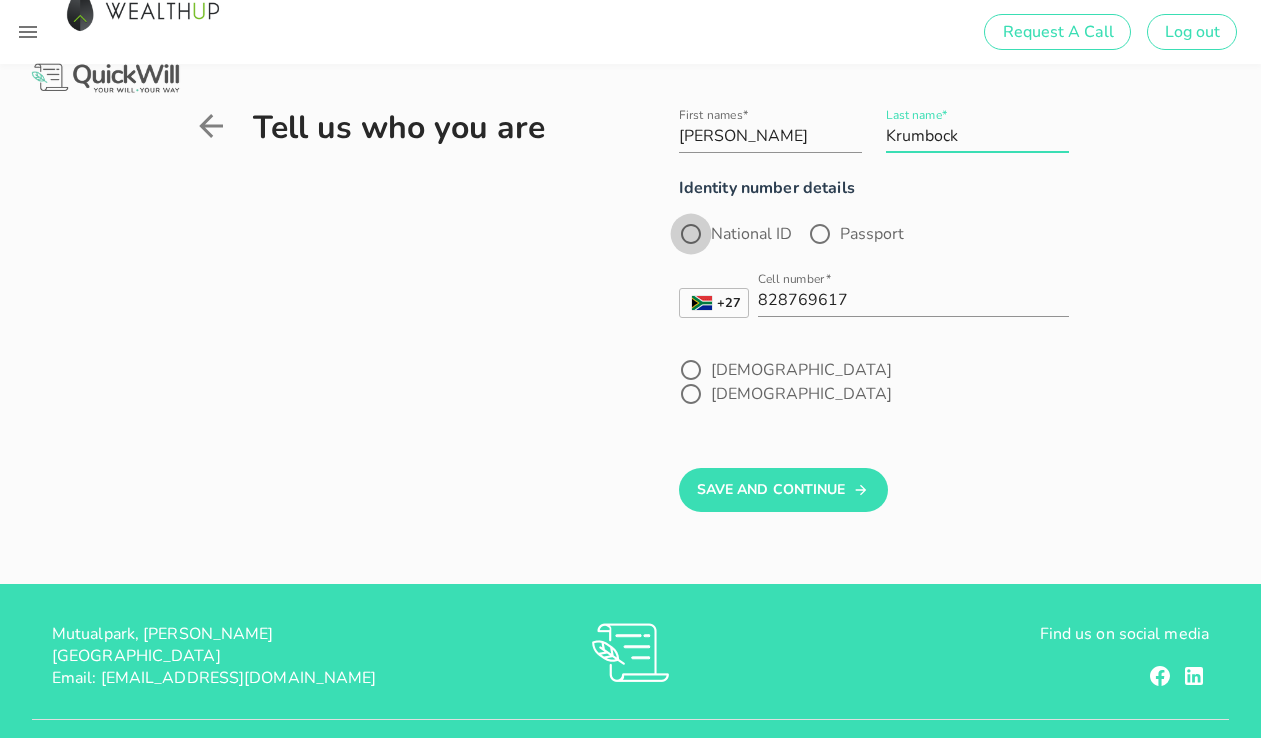type on "Krumbock" 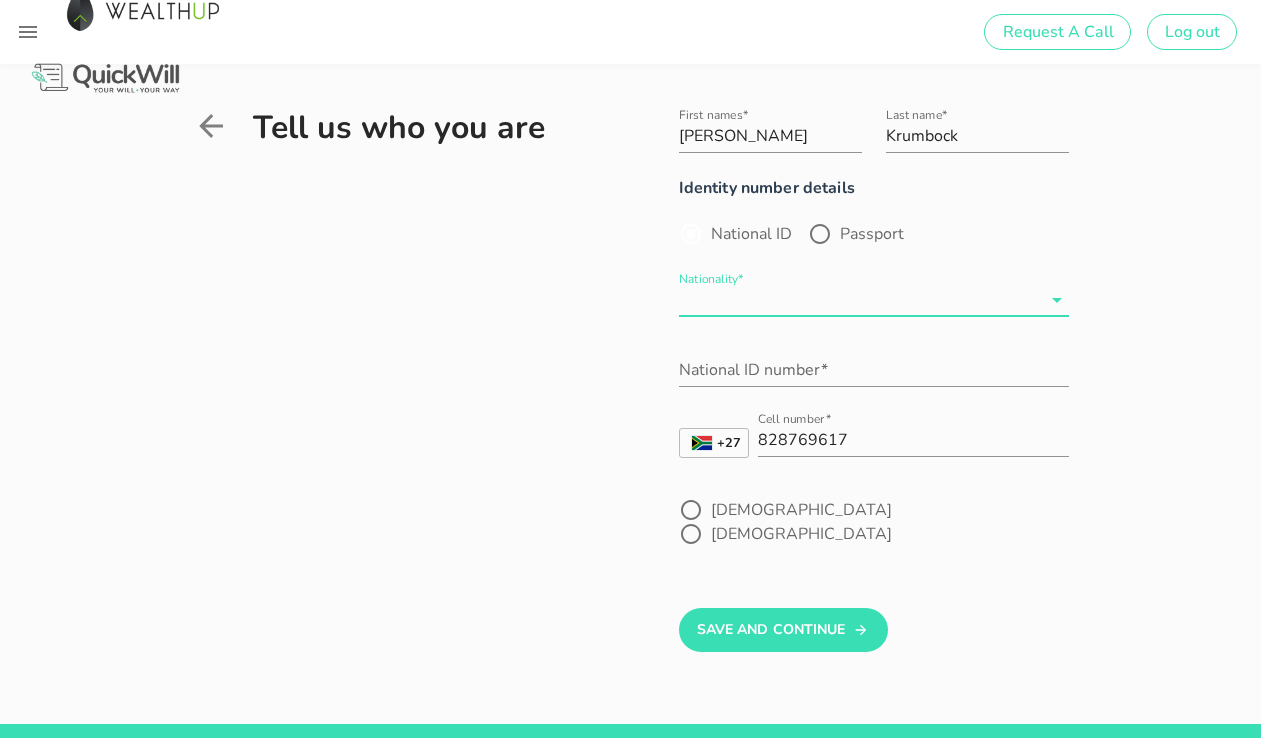click on "Nationality*" at bounding box center (860, 300) 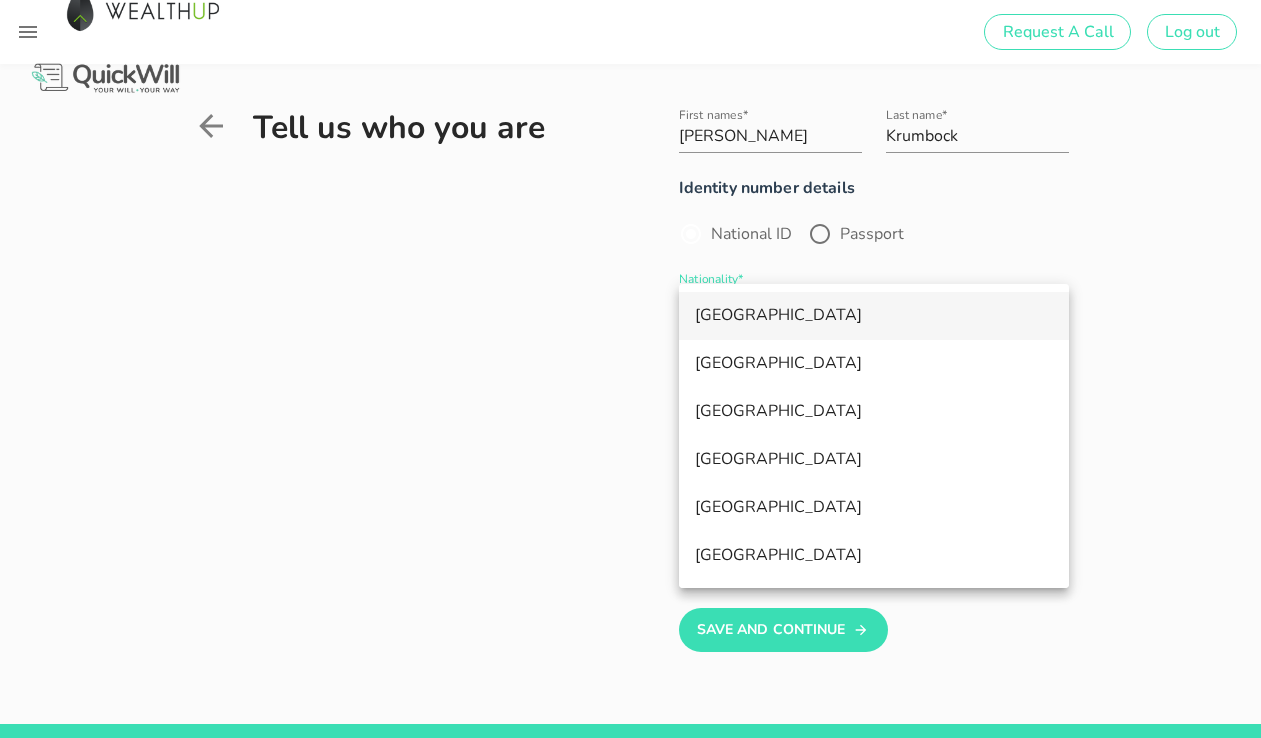 click on "[GEOGRAPHIC_DATA]" at bounding box center (874, 315) 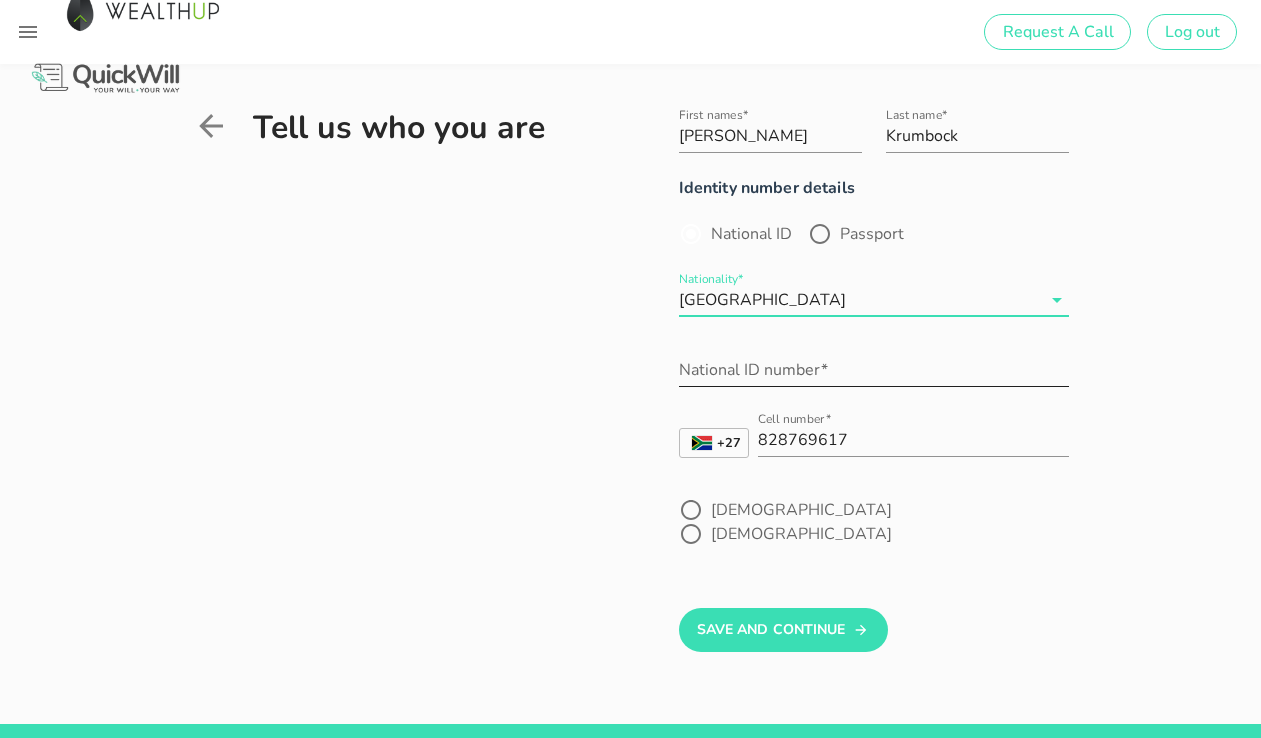 click on "National ID number*" at bounding box center (874, 370) 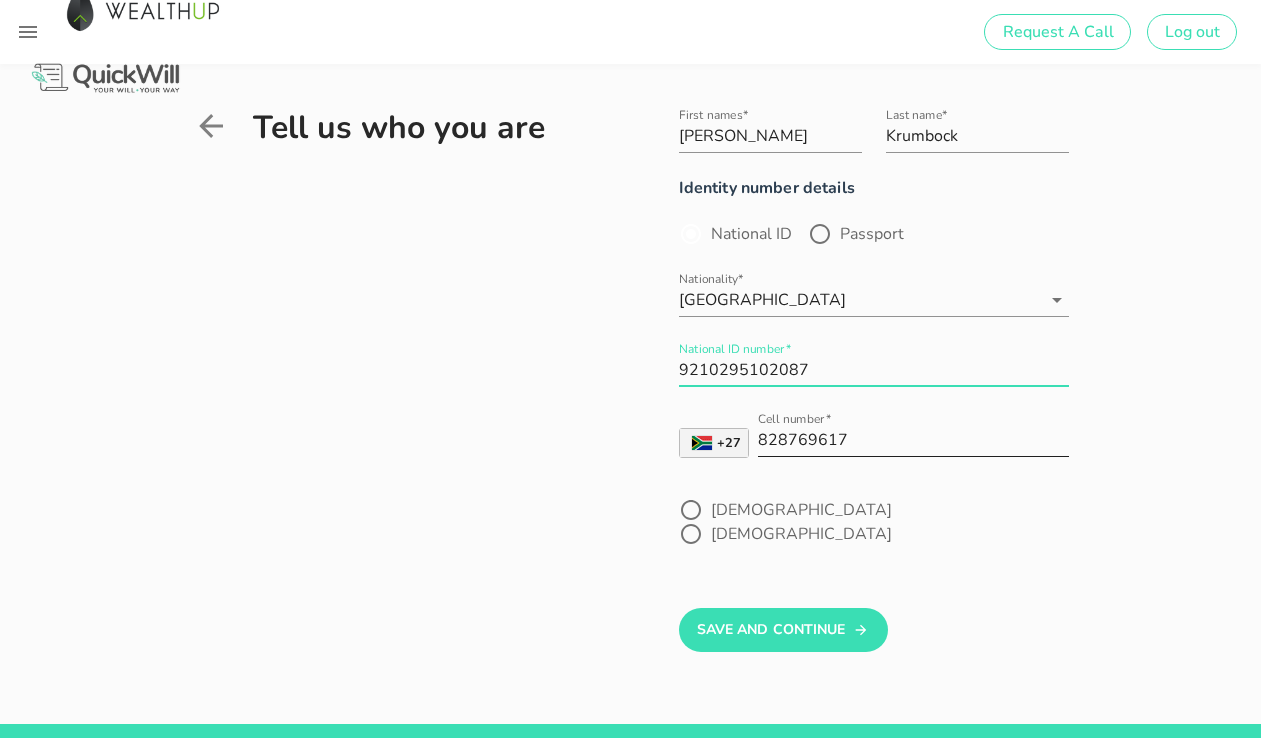 type on "9210295102087" 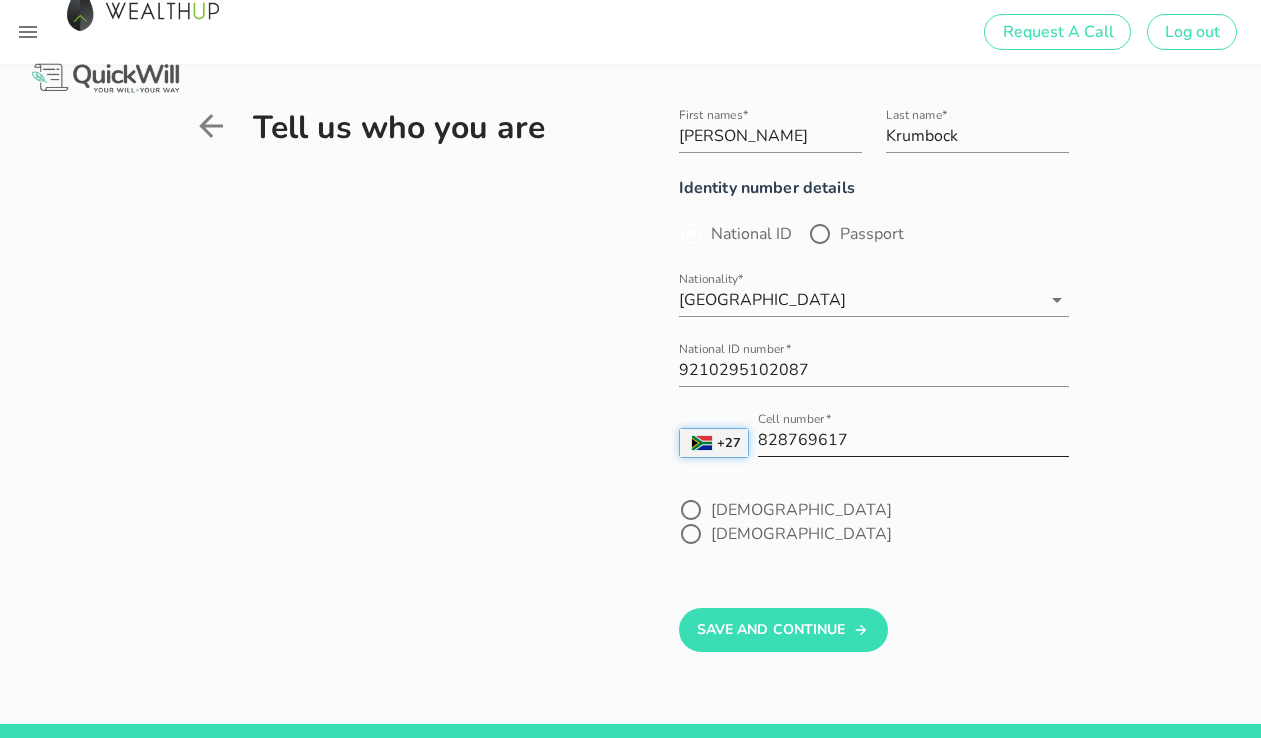 click on "+27" at bounding box center [729, 443] 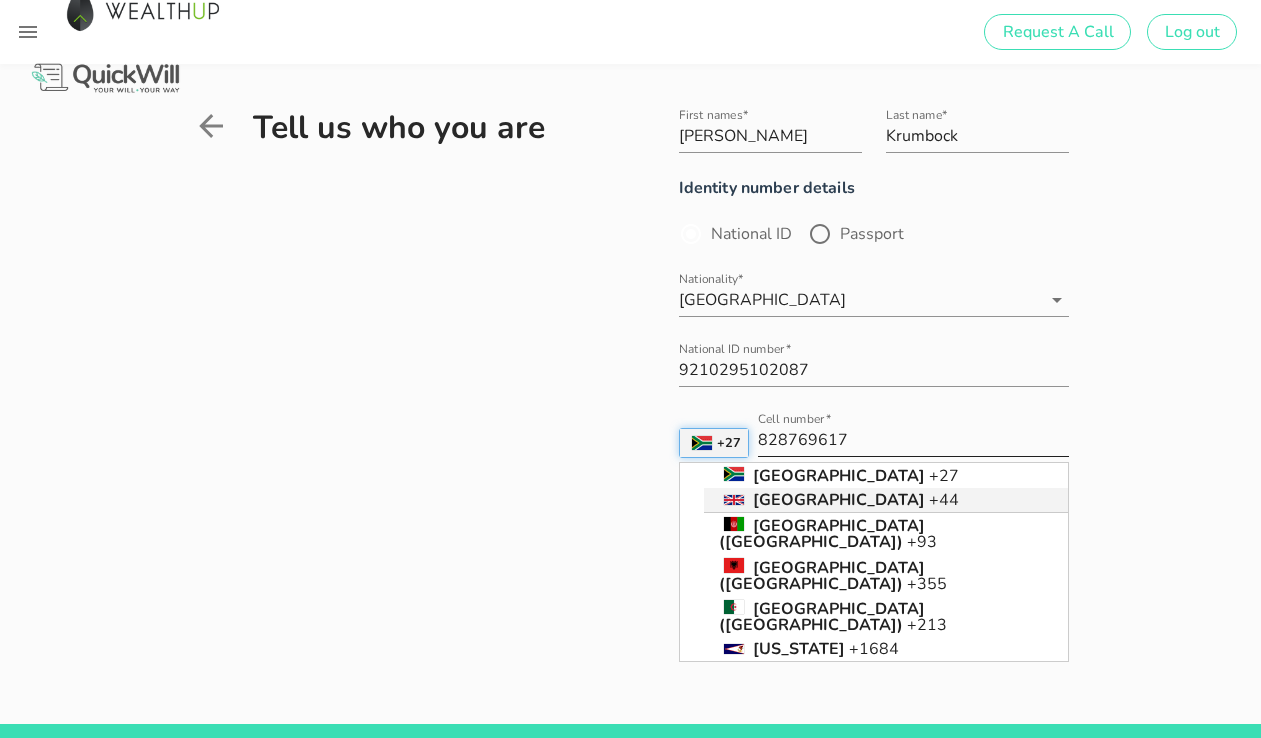 click on "[GEOGRAPHIC_DATA]" at bounding box center (839, 500) 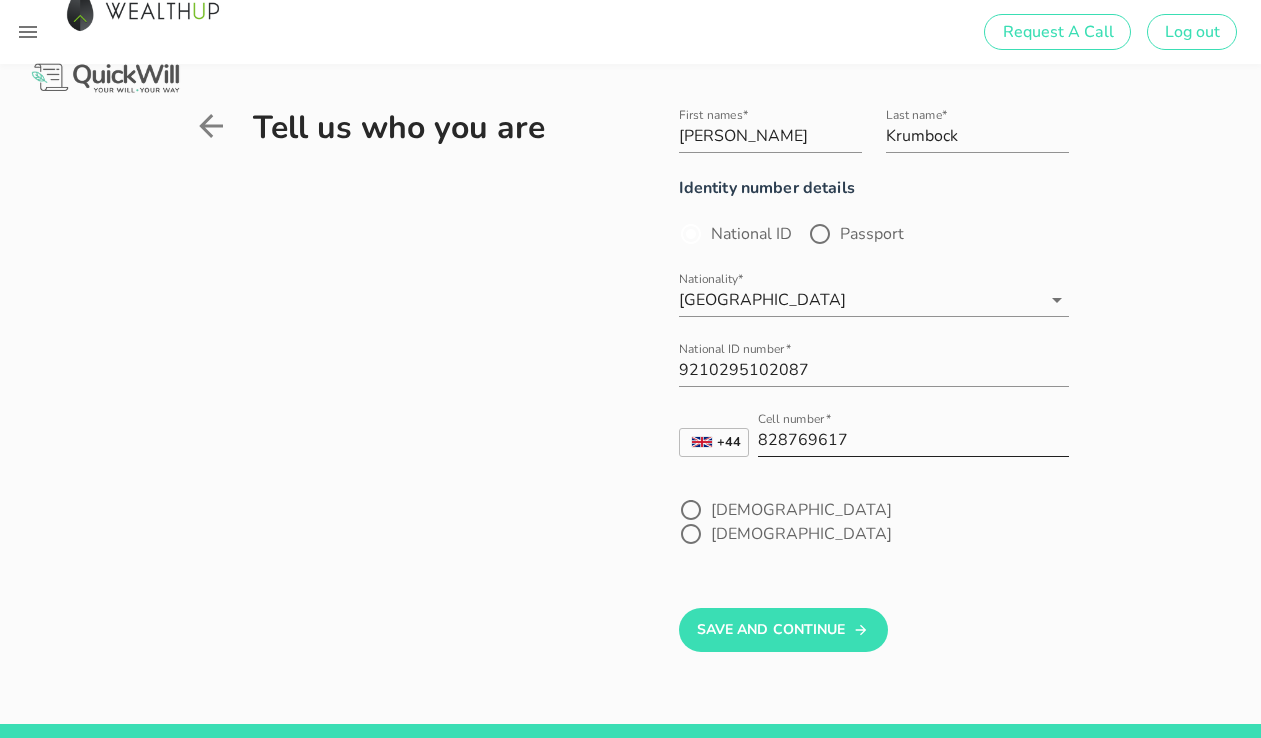 click on "828769617" at bounding box center (913, 440) 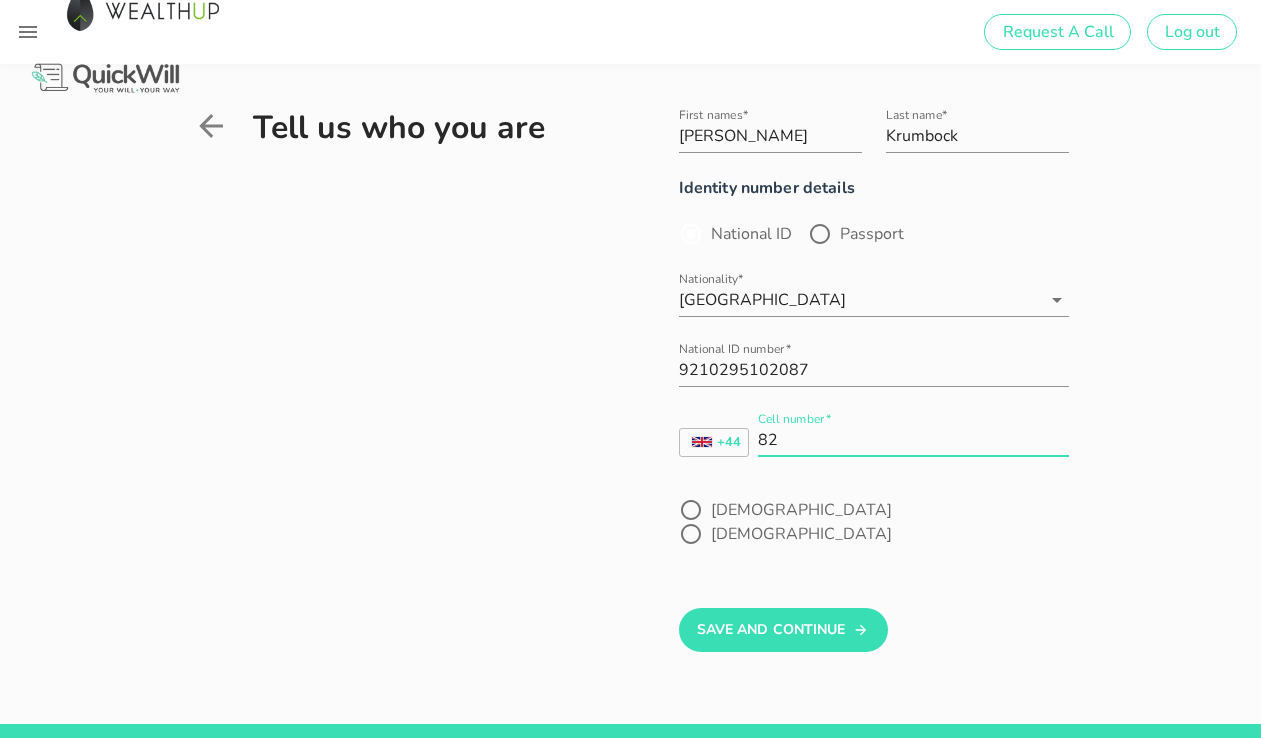 type on "8" 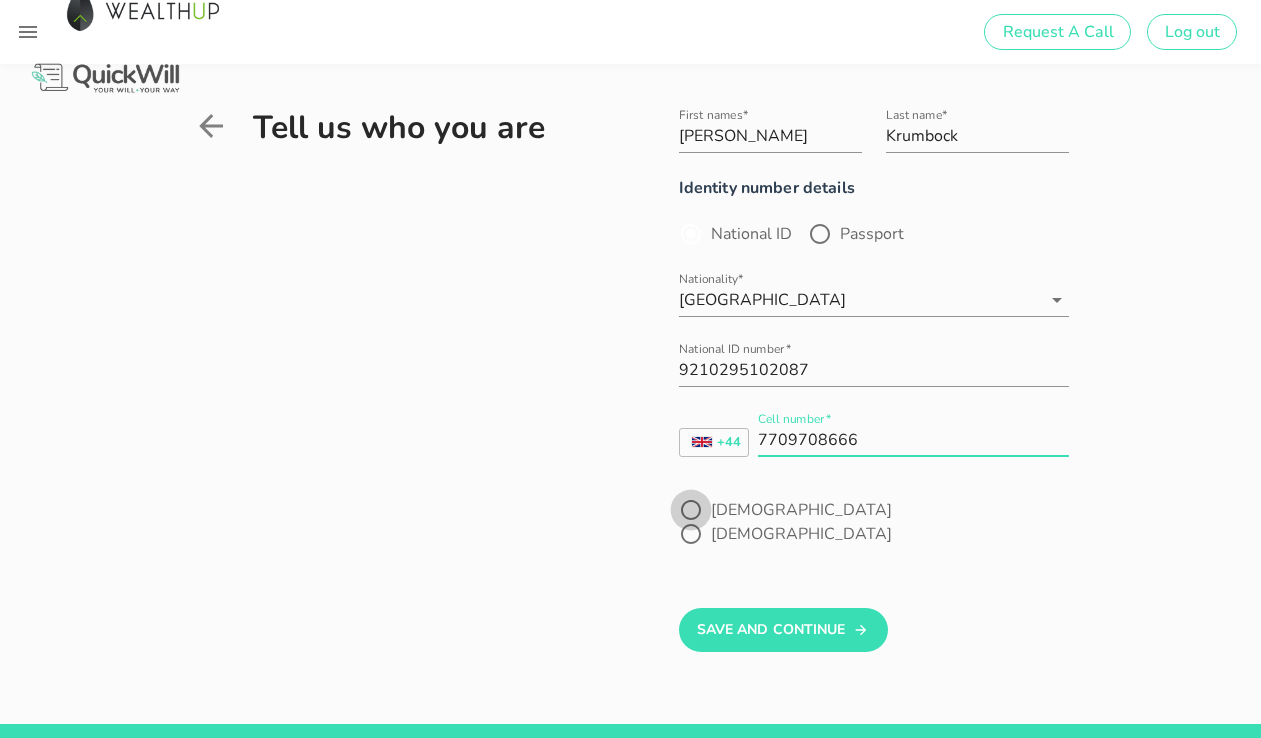 type on "7709708666" 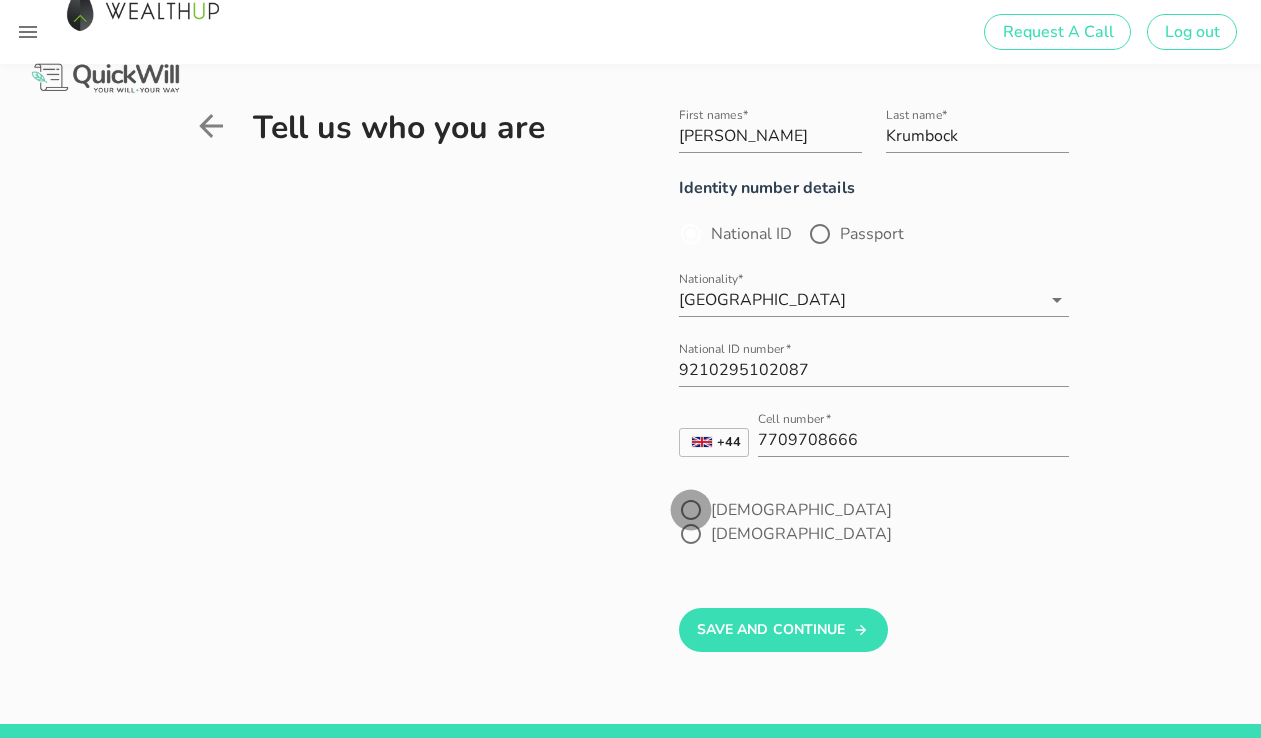 click at bounding box center (691, 510) 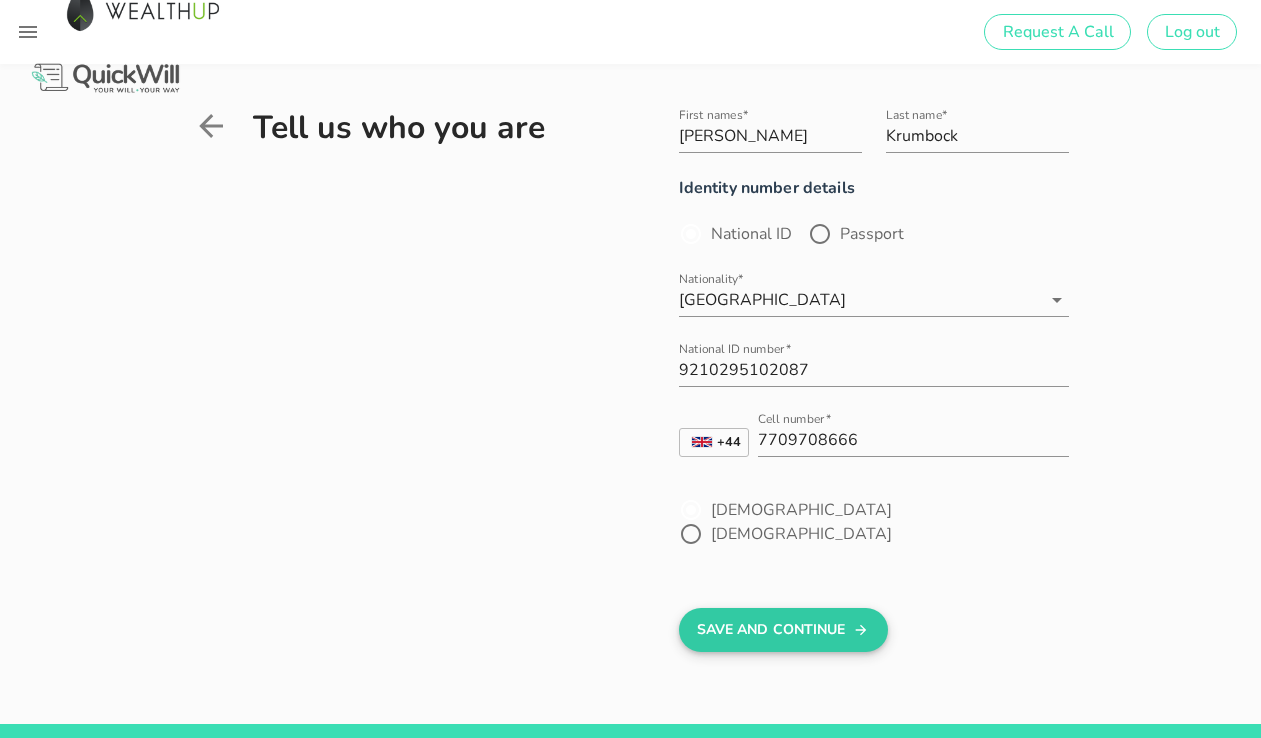click on "Save And Continue" at bounding box center [783, 630] 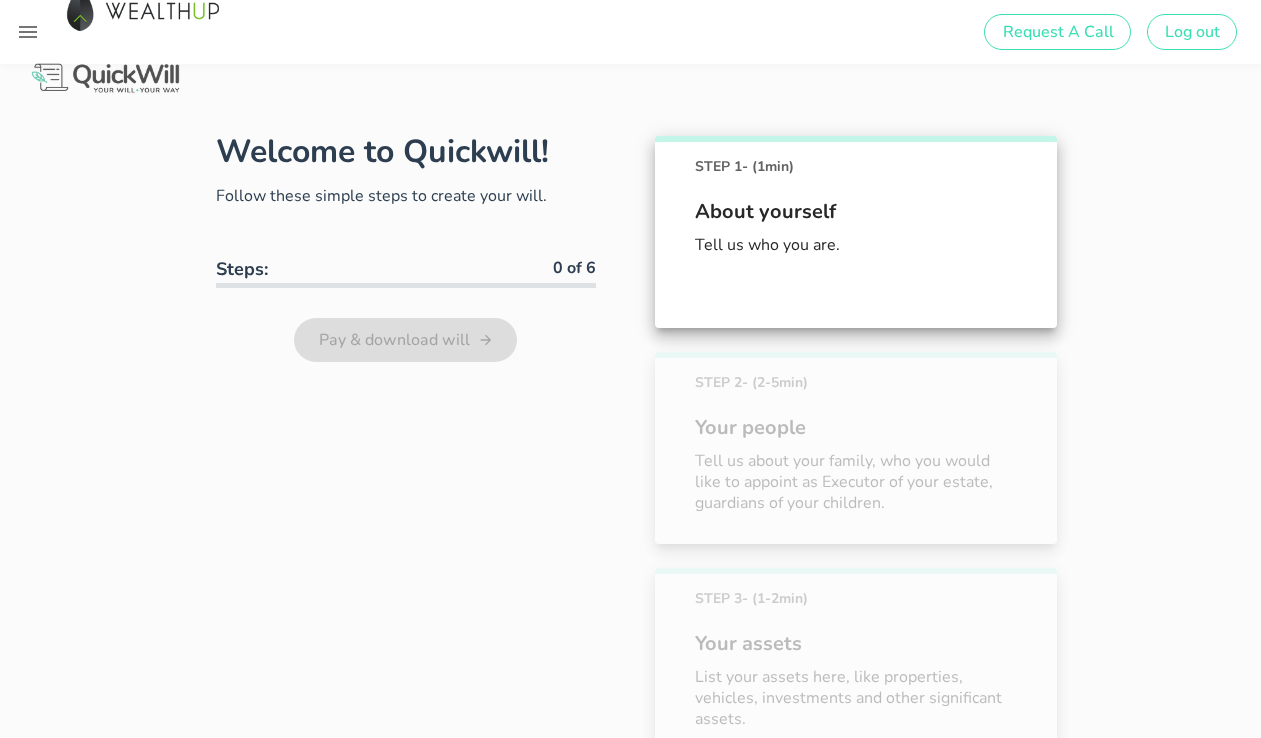scroll, scrollTop: 111, scrollLeft: 0, axis: vertical 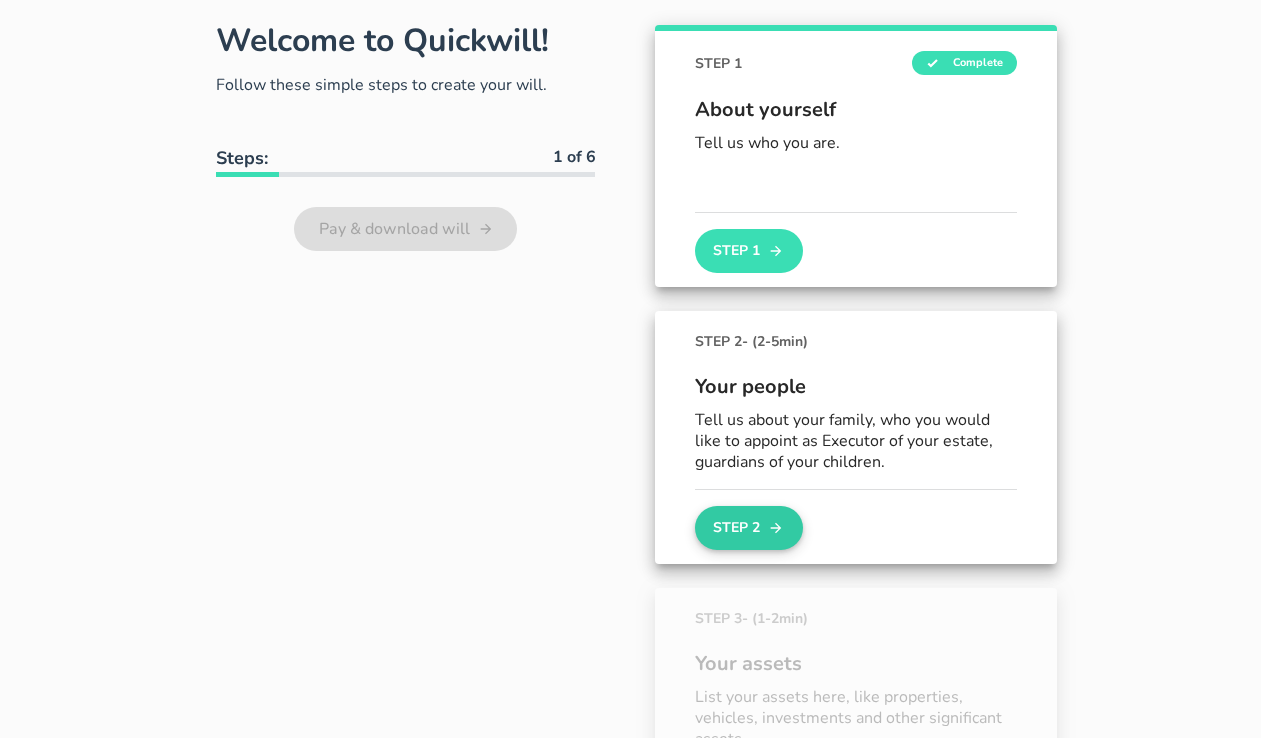 click on "Step 2" at bounding box center (749, 528) 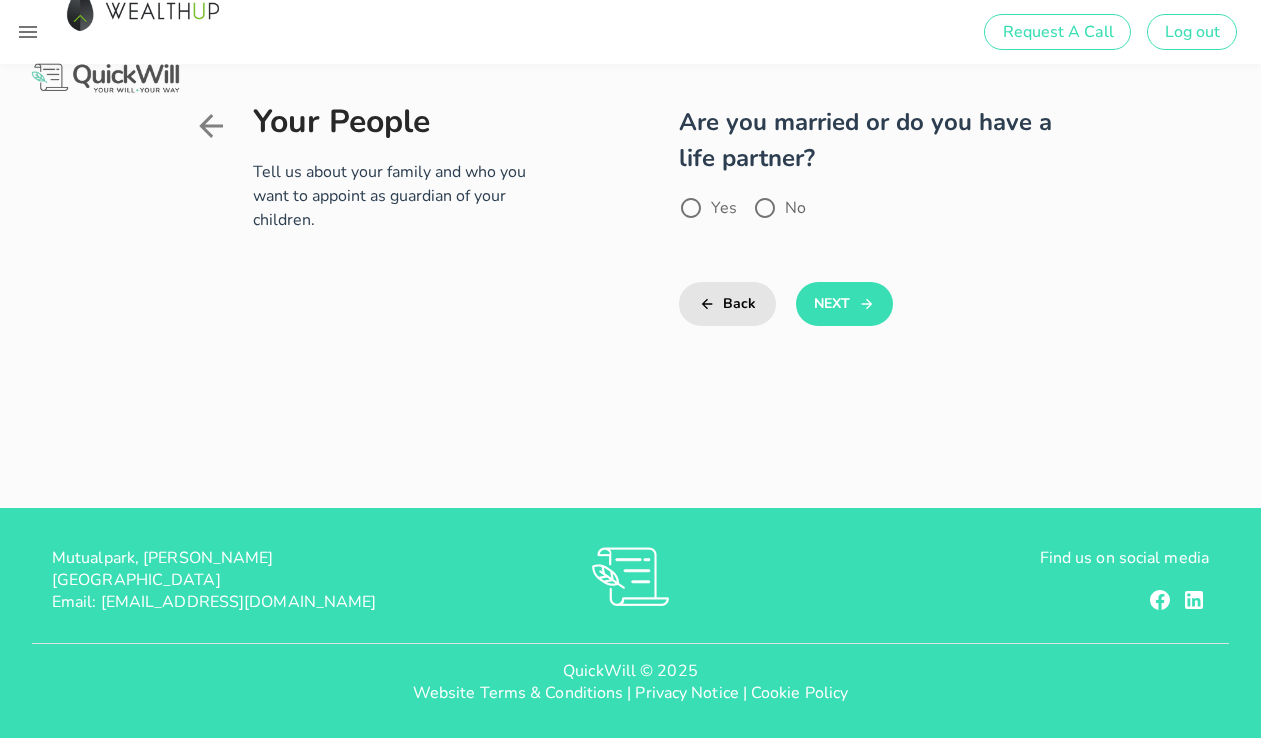 scroll, scrollTop: 0, scrollLeft: 0, axis: both 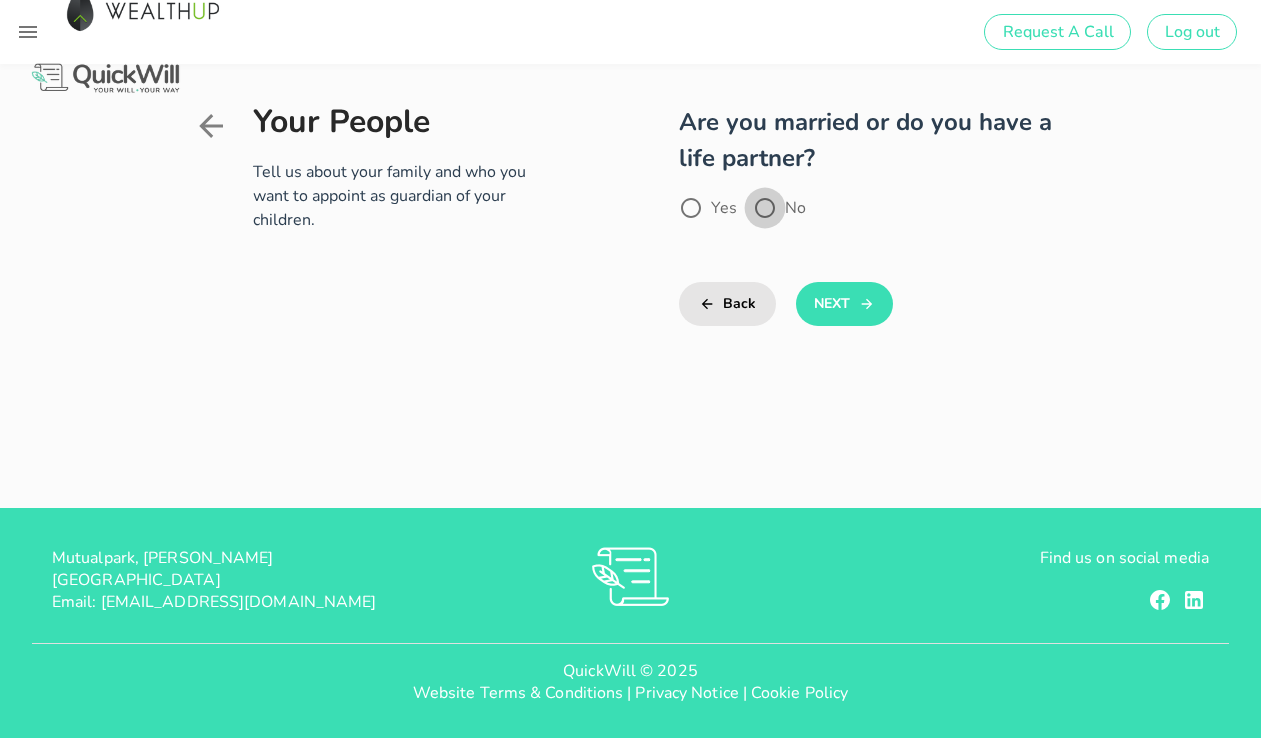 click at bounding box center (765, 208) 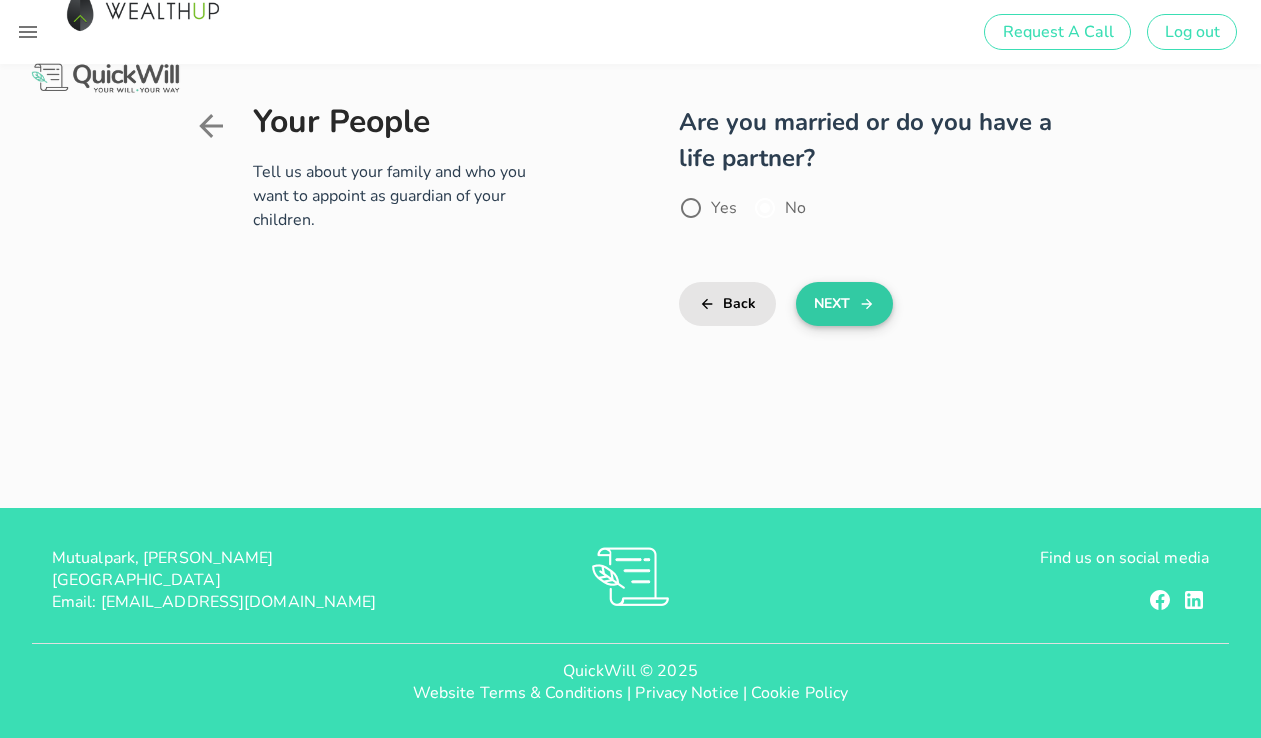 click on "Next" at bounding box center [844, 304] 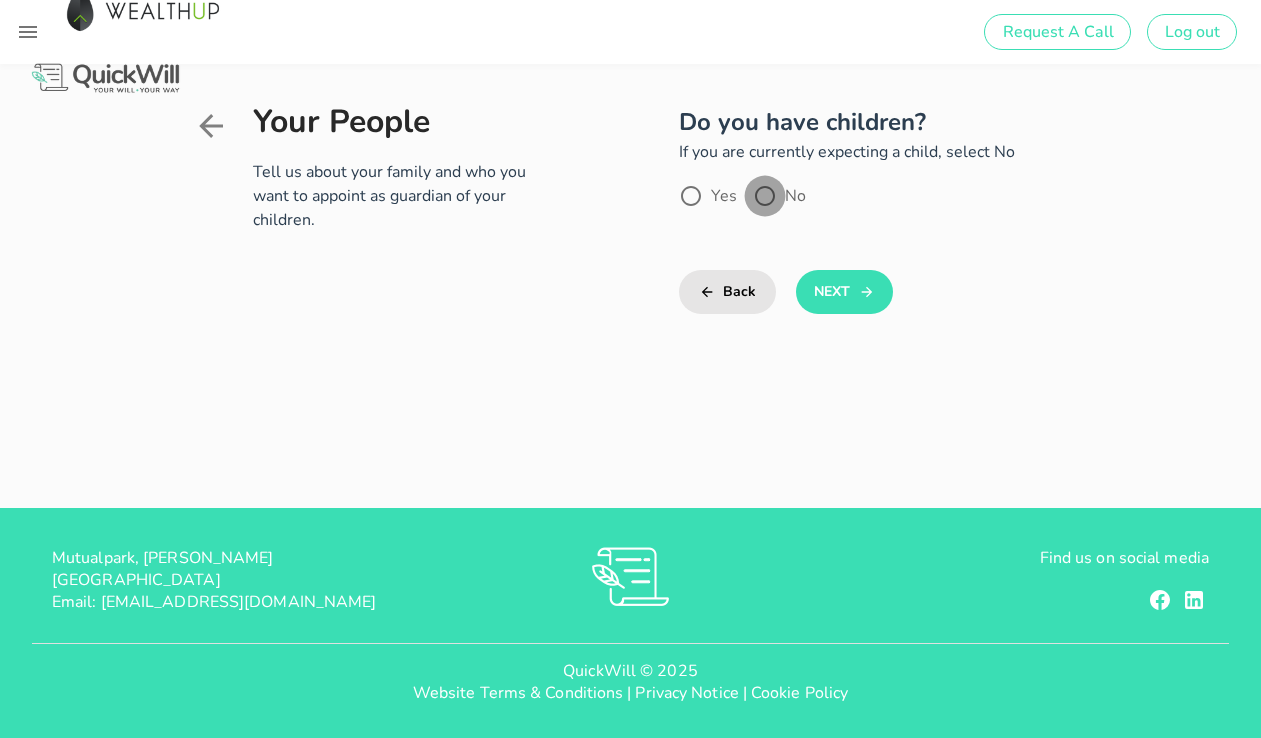 click at bounding box center (765, 196) 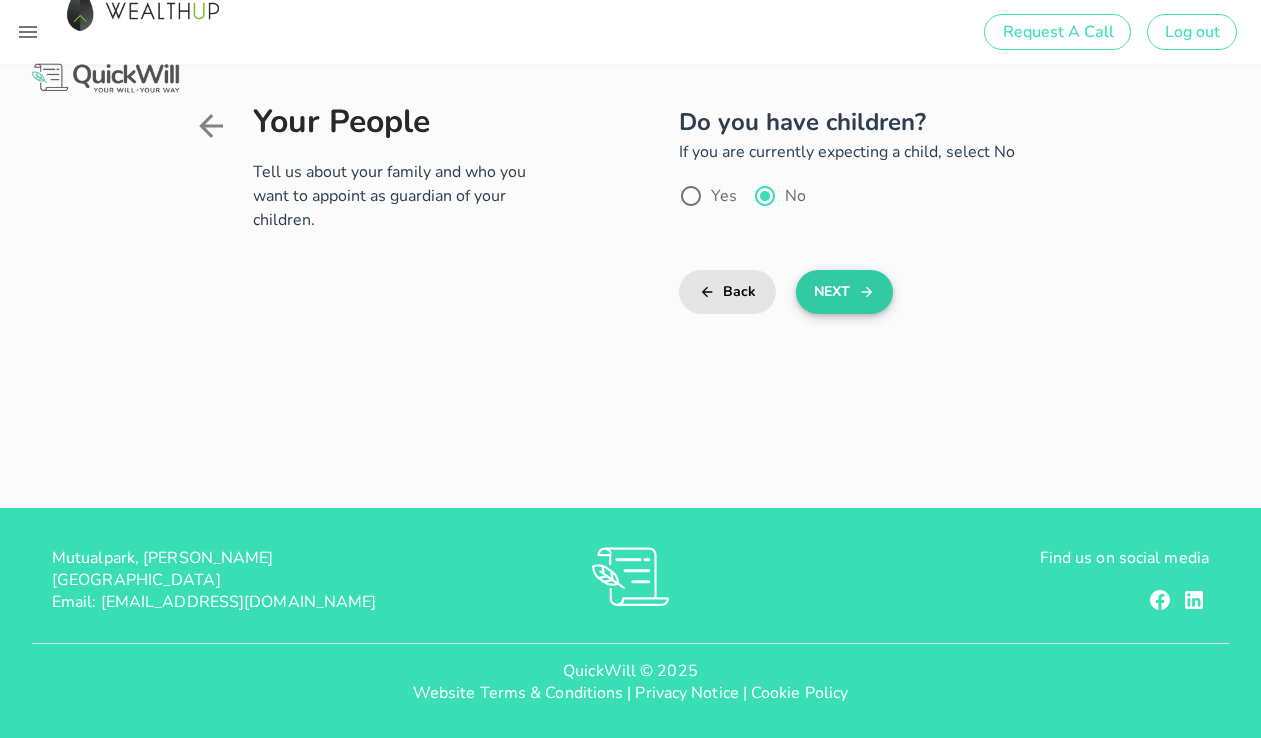click on "Next" at bounding box center (844, 292) 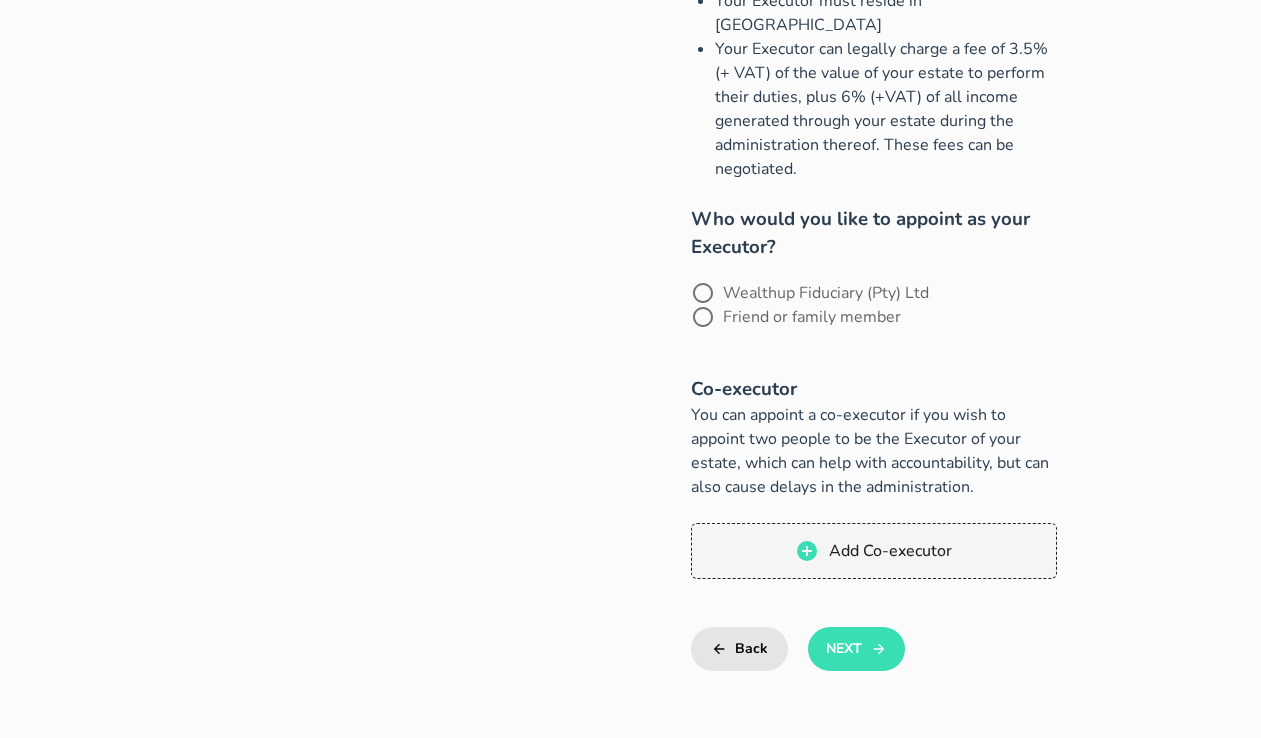 scroll, scrollTop: 888, scrollLeft: 0, axis: vertical 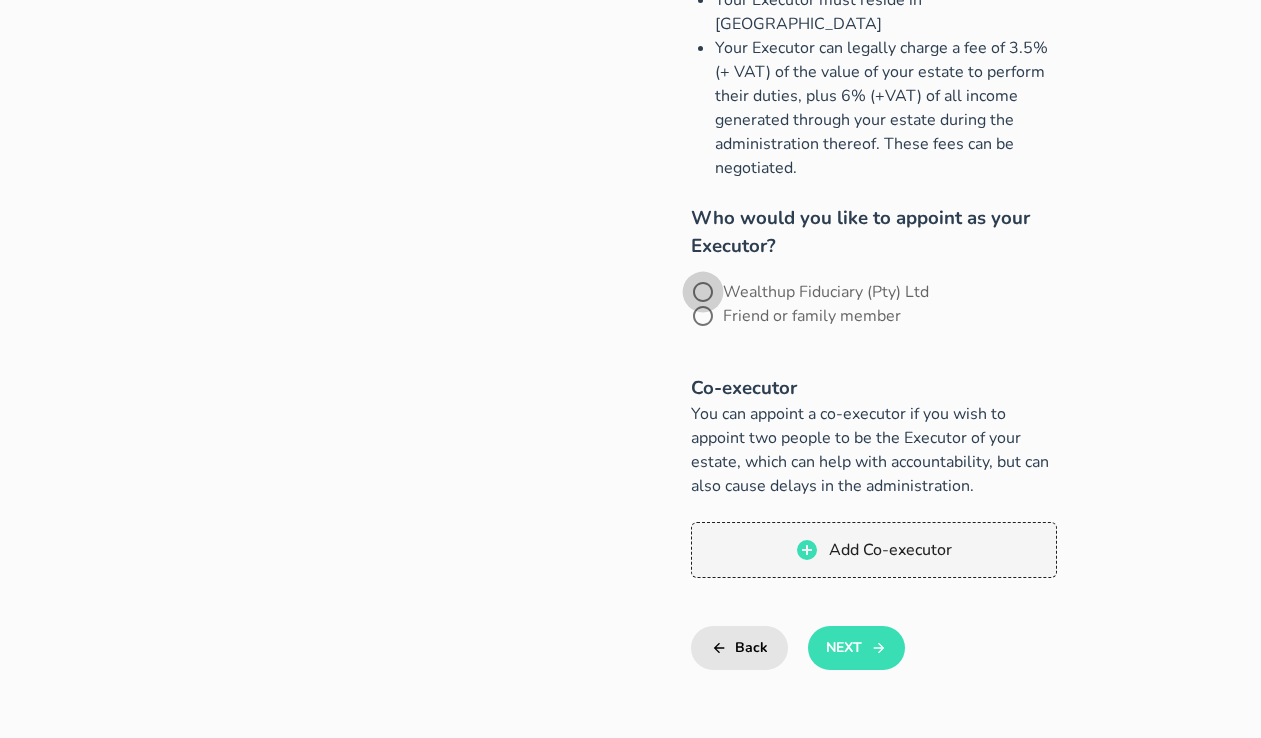 click at bounding box center (703, 292) 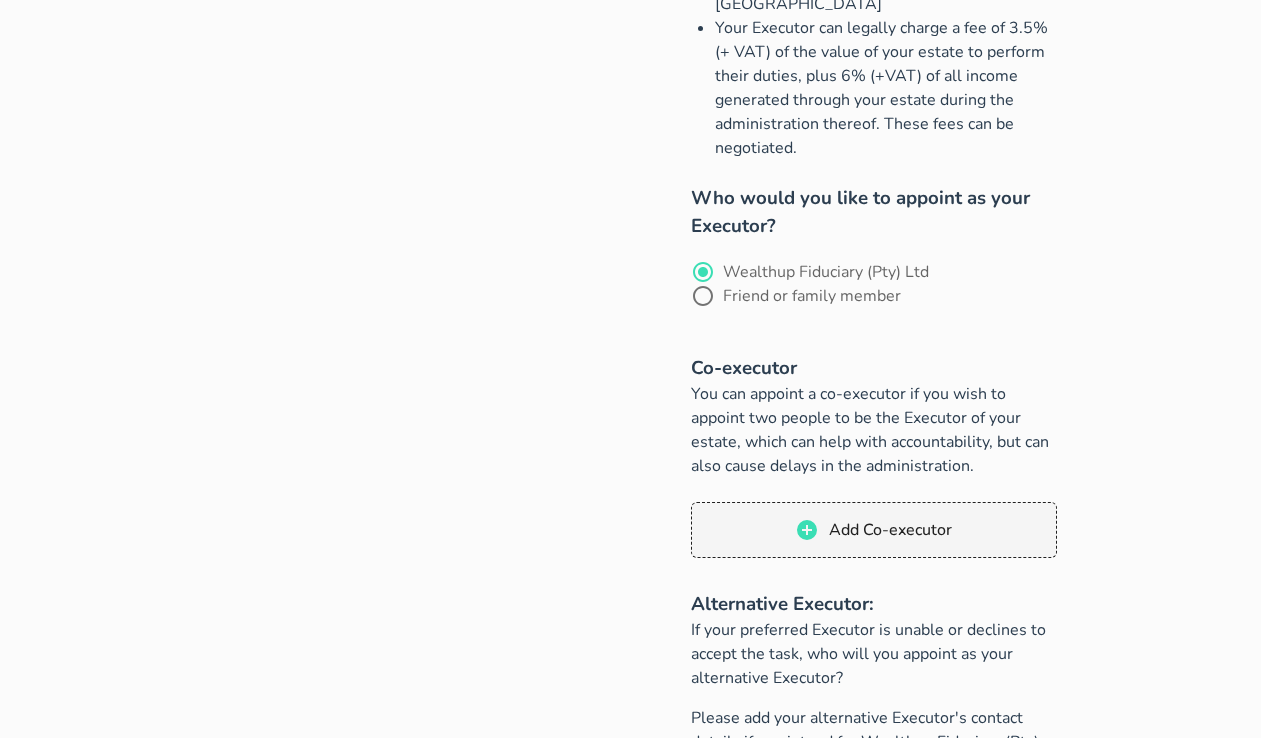 scroll, scrollTop: 908, scrollLeft: 0, axis: vertical 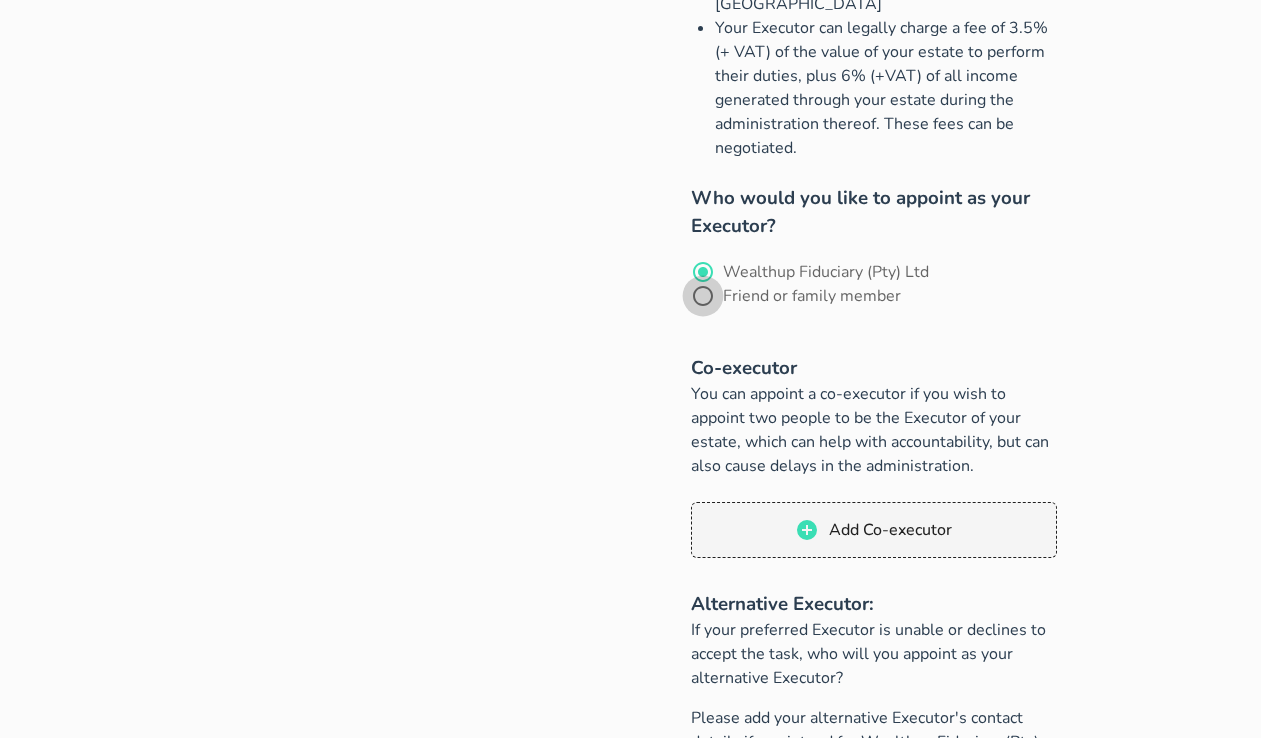 click at bounding box center [703, 296] 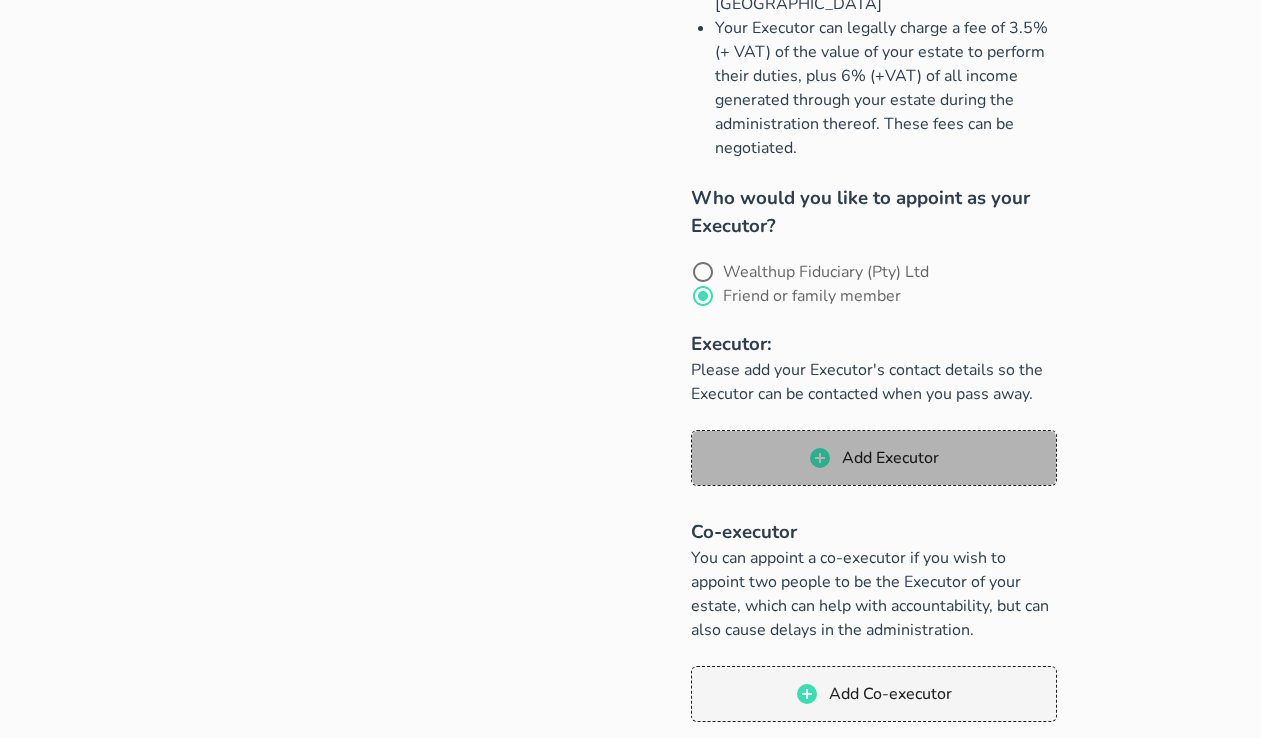 click on "Add Executor" at bounding box center (889, 458) 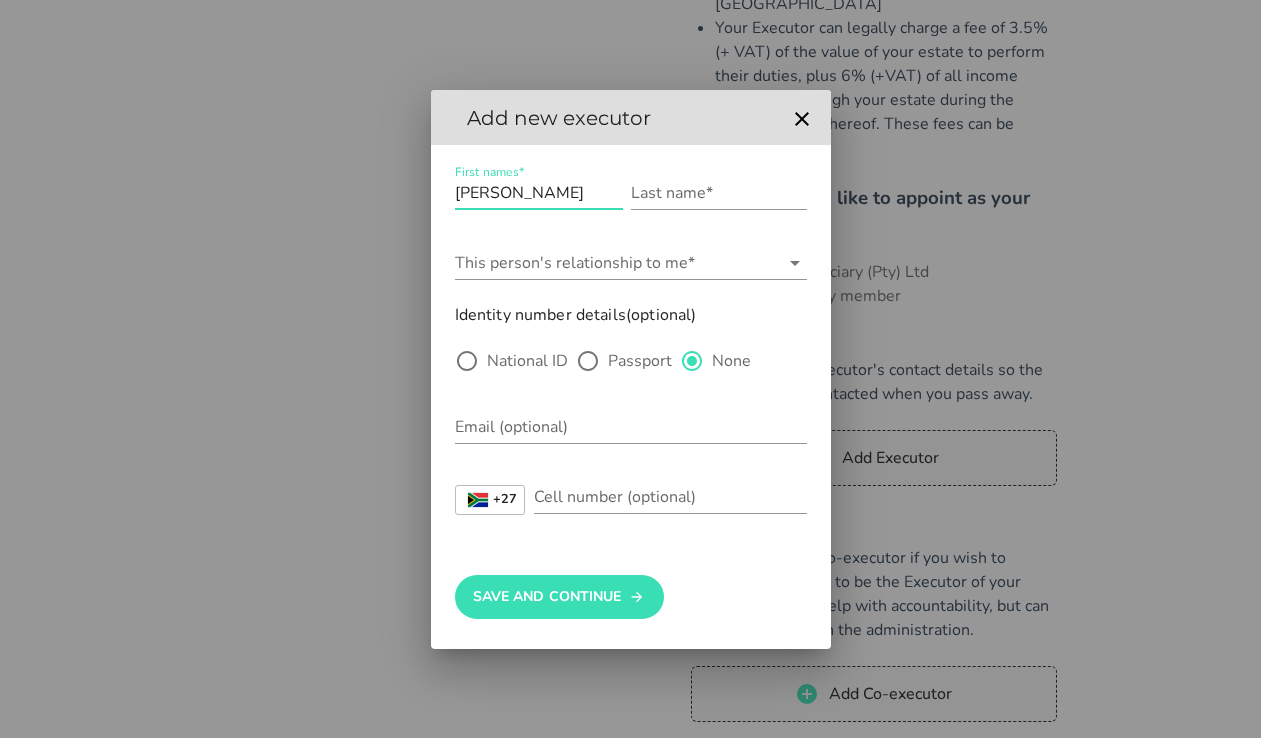 type on "[PERSON_NAME]" 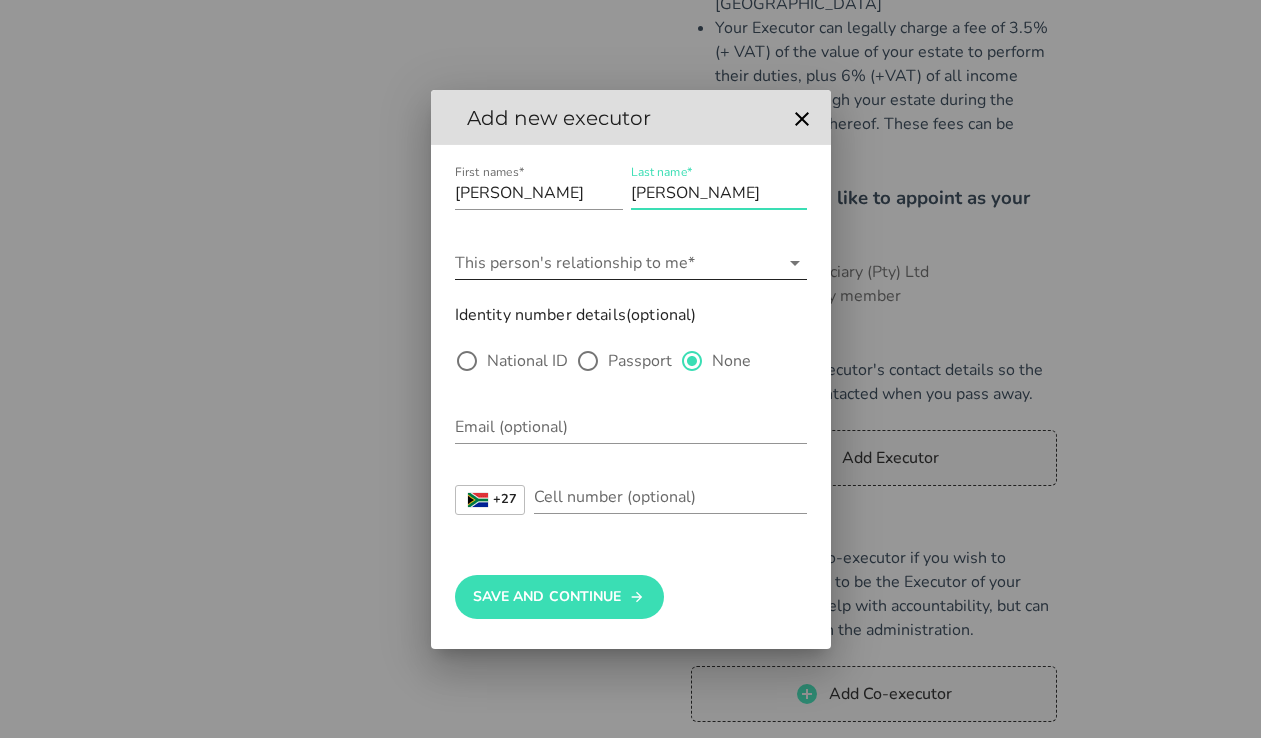 type on "[PERSON_NAME]" 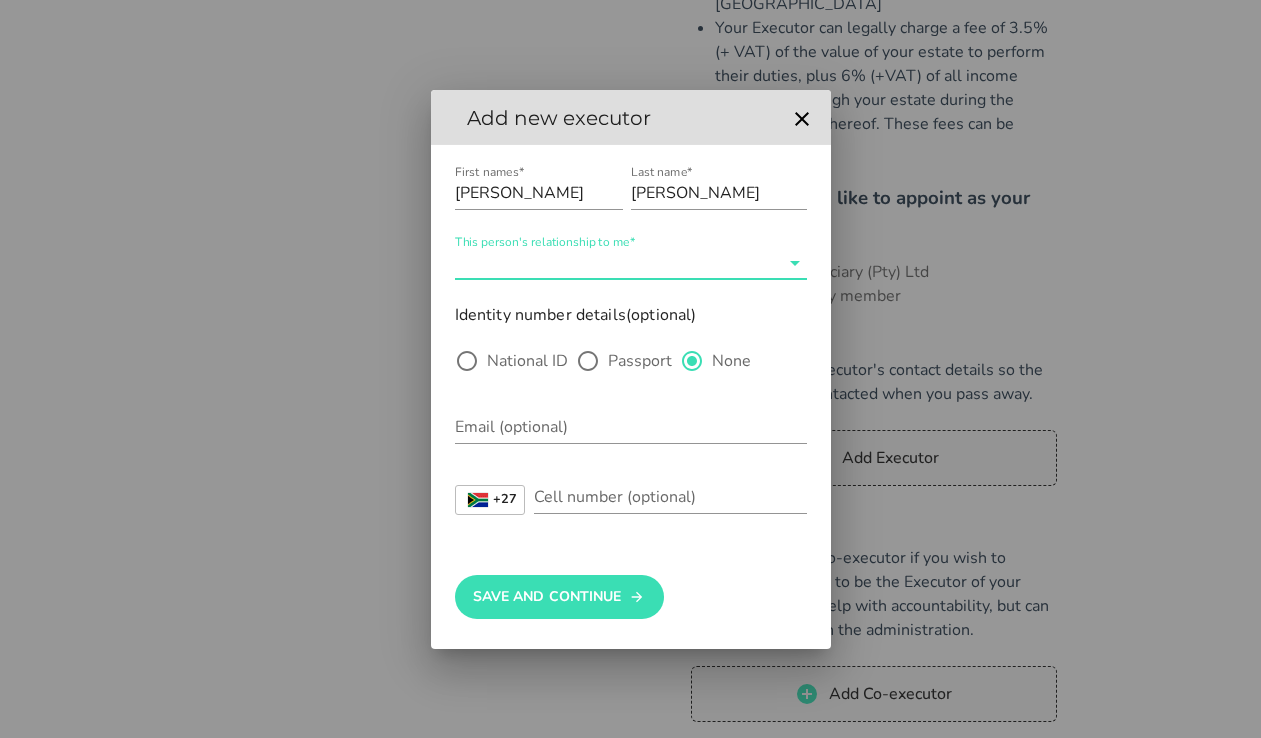 click on "This person's relationship to me*" at bounding box center (617, 263) 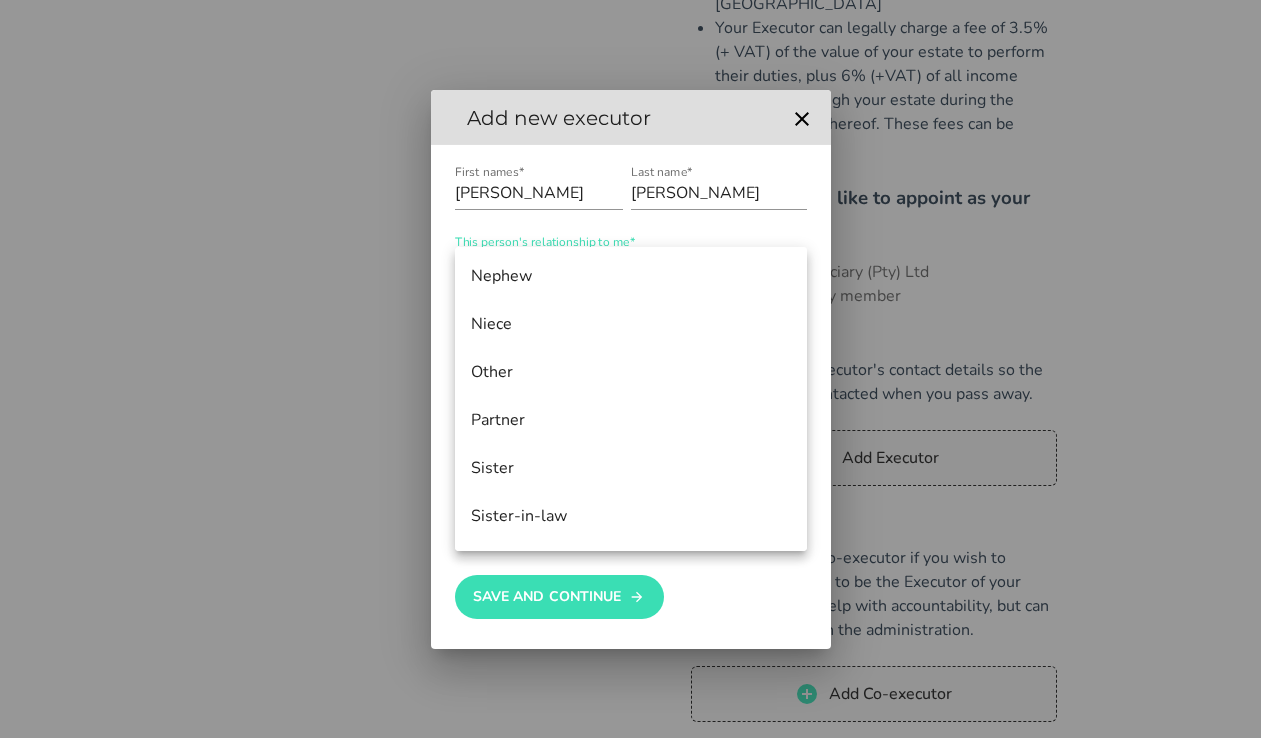scroll, scrollTop: 958, scrollLeft: 0, axis: vertical 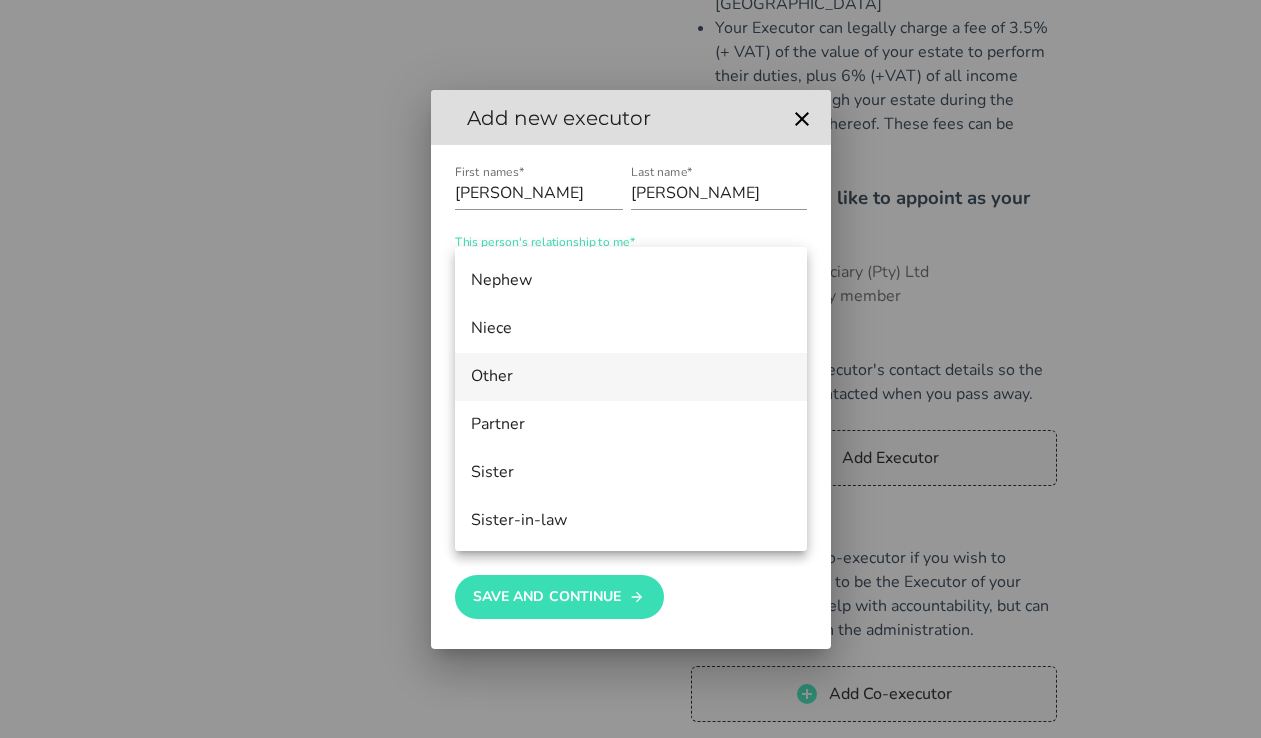 click on "Other" at bounding box center (631, 376) 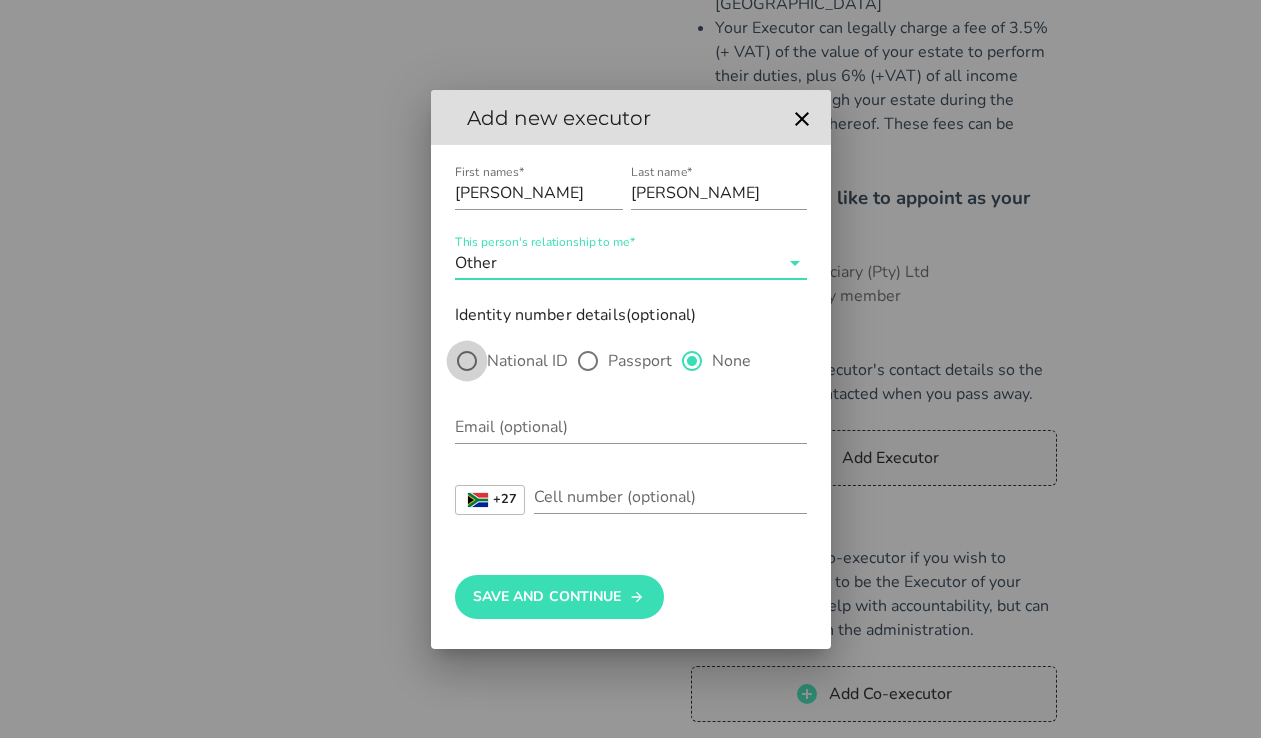 click at bounding box center (467, 361) 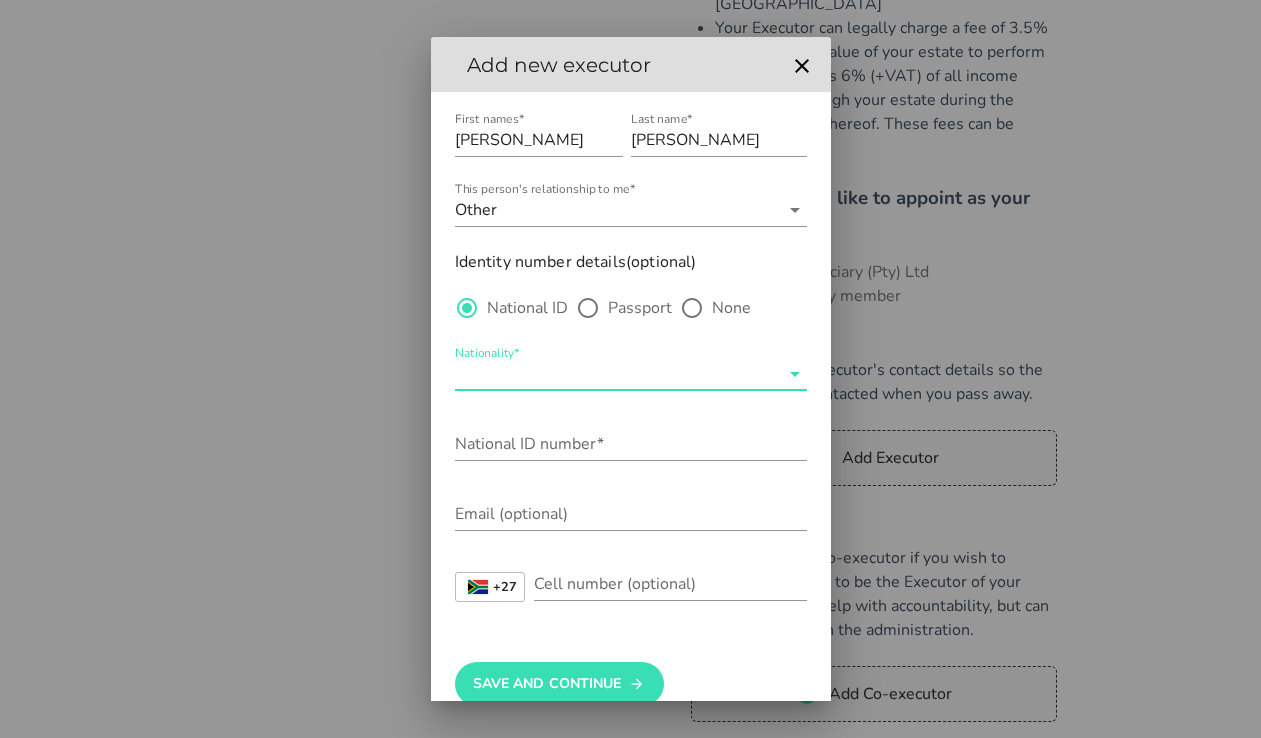 click on "Nationality*" at bounding box center (617, 374) 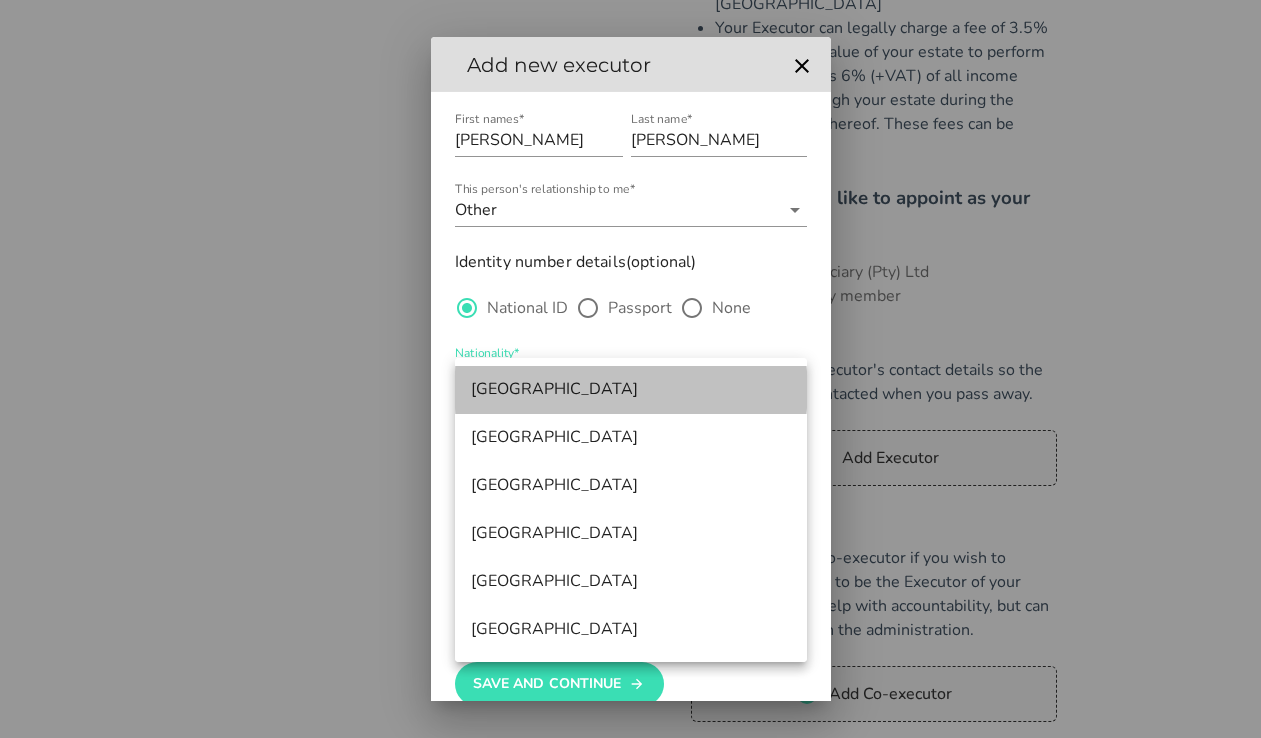 click on "[GEOGRAPHIC_DATA]" at bounding box center [631, 389] 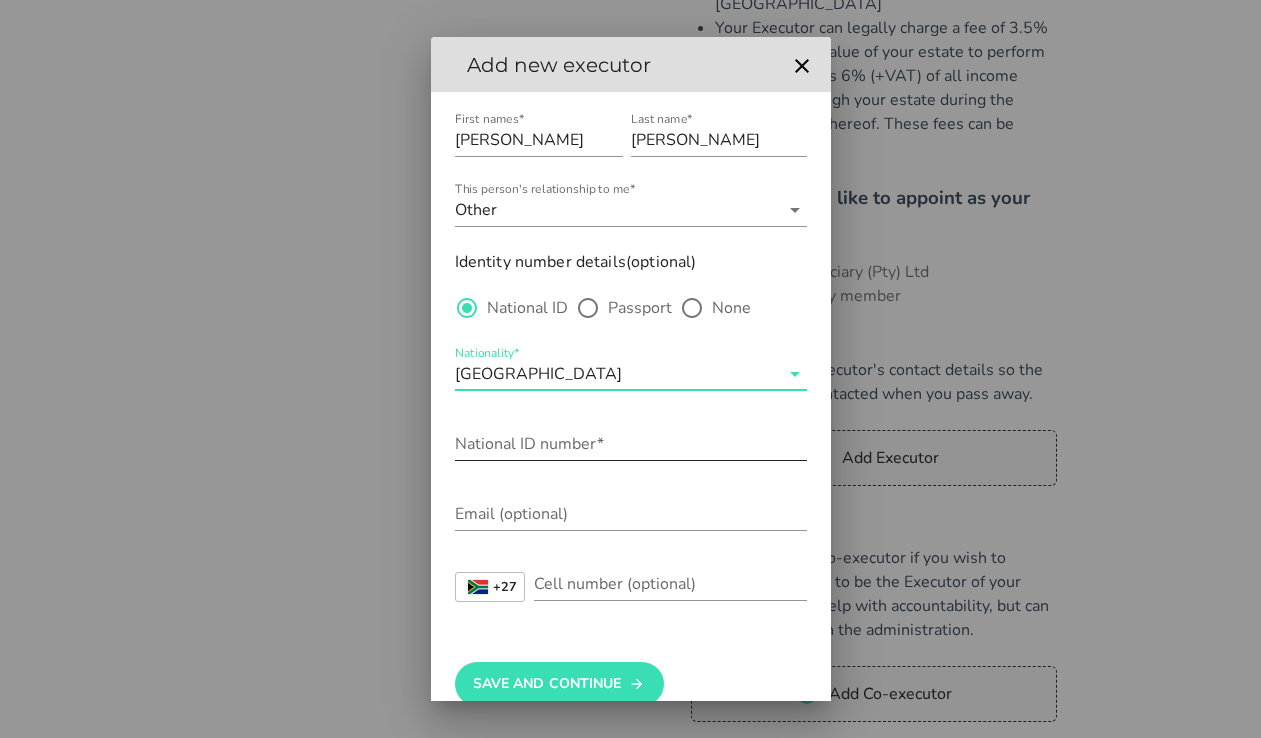 click on "National ID number*" at bounding box center (631, 444) 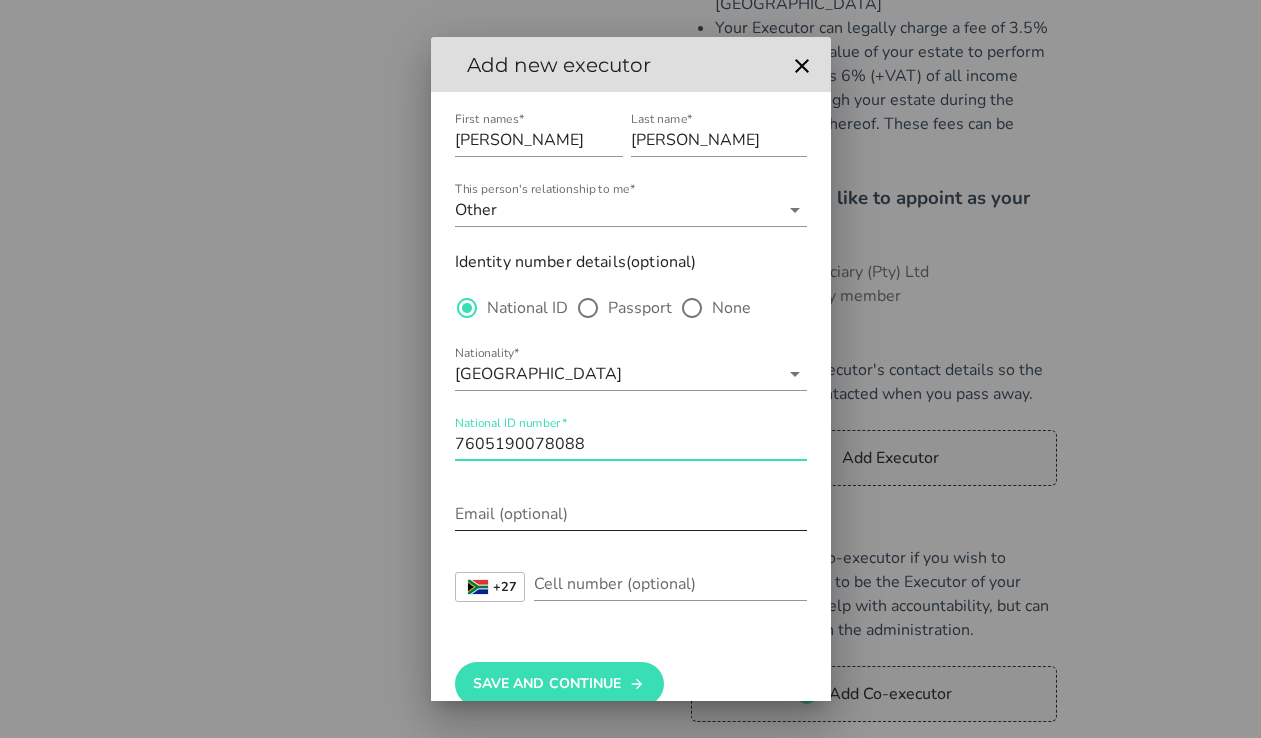 type on "7605190078088" 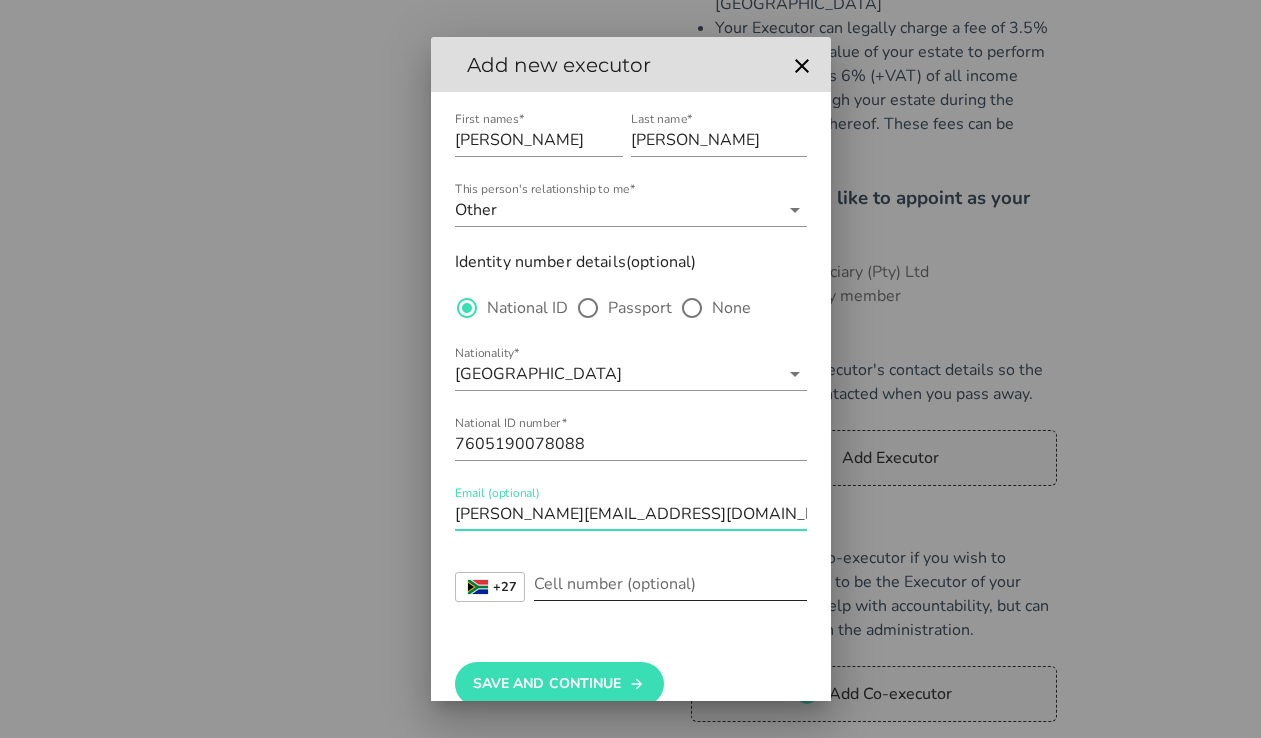 type on "[PERSON_NAME][EMAIL_ADDRESS][DOMAIN_NAME]" 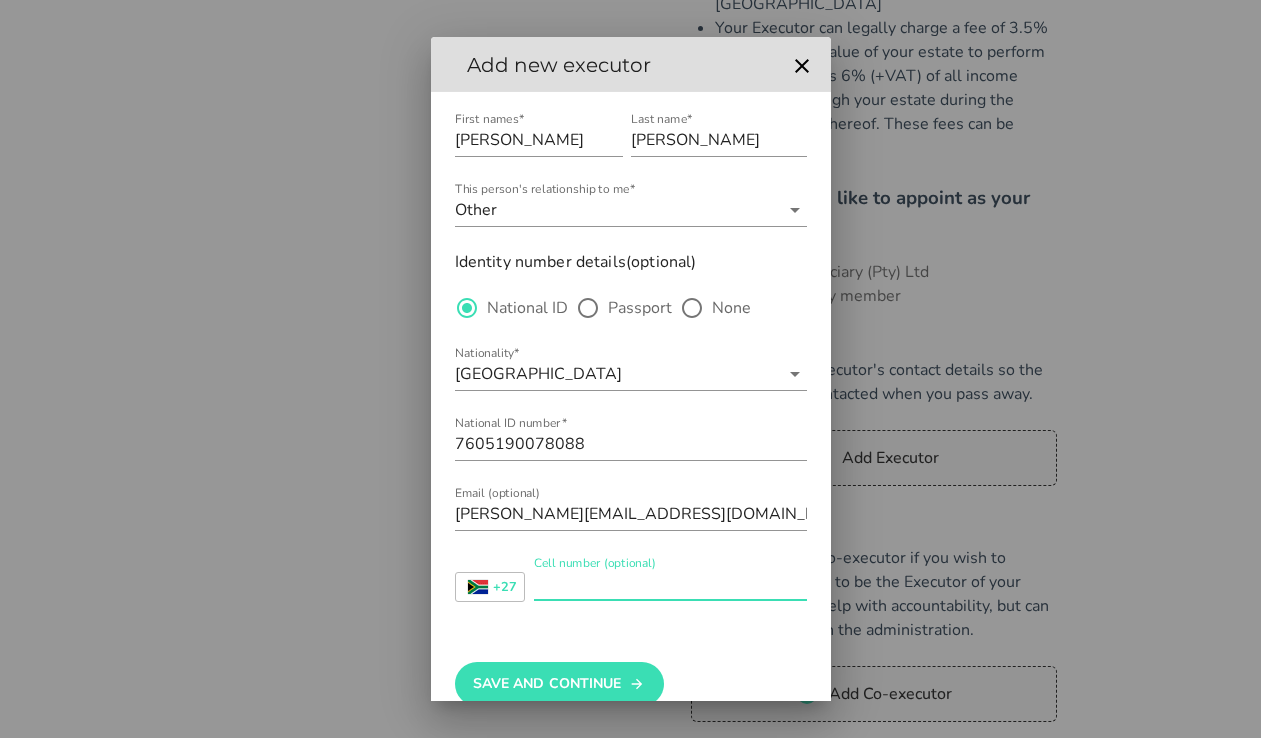 click on "Cell number (optional)" at bounding box center (670, 584) 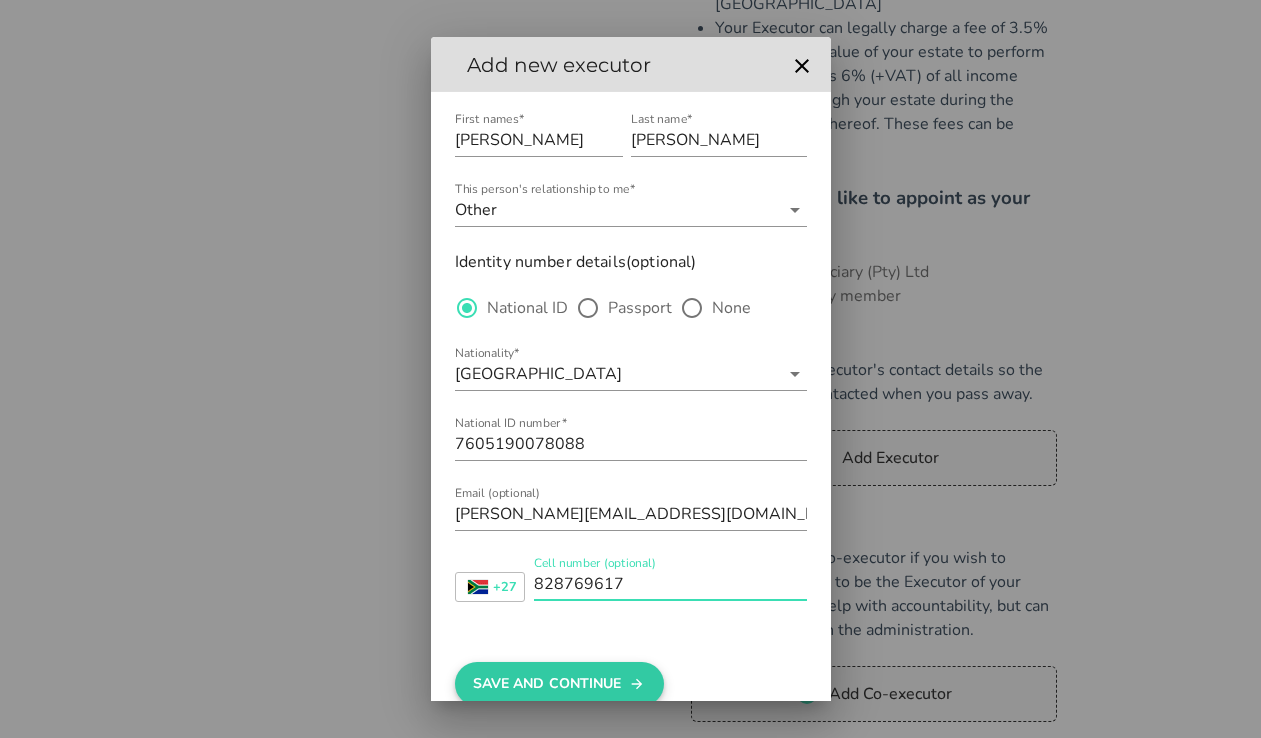 type on "828769617" 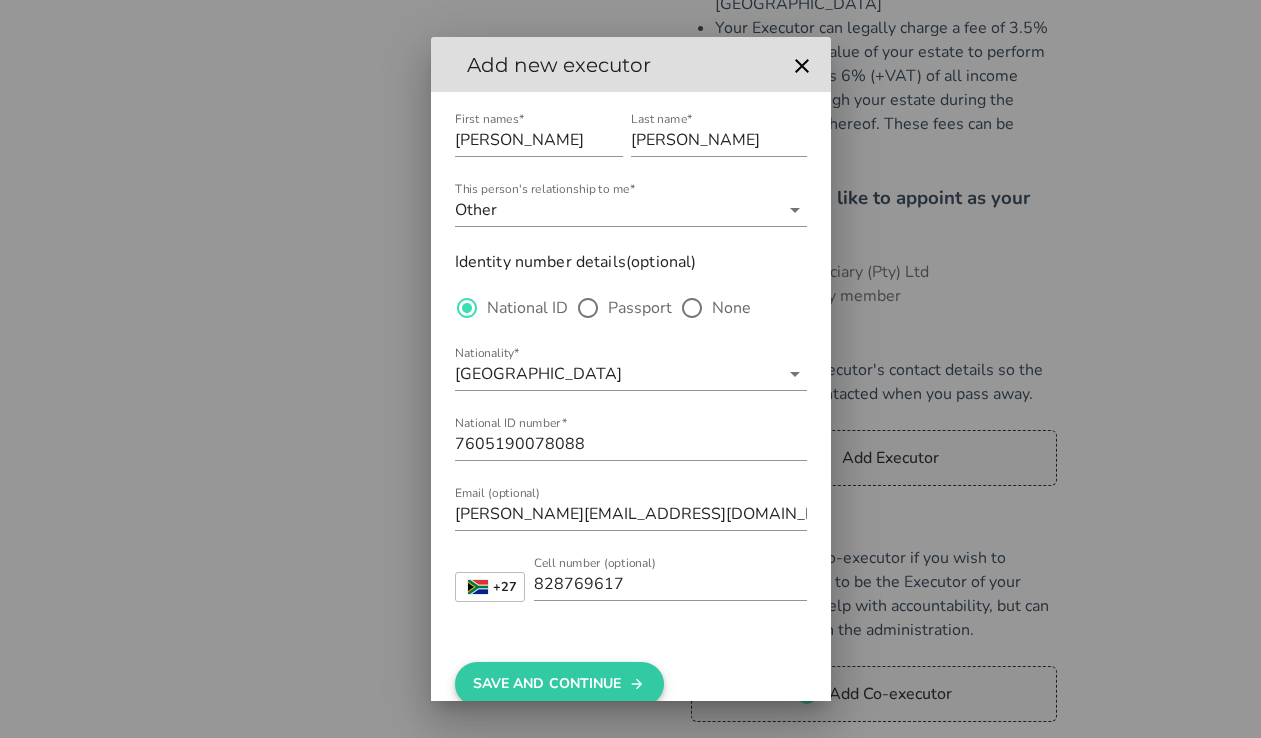 click on "Save And Continue" at bounding box center [559, 684] 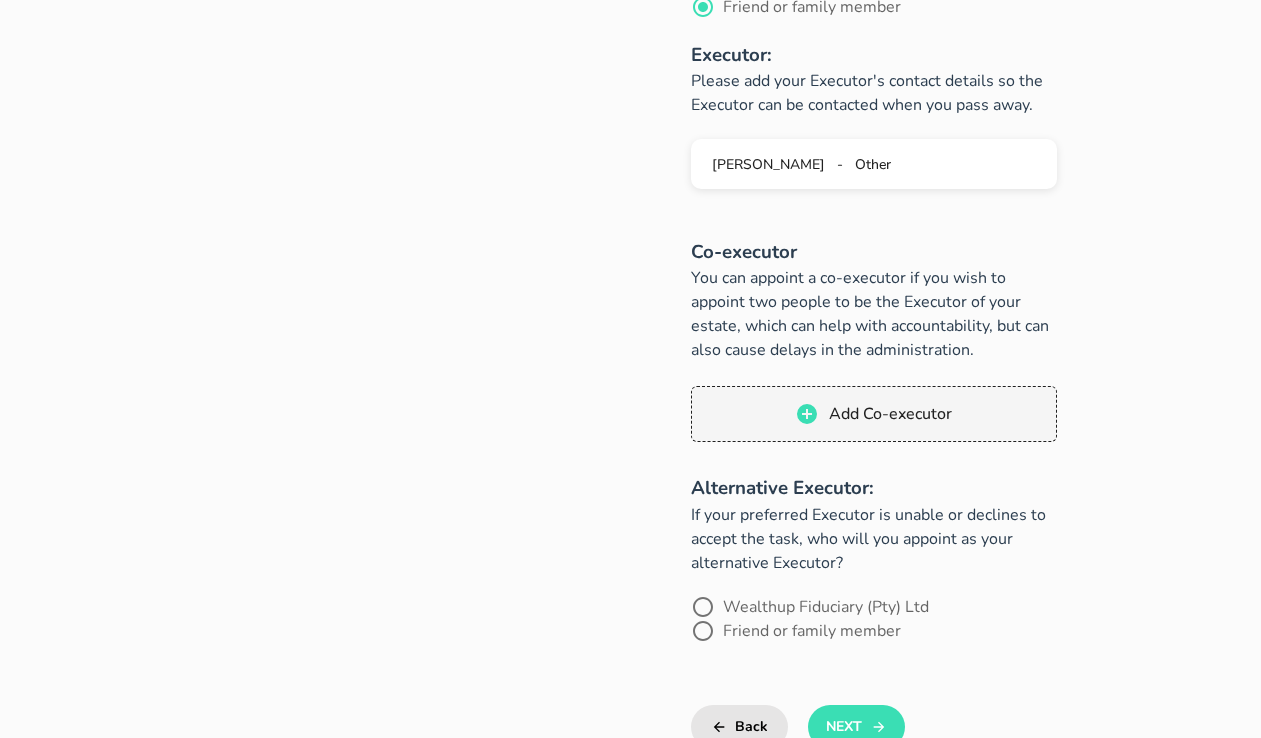 scroll, scrollTop: 1199, scrollLeft: 0, axis: vertical 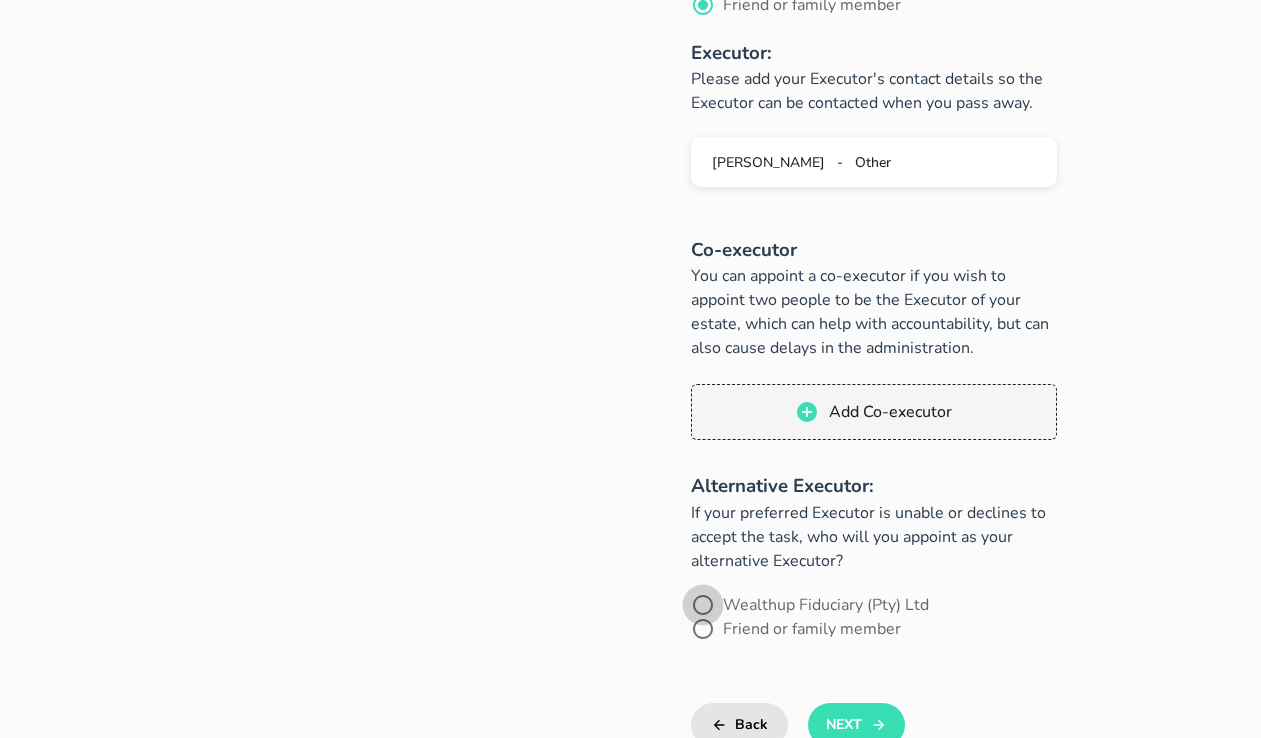 click at bounding box center (703, 605) 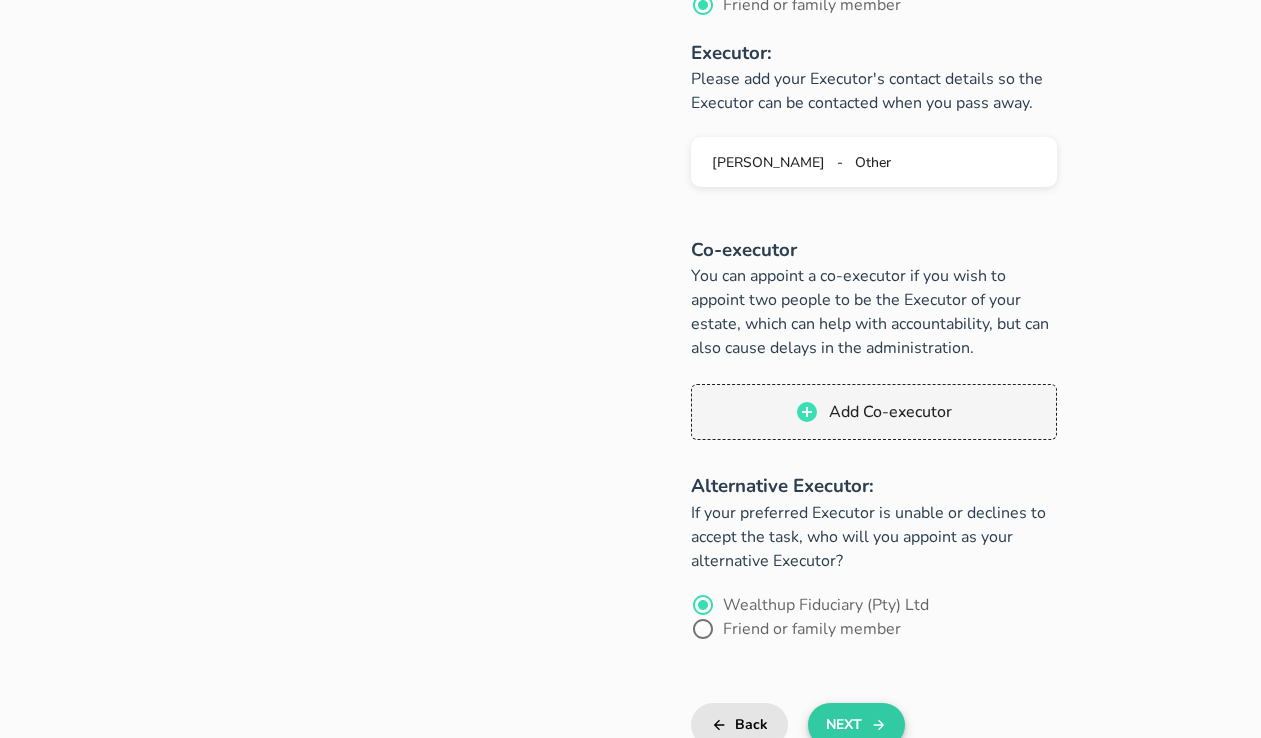 click on "Next" at bounding box center [856, 725] 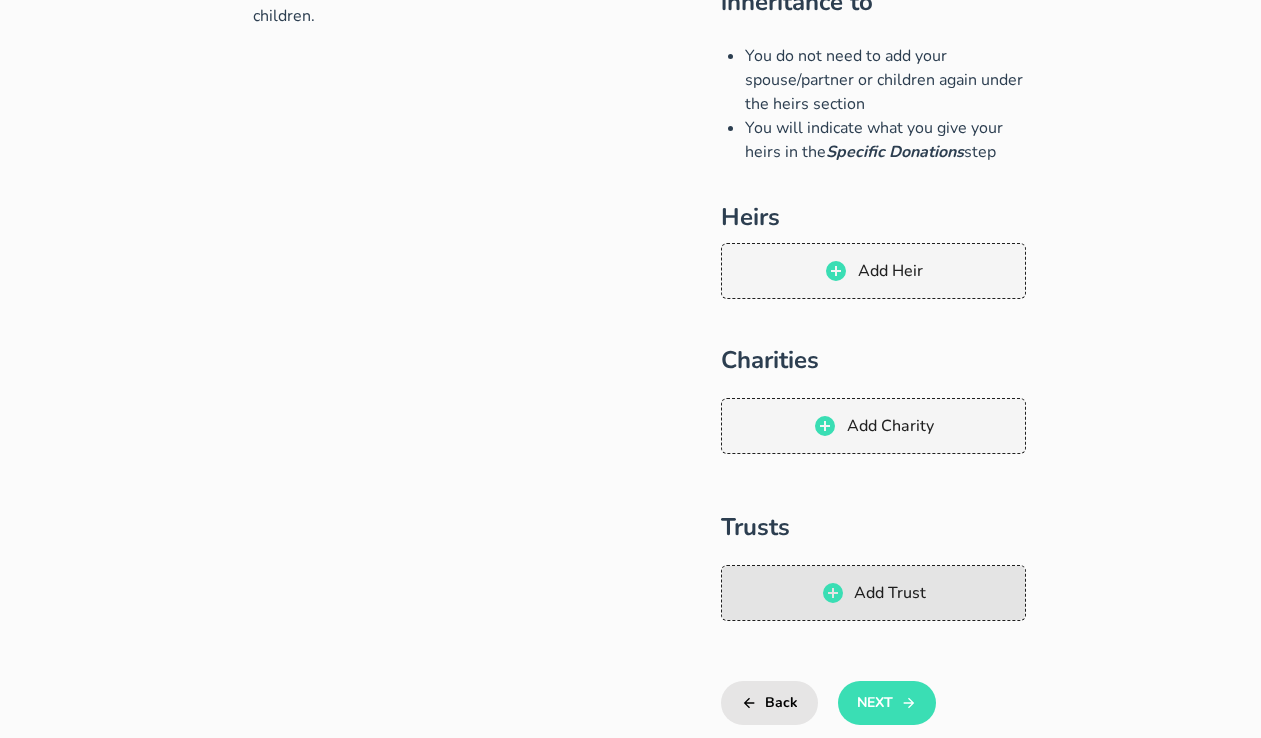 scroll, scrollTop: 203, scrollLeft: 0, axis: vertical 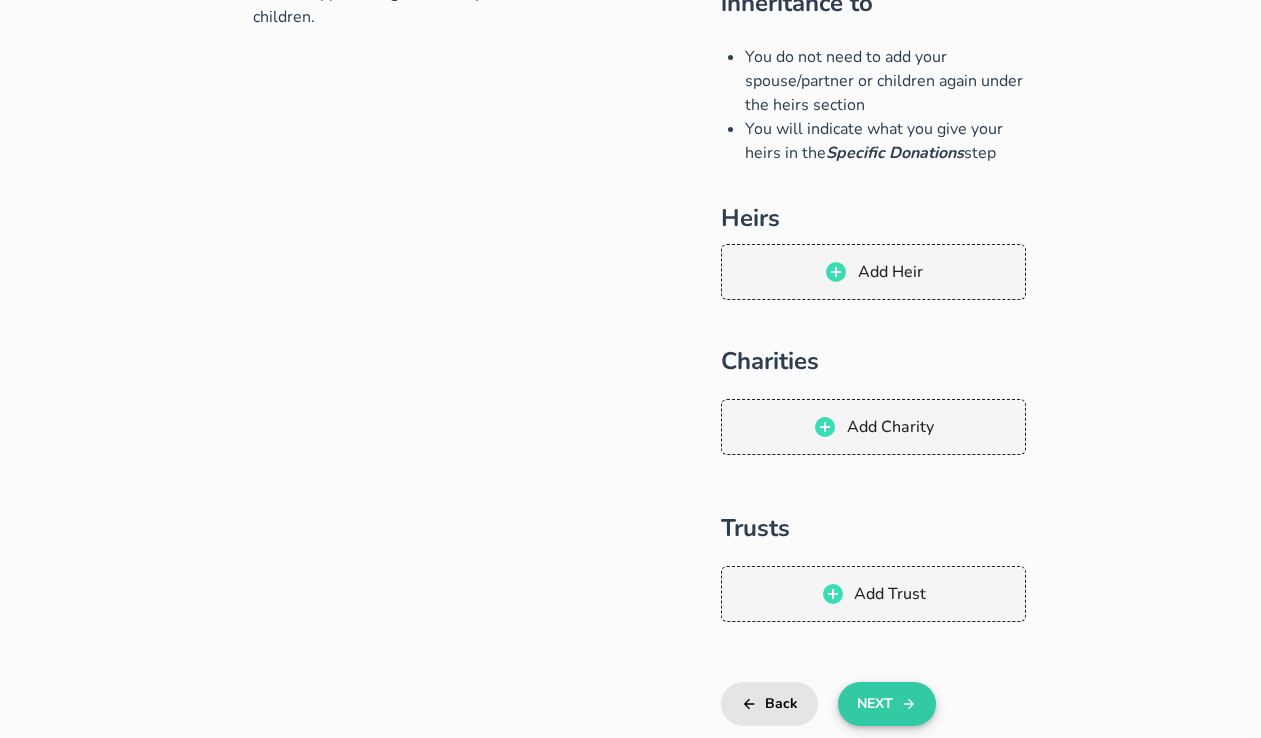 click on "Next" at bounding box center [886, 704] 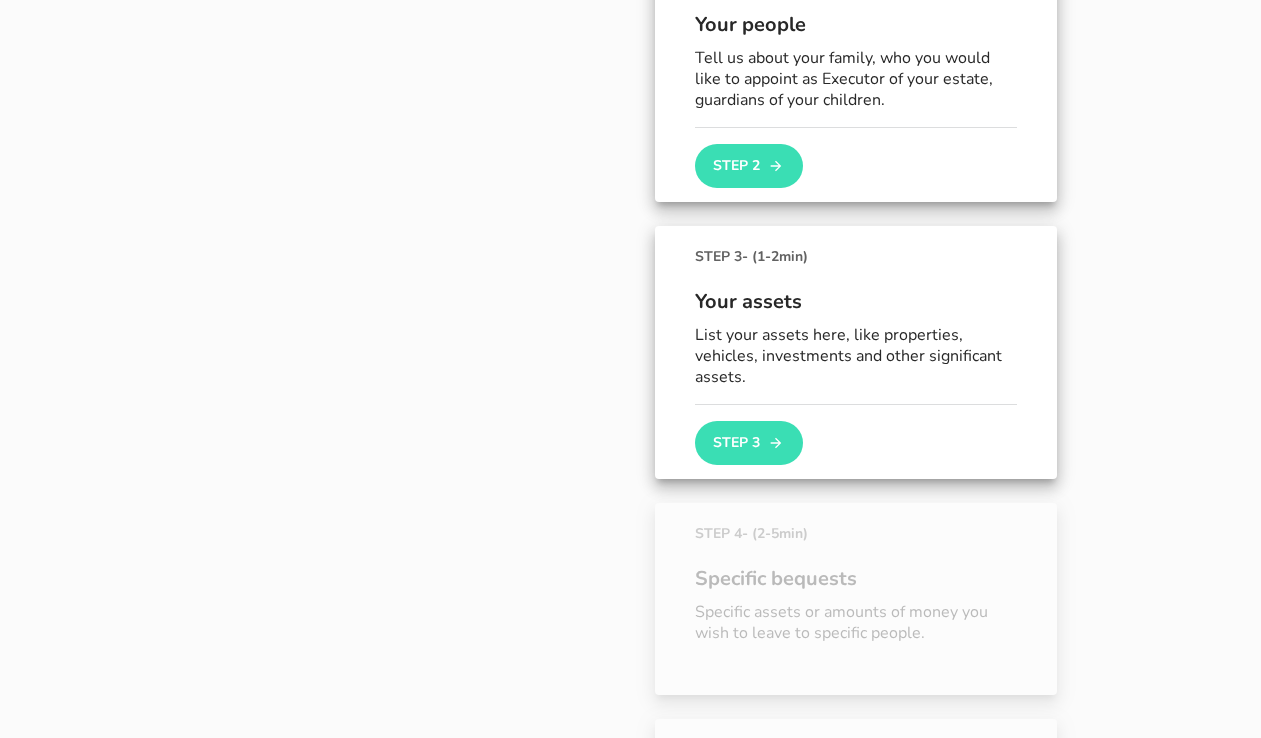 scroll, scrollTop: 485, scrollLeft: 0, axis: vertical 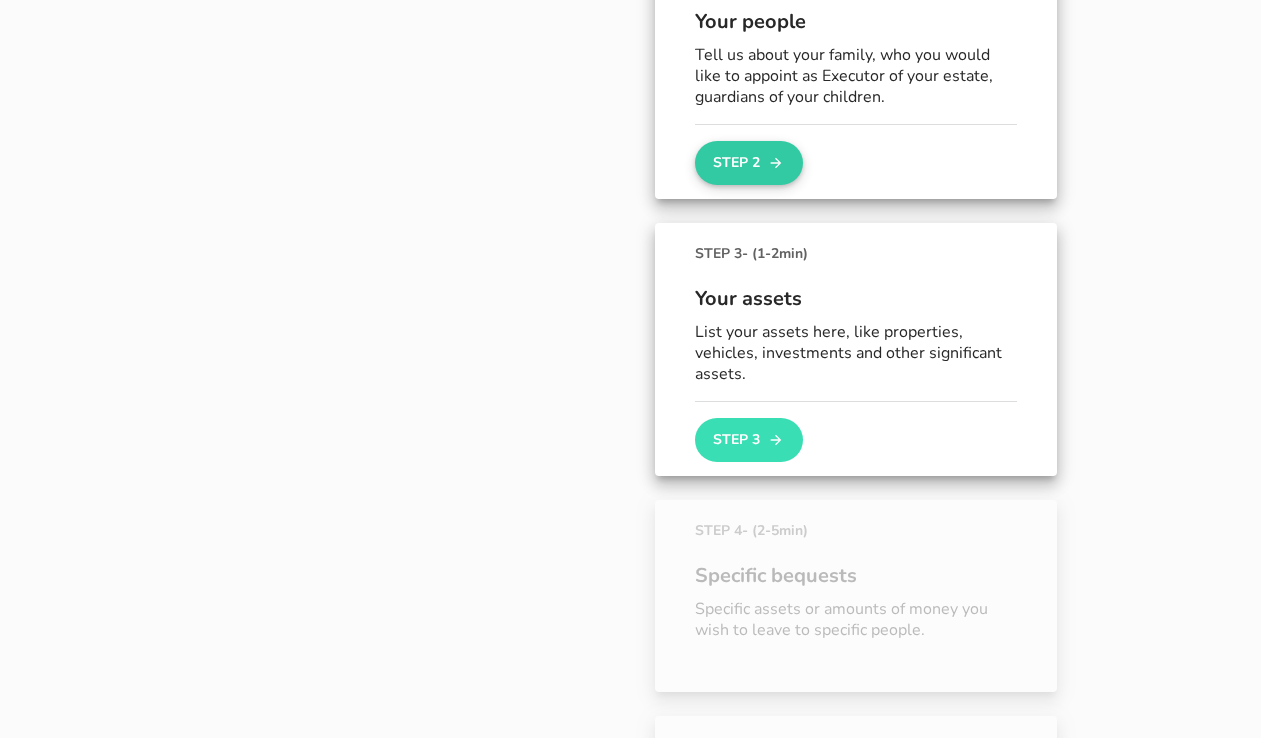 click on "Step 2" at bounding box center [749, 163] 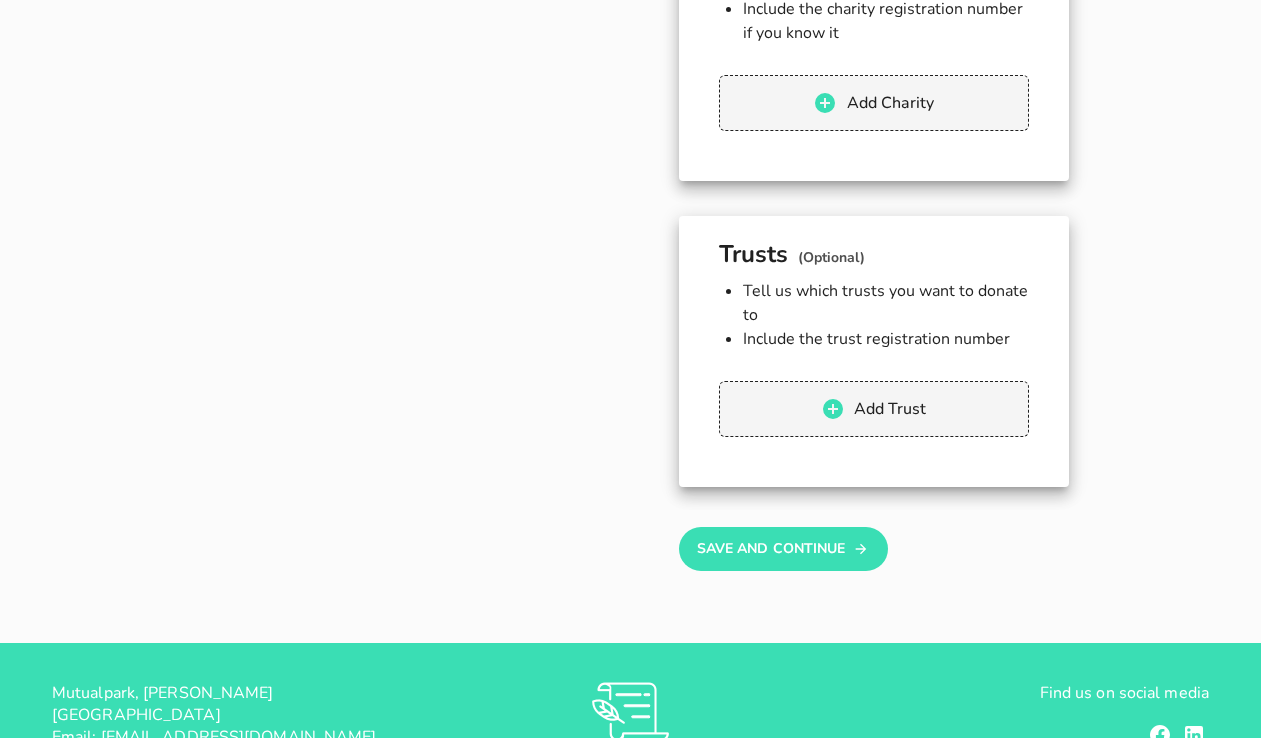 scroll, scrollTop: 1442, scrollLeft: 0, axis: vertical 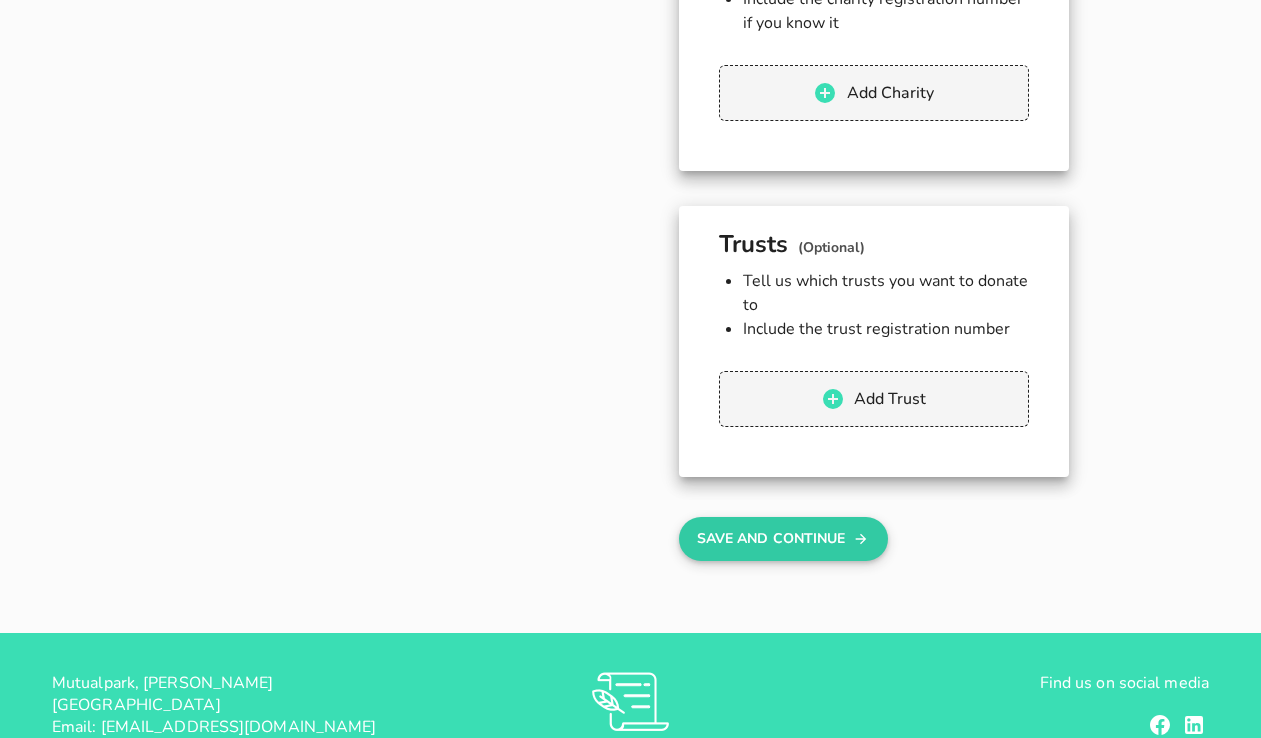 click on "Save And Continue" at bounding box center (783, 539) 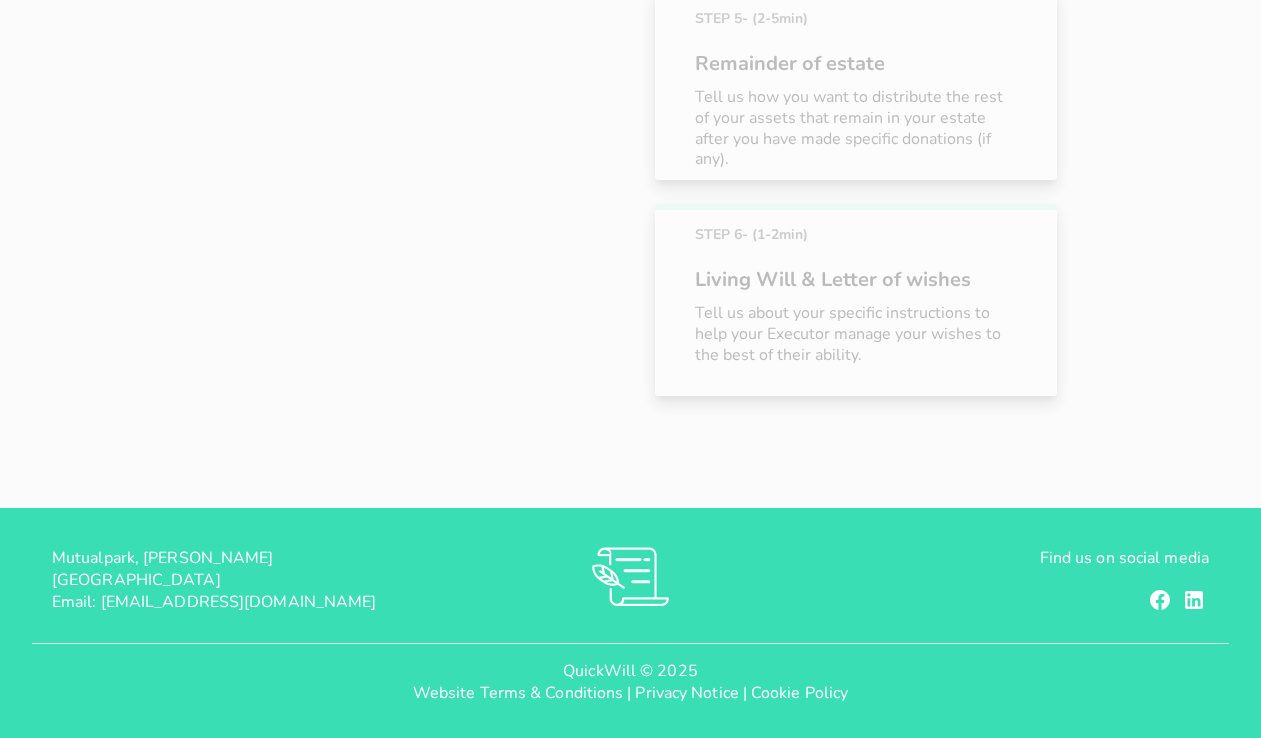 scroll, scrollTop: 327, scrollLeft: 0, axis: vertical 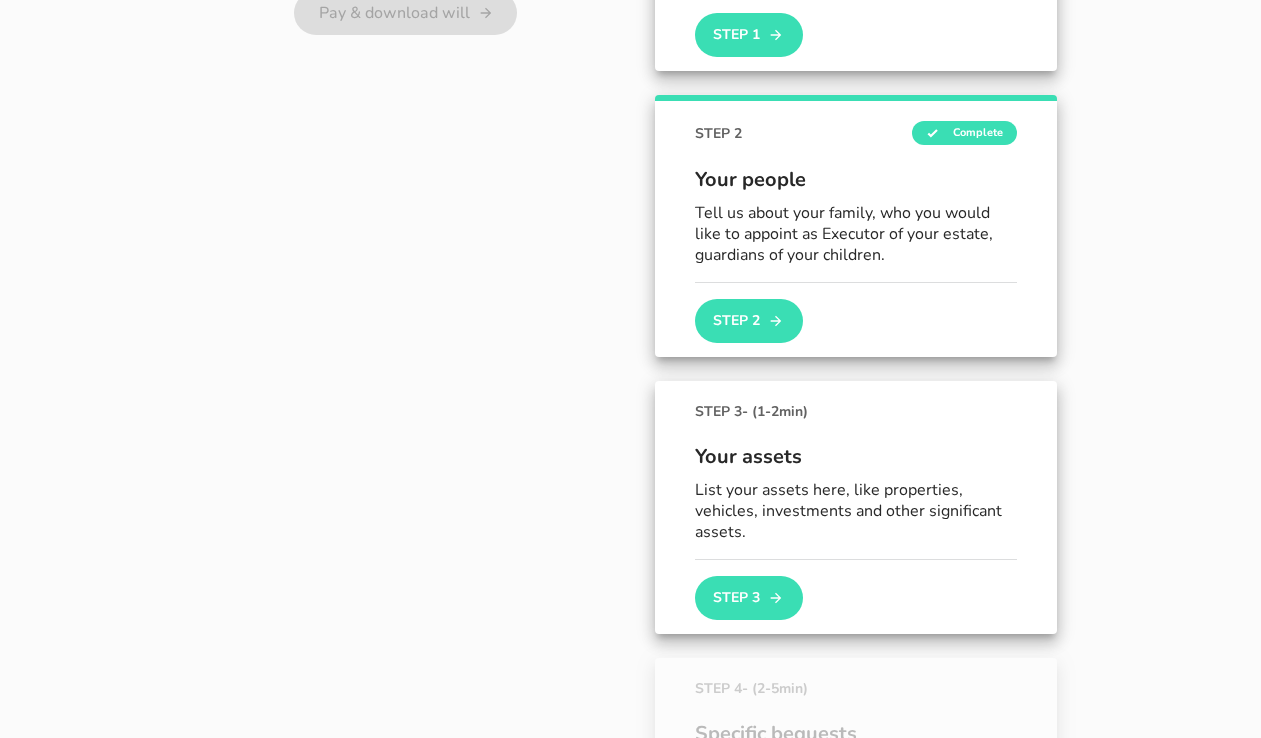 click on "Your assets   List your assets here, like properties, vehicles, investments and other significant assets." at bounding box center (856, 490) 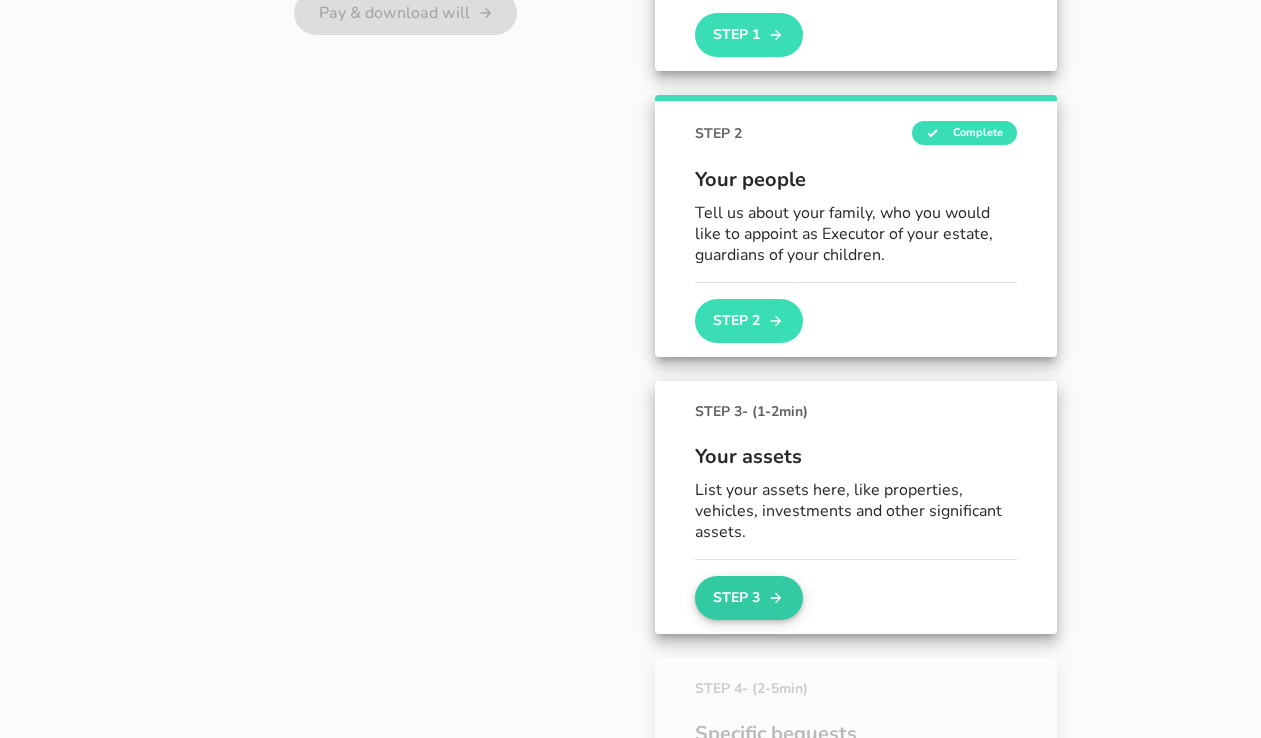 click on "Step 3" at bounding box center (749, 598) 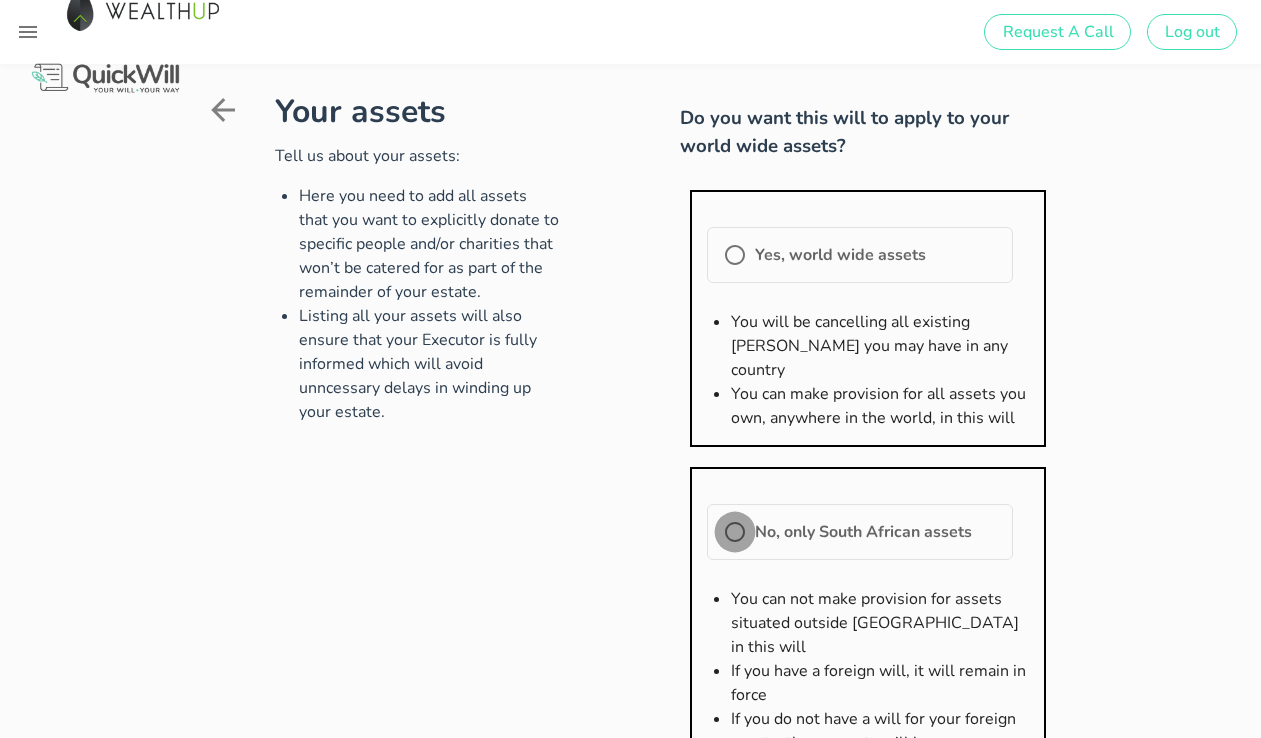 click at bounding box center (735, 532) 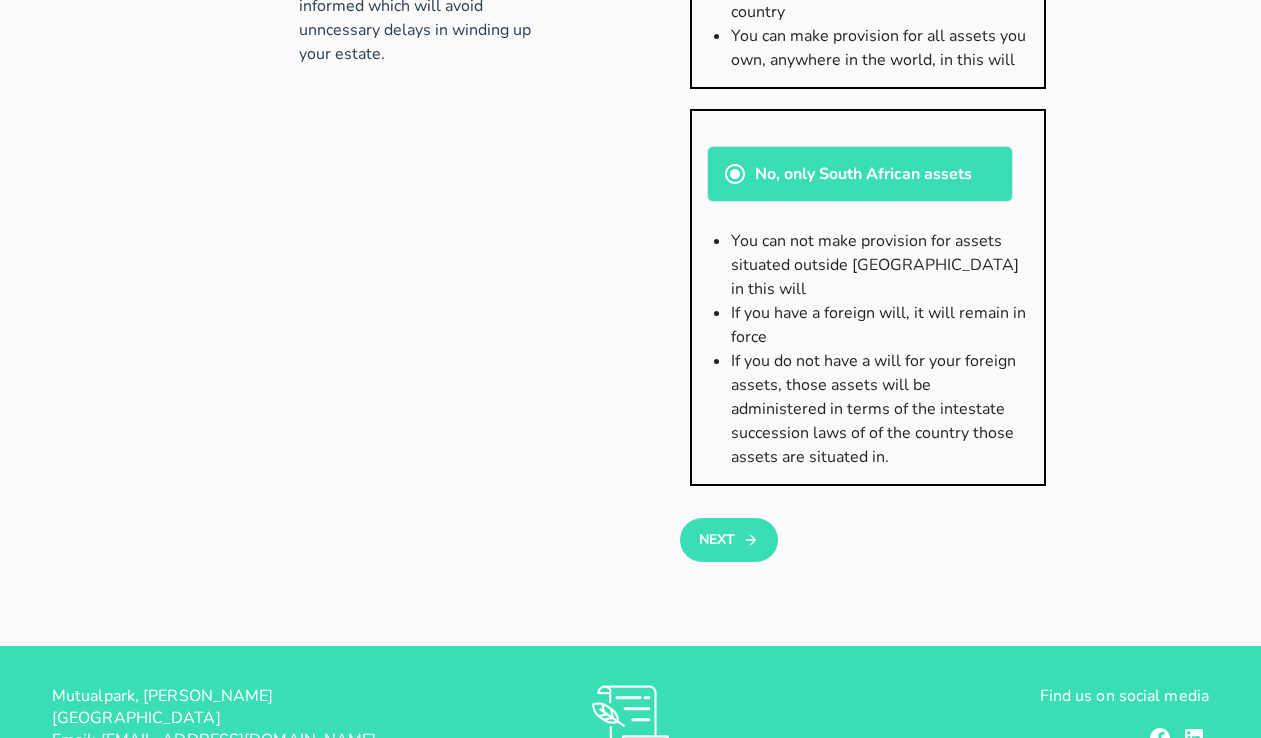 scroll, scrollTop: 397, scrollLeft: 0, axis: vertical 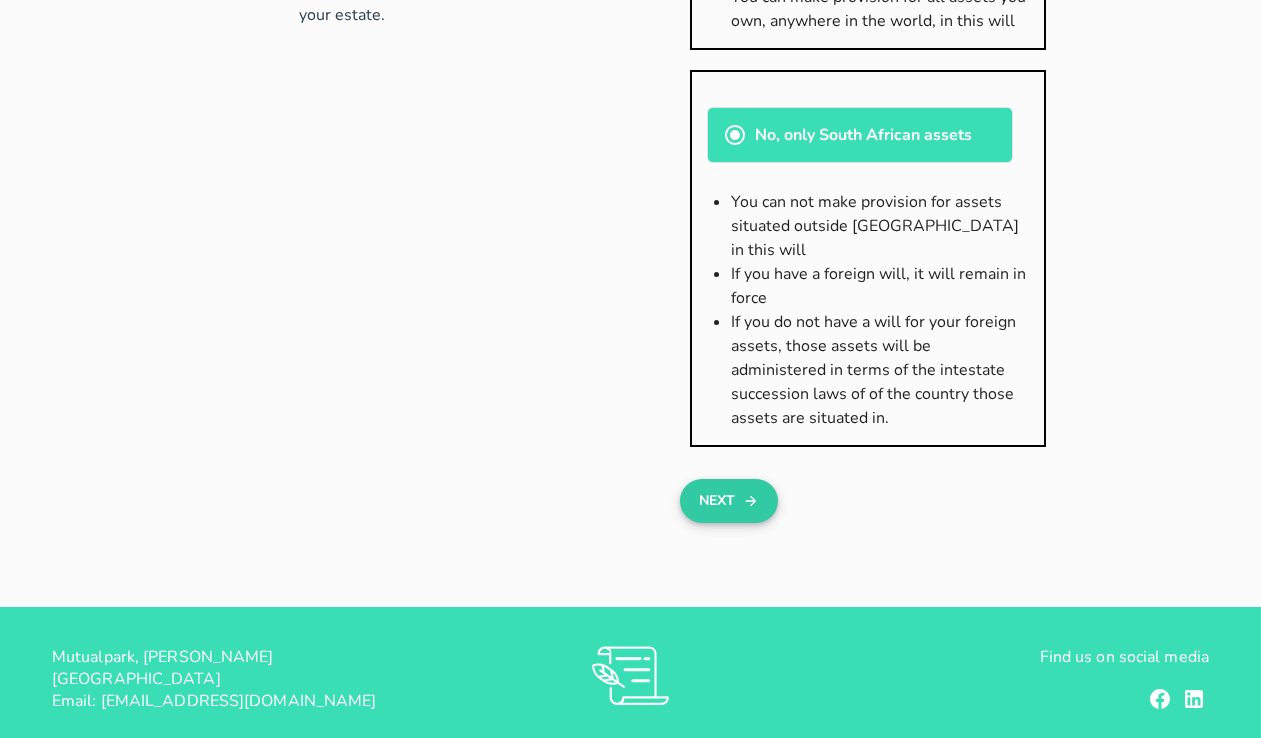 click on "Next" at bounding box center (728, 501) 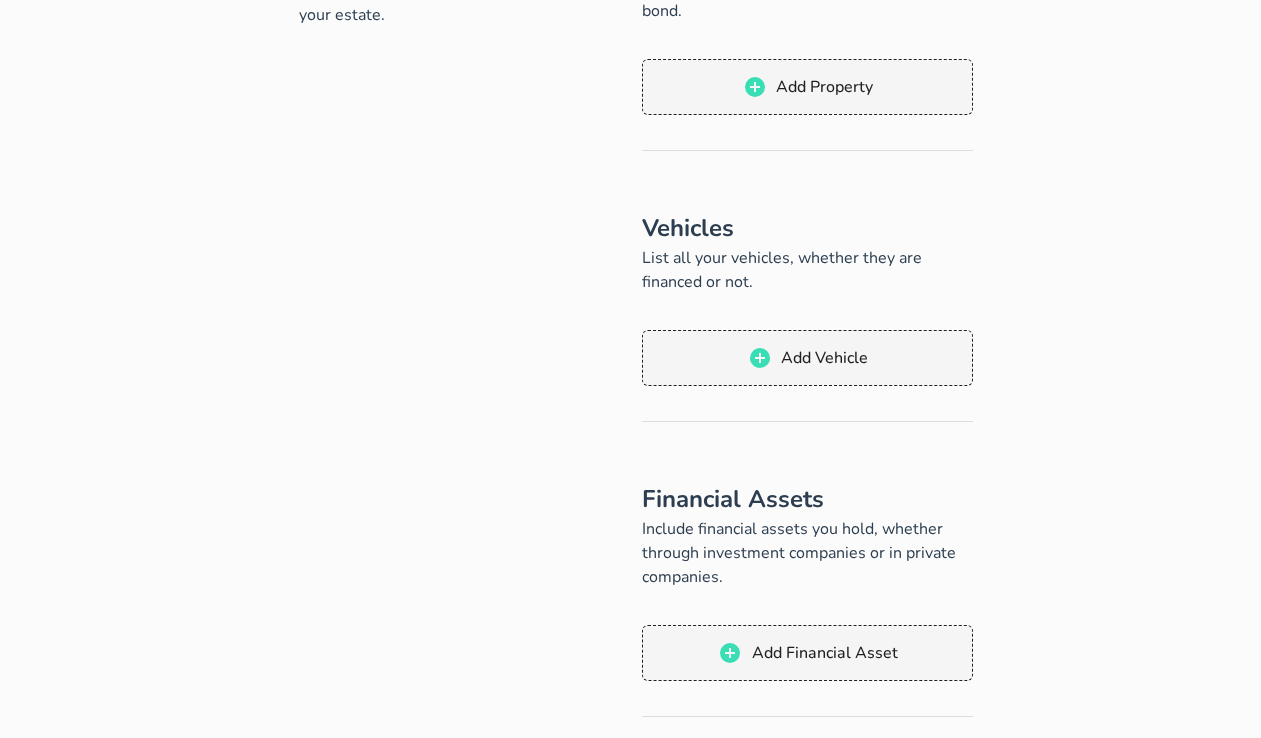 scroll, scrollTop: 0, scrollLeft: 0, axis: both 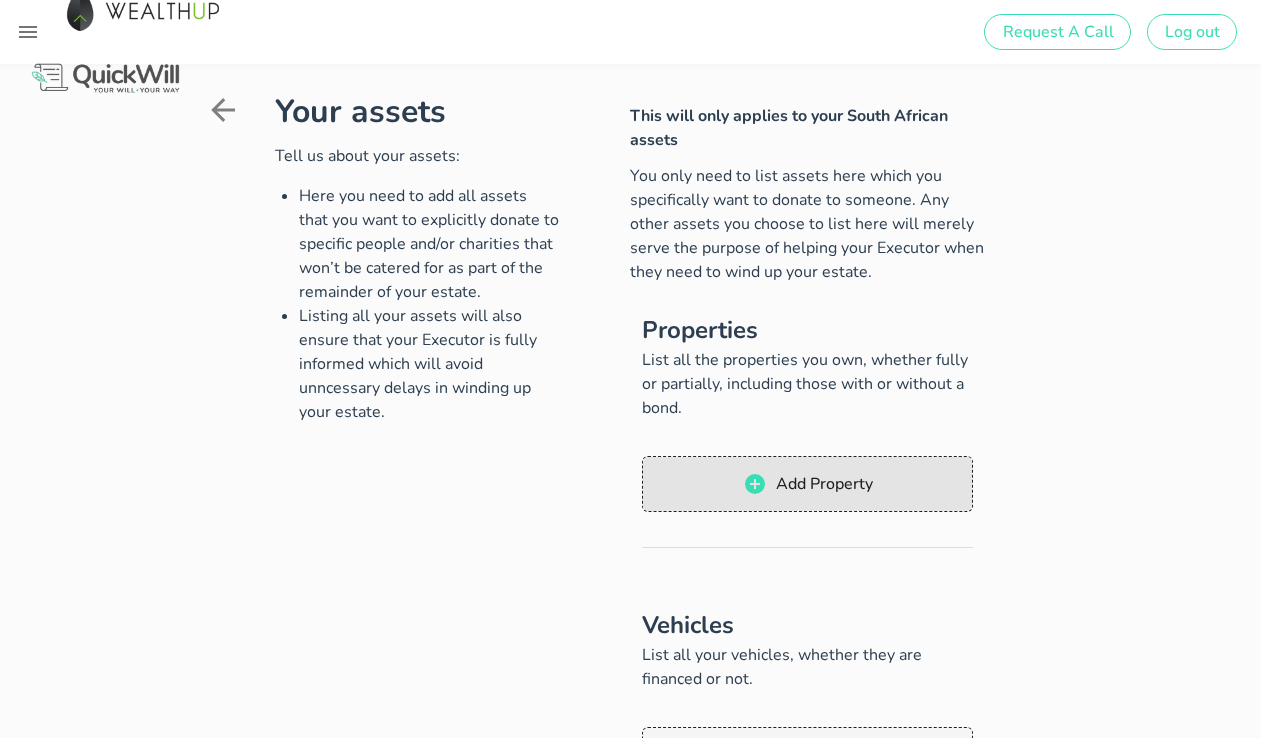 click on "Add Property" at bounding box center (824, 484) 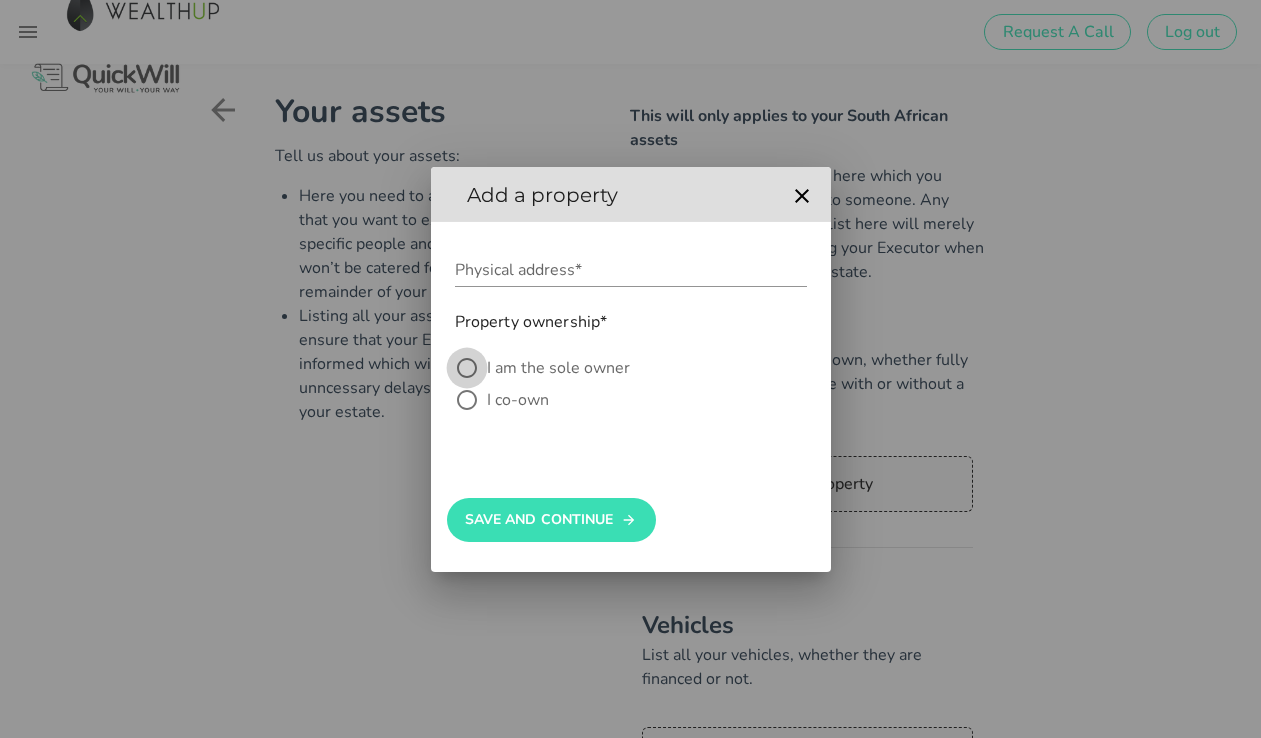 click at bounding box center (467, 368) 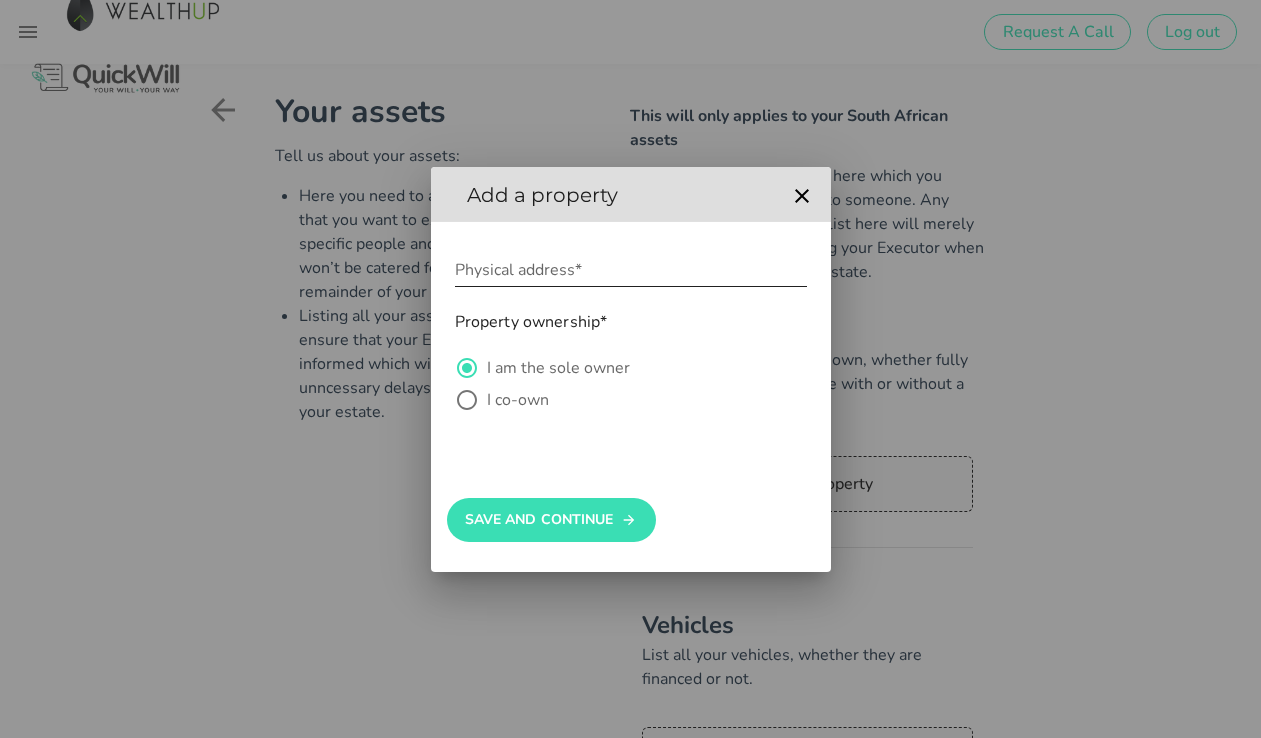 click on "Physical address*" at bounding box center [631, 270] 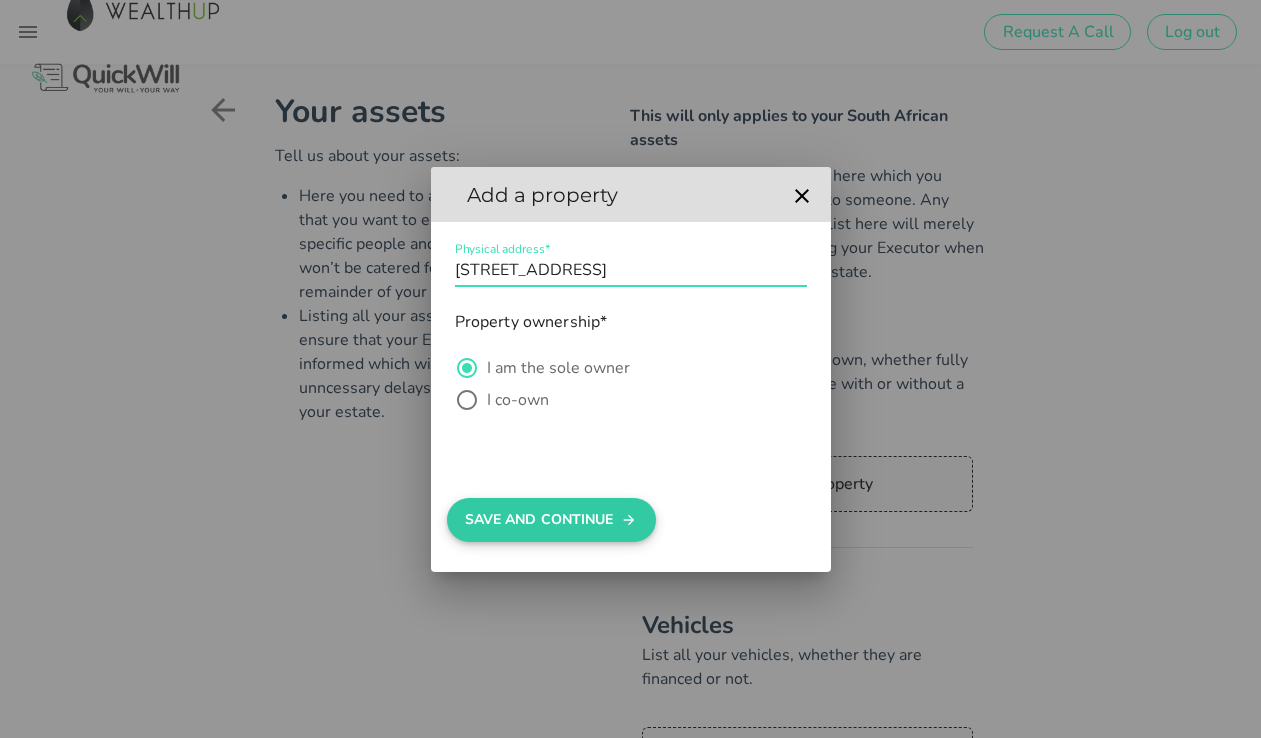 type on "[STREET_ADDRESS]" 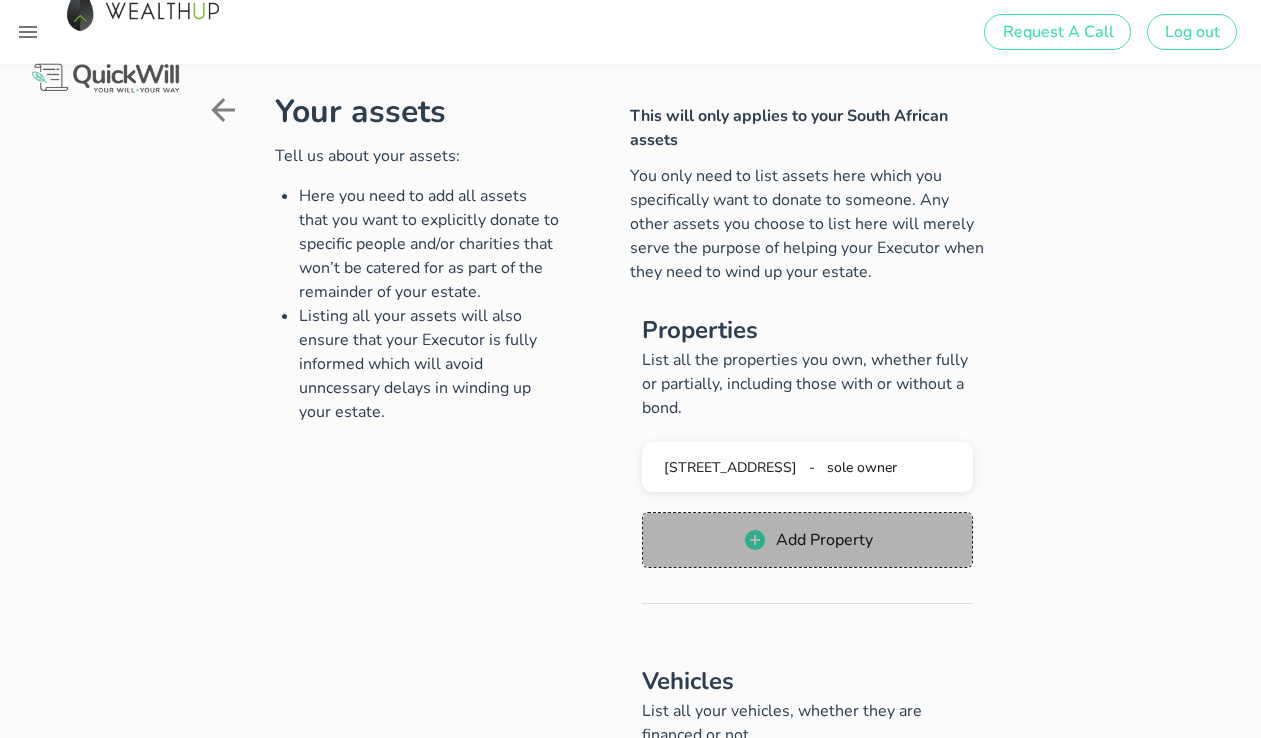 click on "Add Property" at bounding box center (807, 540) 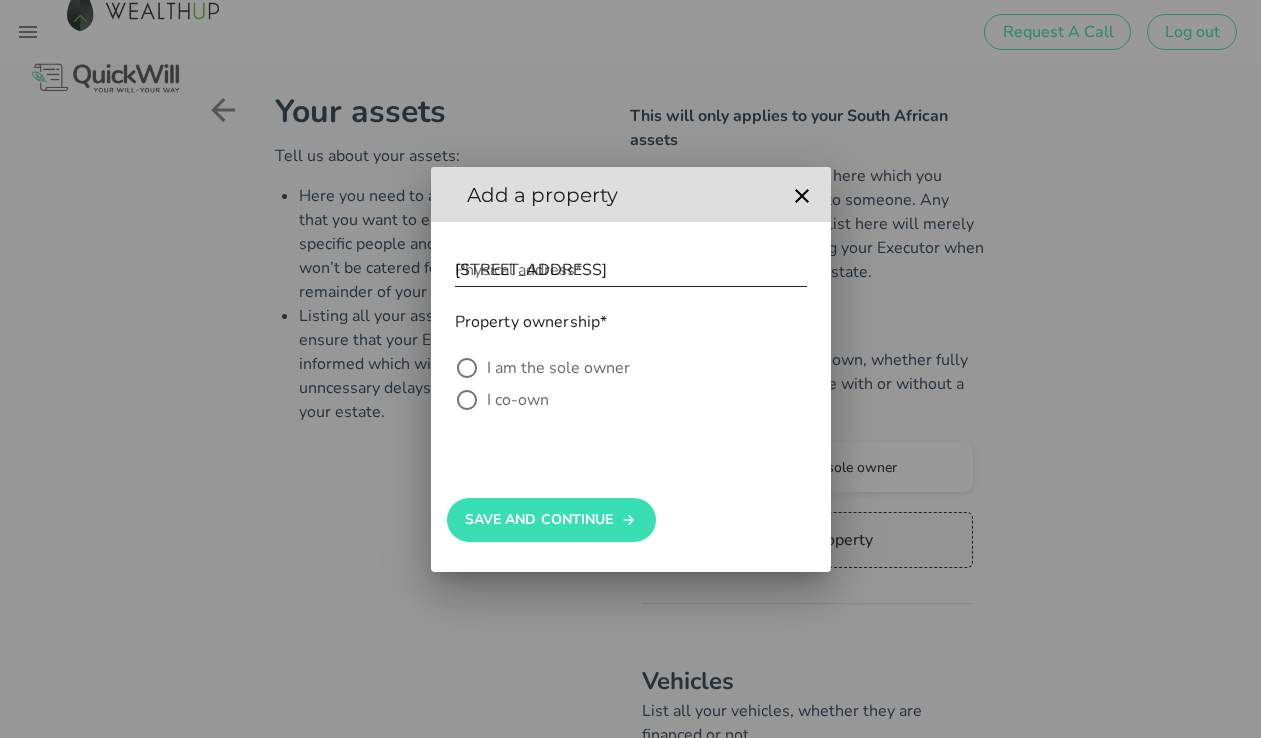 click on "Physical address*" at bounding box center (631, 270) 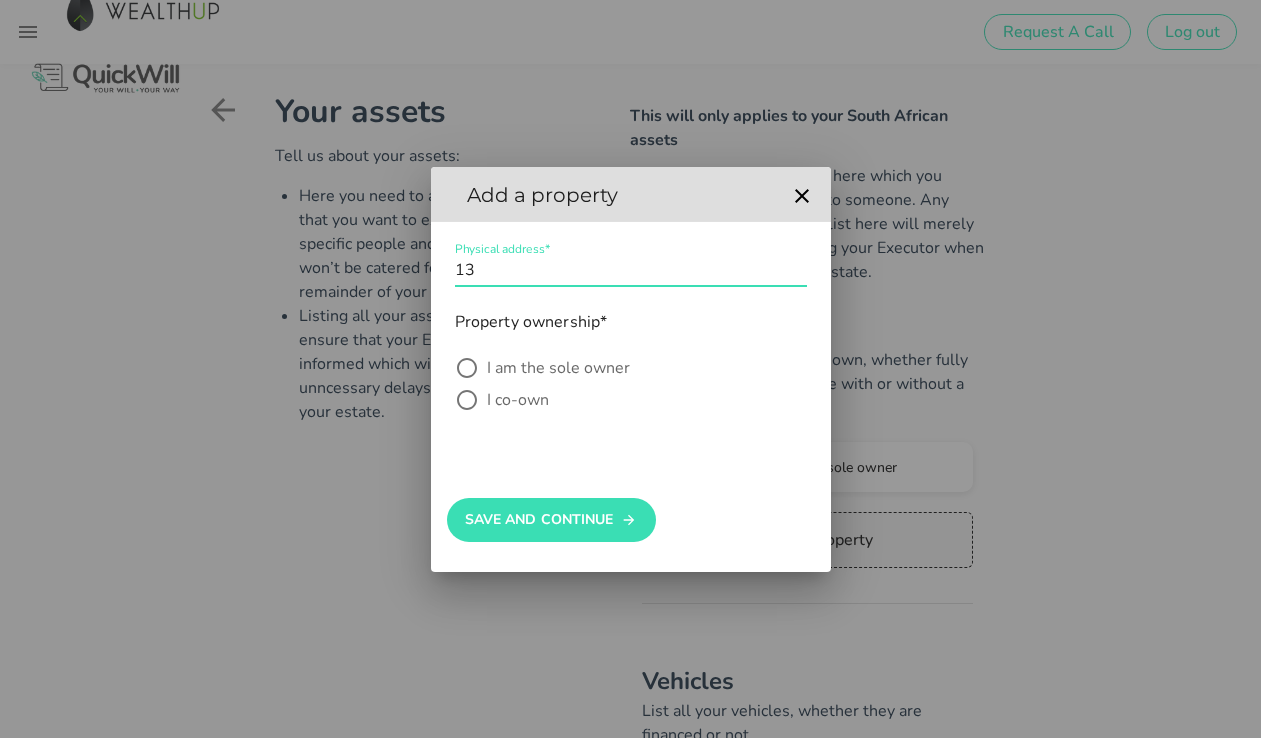 type on "1" 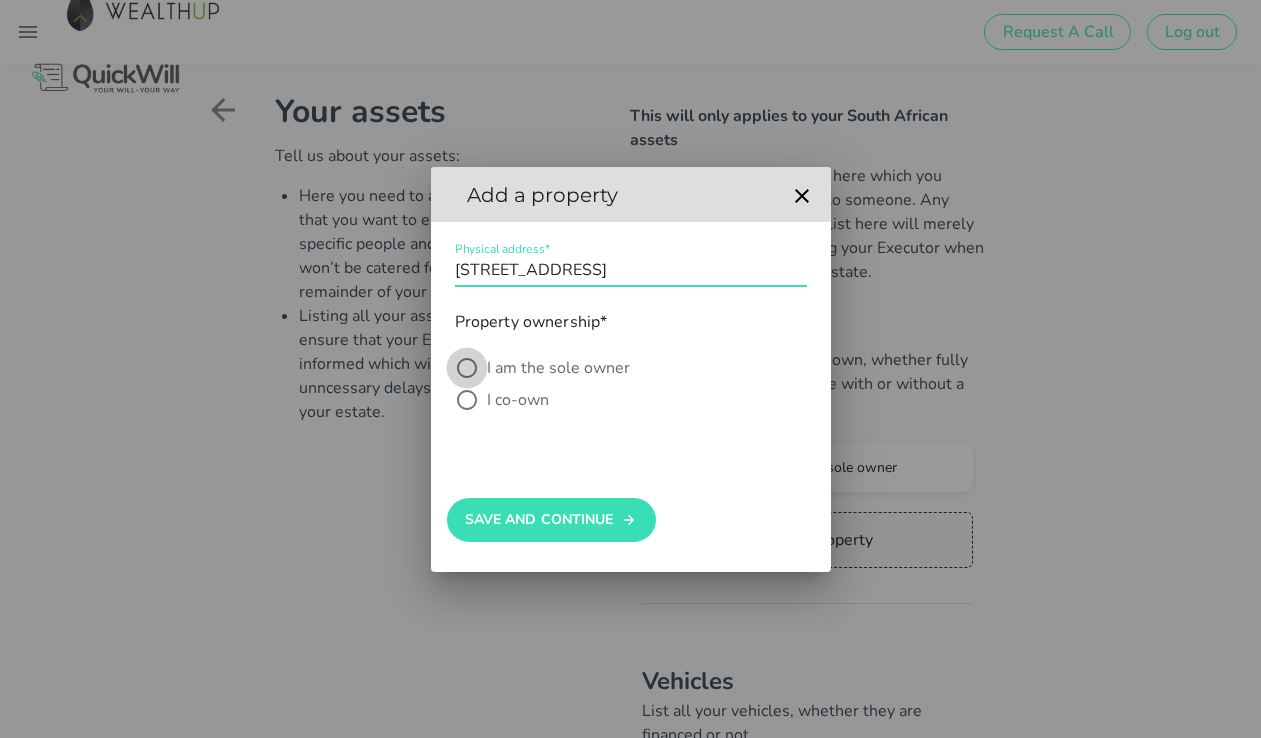 type on "[STREET_ADDRESS]" 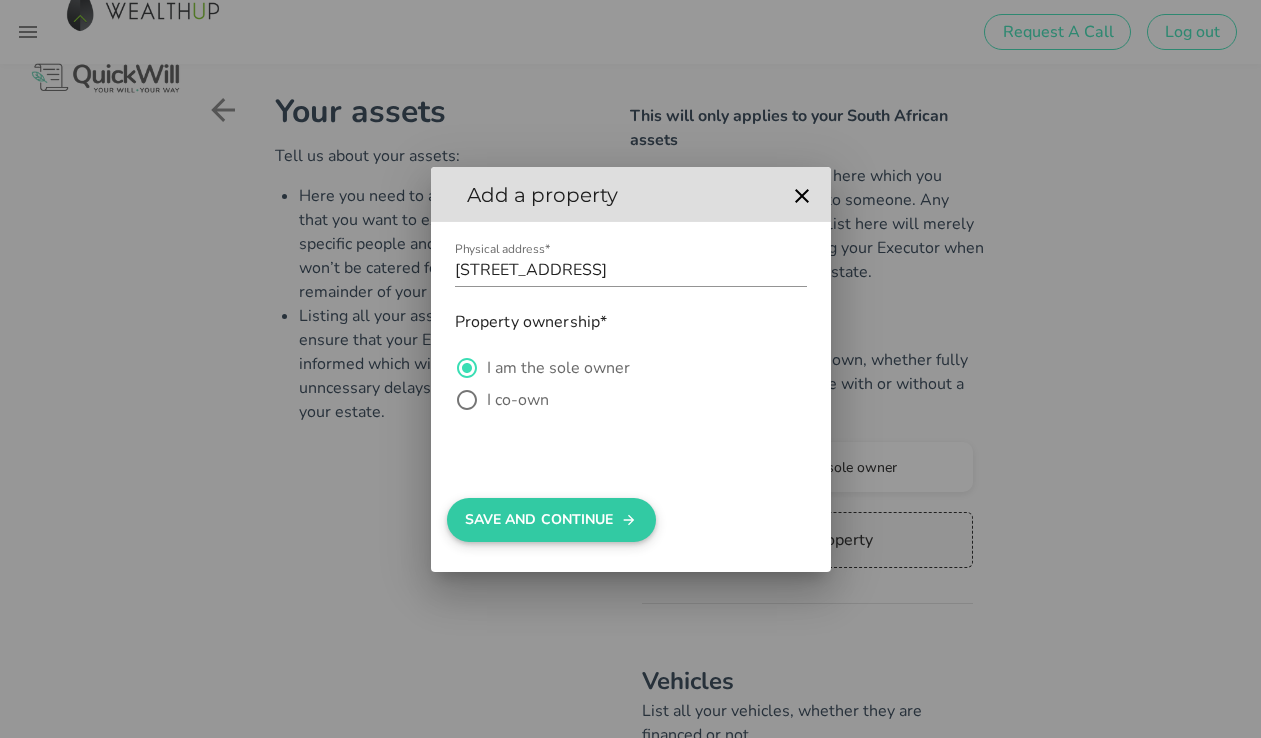 click on "Save And Continue" at bounding box center [551, 520] 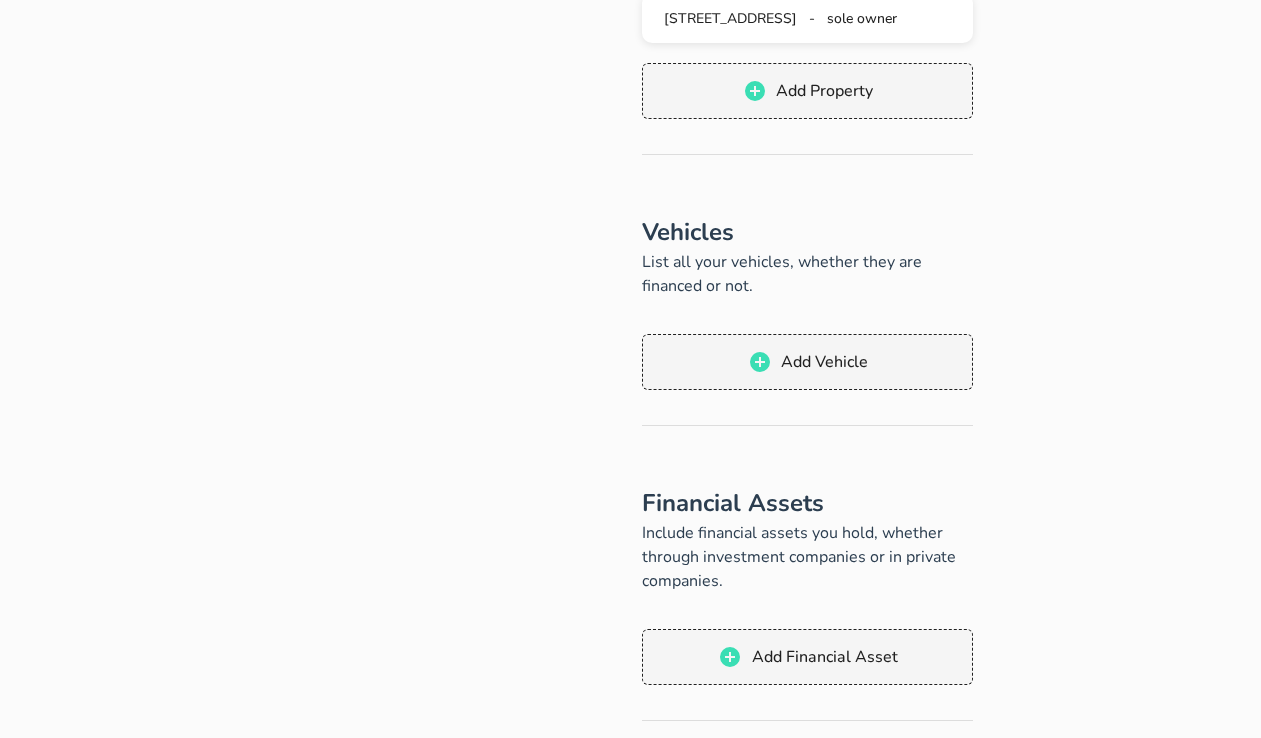 scroll, scrollTop: 518, scrollLeft: 0, axis: vertical 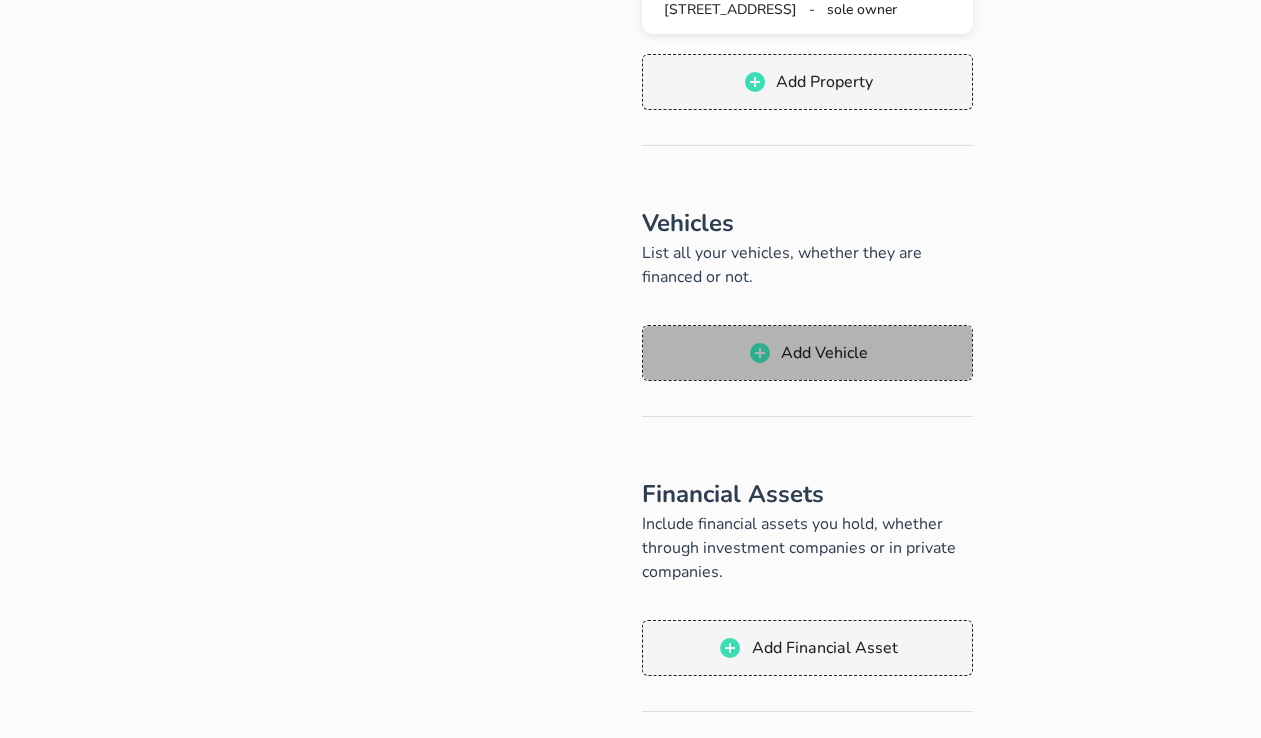click on "Add Vehicle" at bounding box center [824, 353] 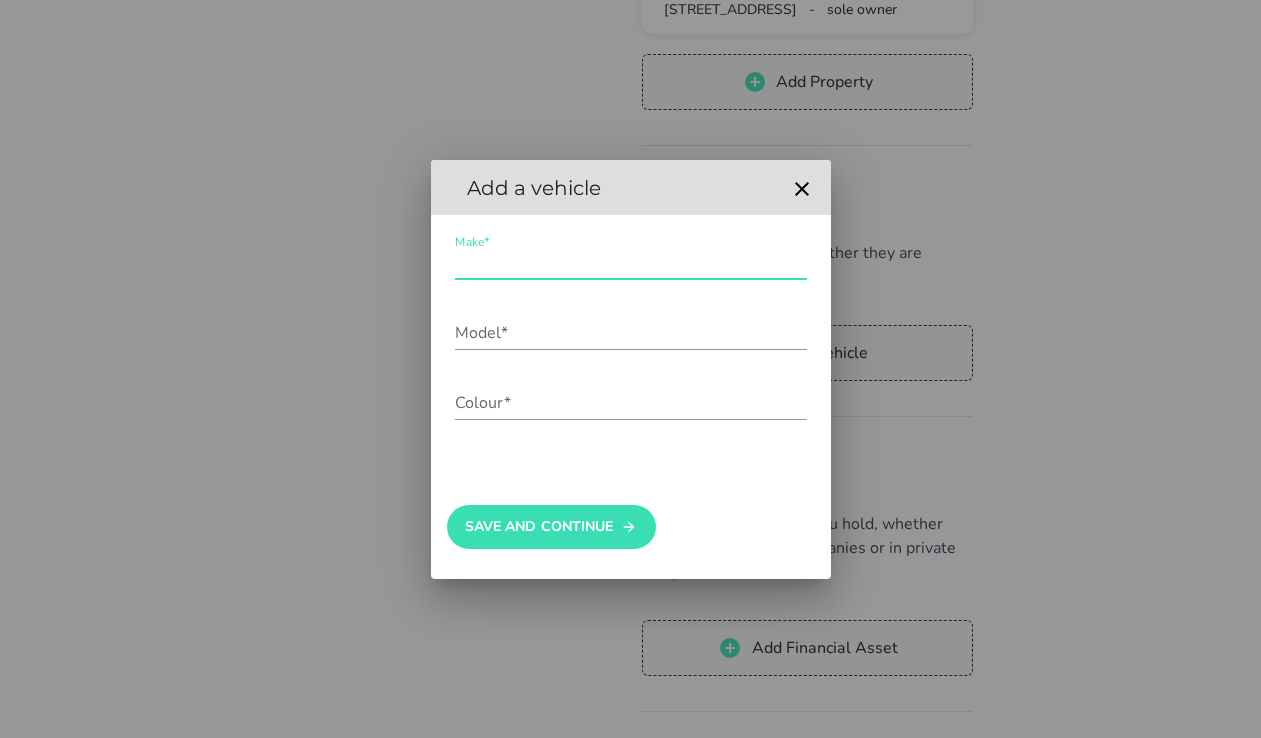 click on "Make*" at bounding box center [631, 263] 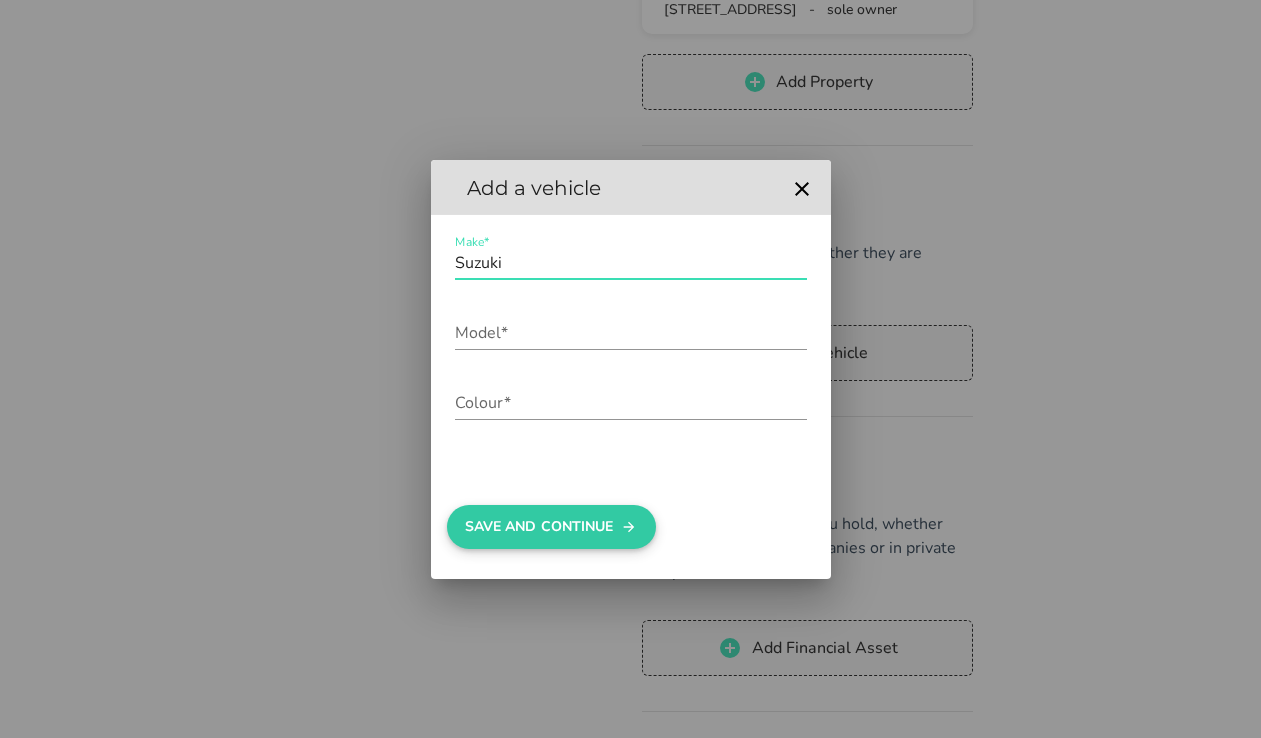 type on "Suzuki" 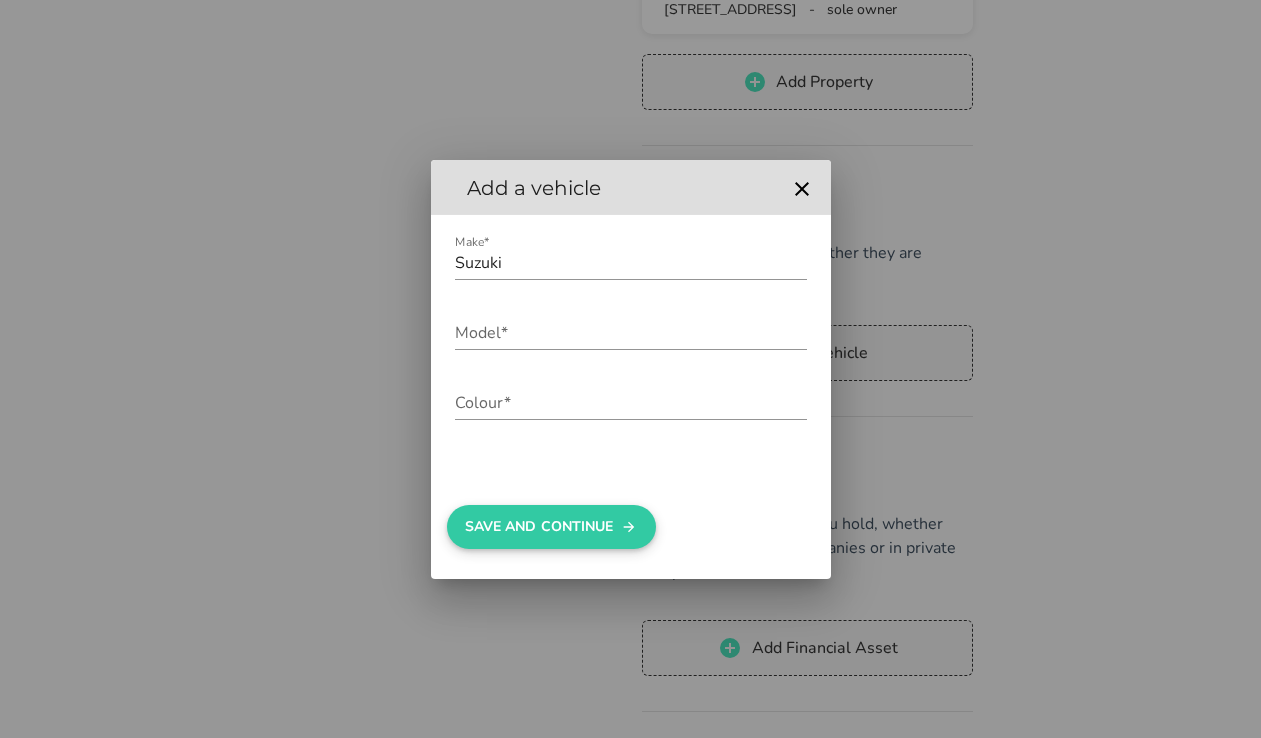 click on "Save And Continue" at bounding box center (551, 527) 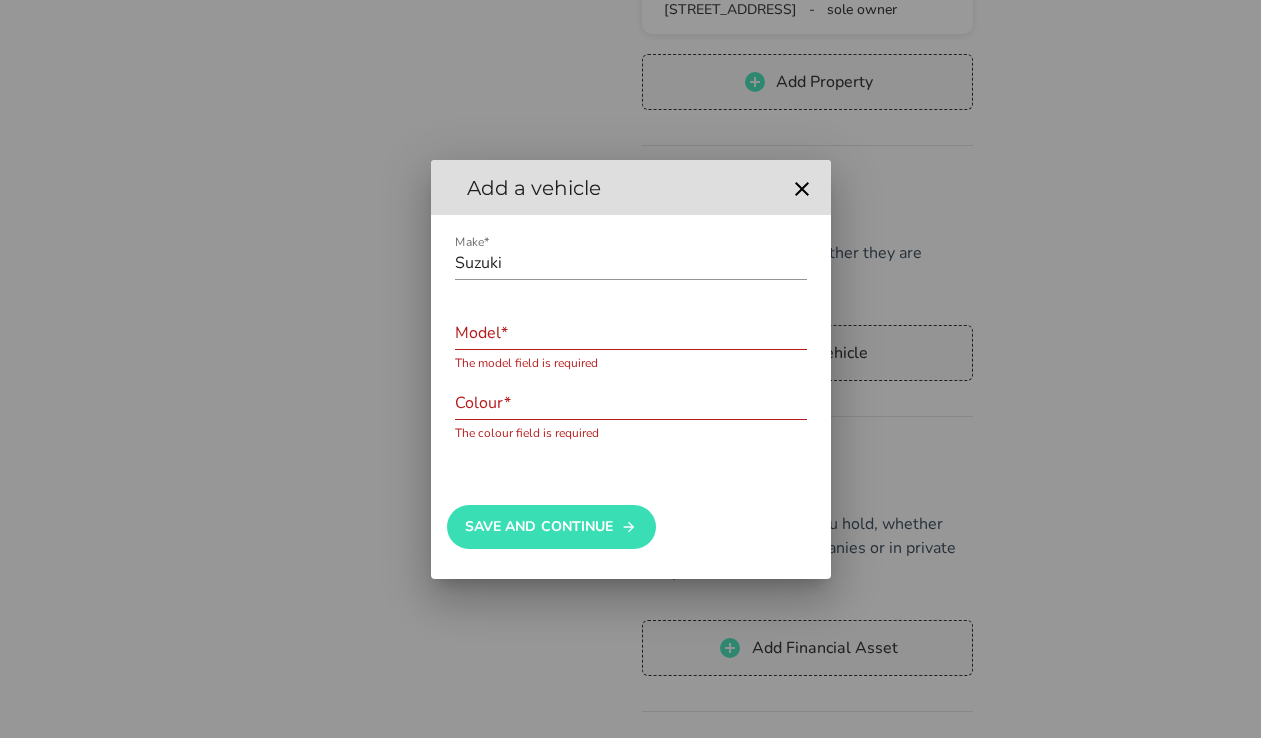 click on "Model*" at bounding box center (631, 333) 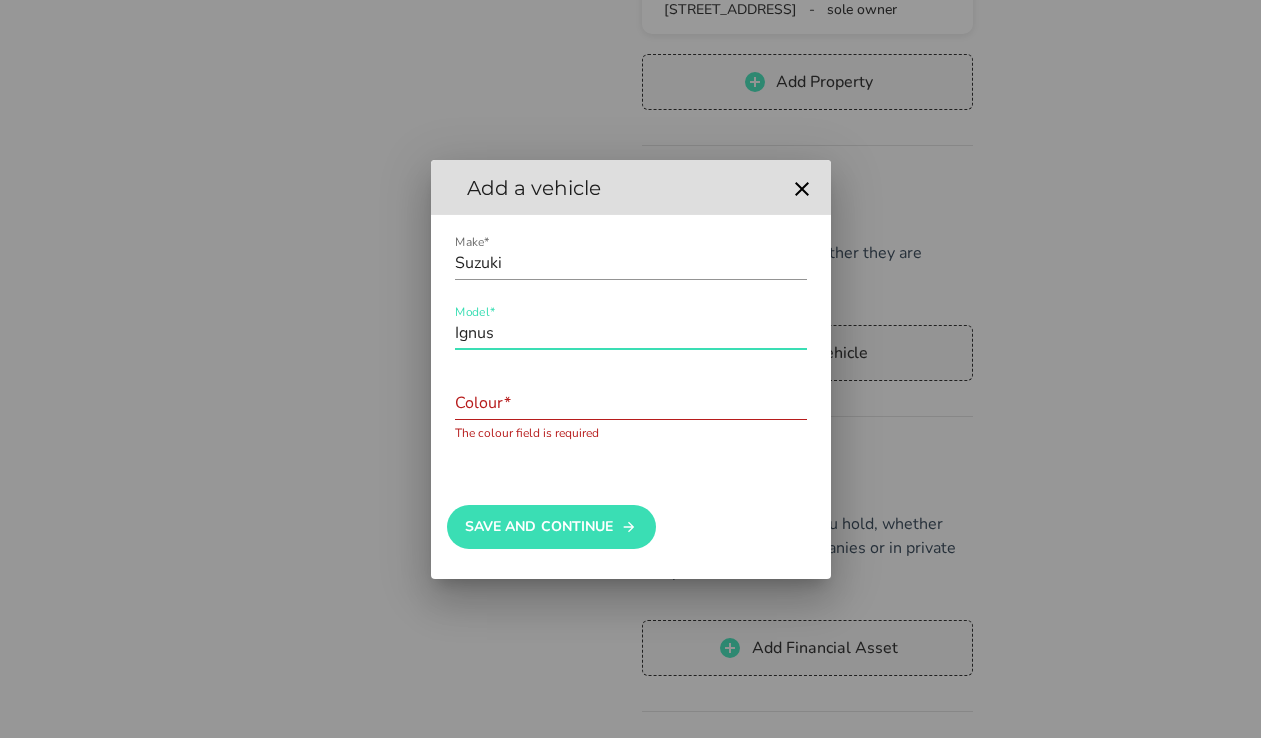 type on "Ignus" 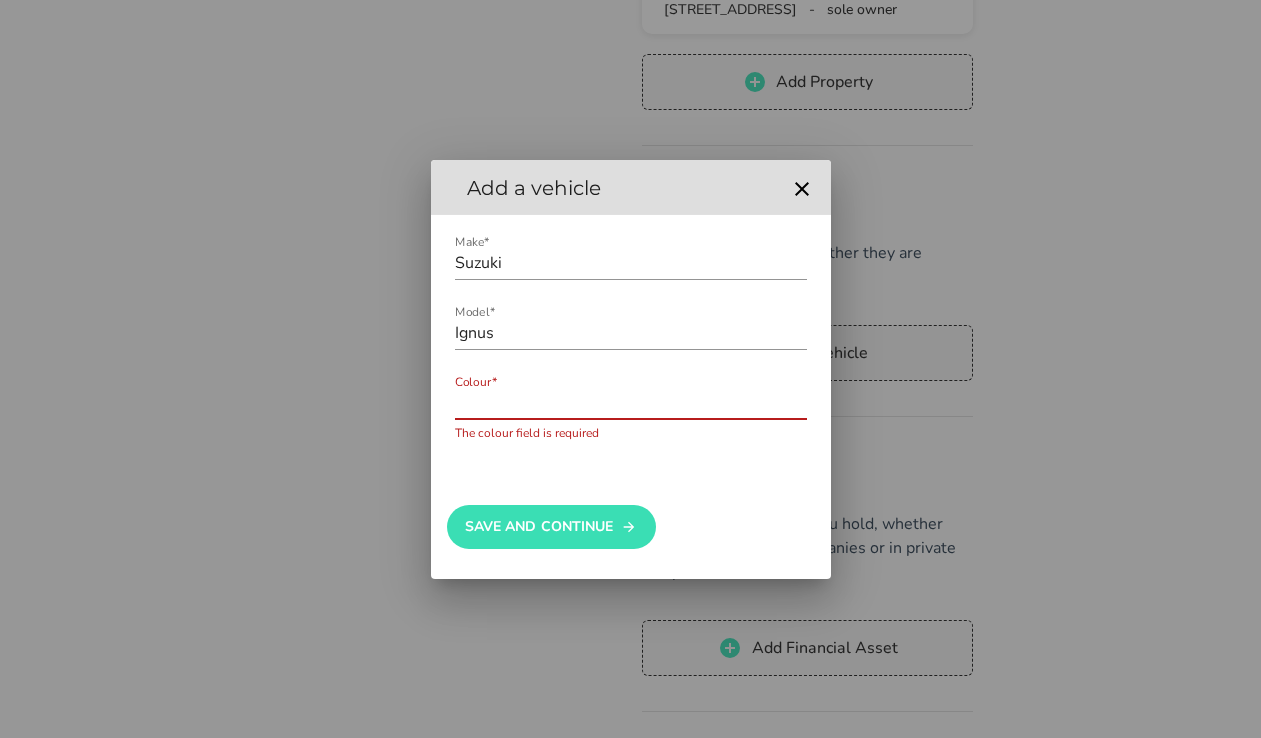 click on "Colour*" at bounding box center (631, 403) 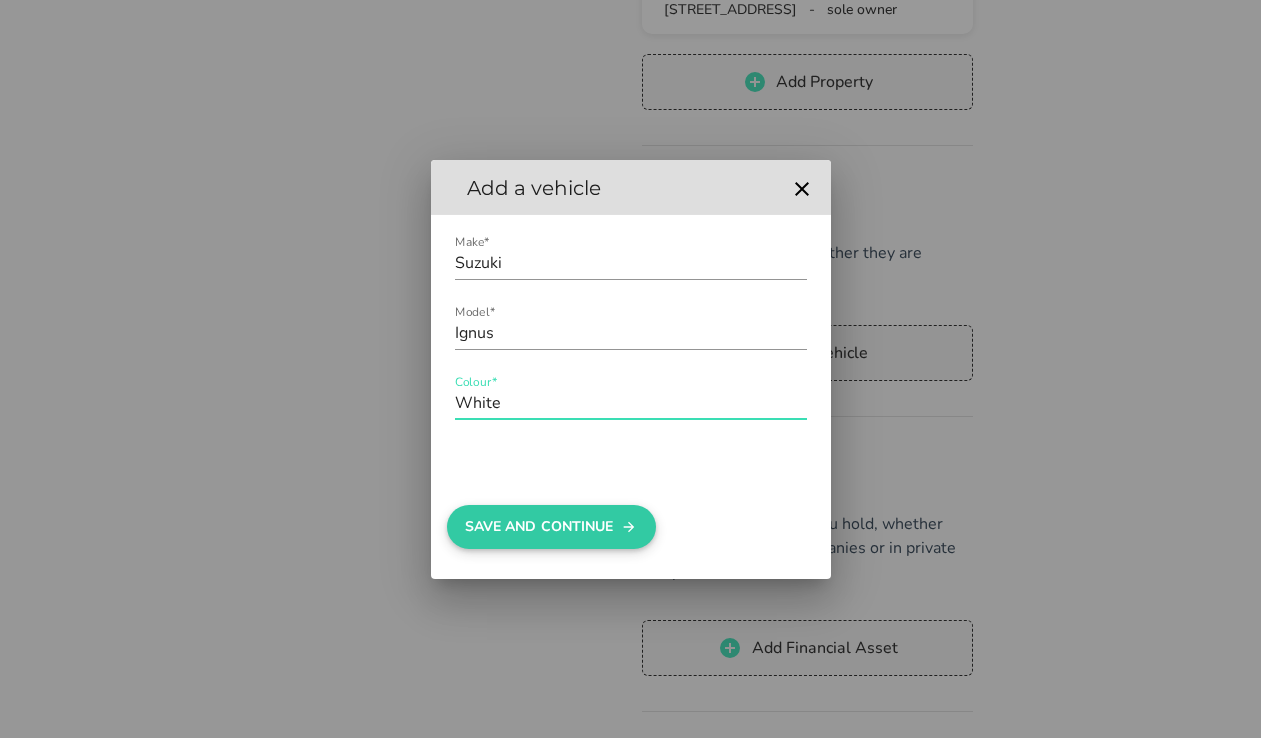 type on "White" 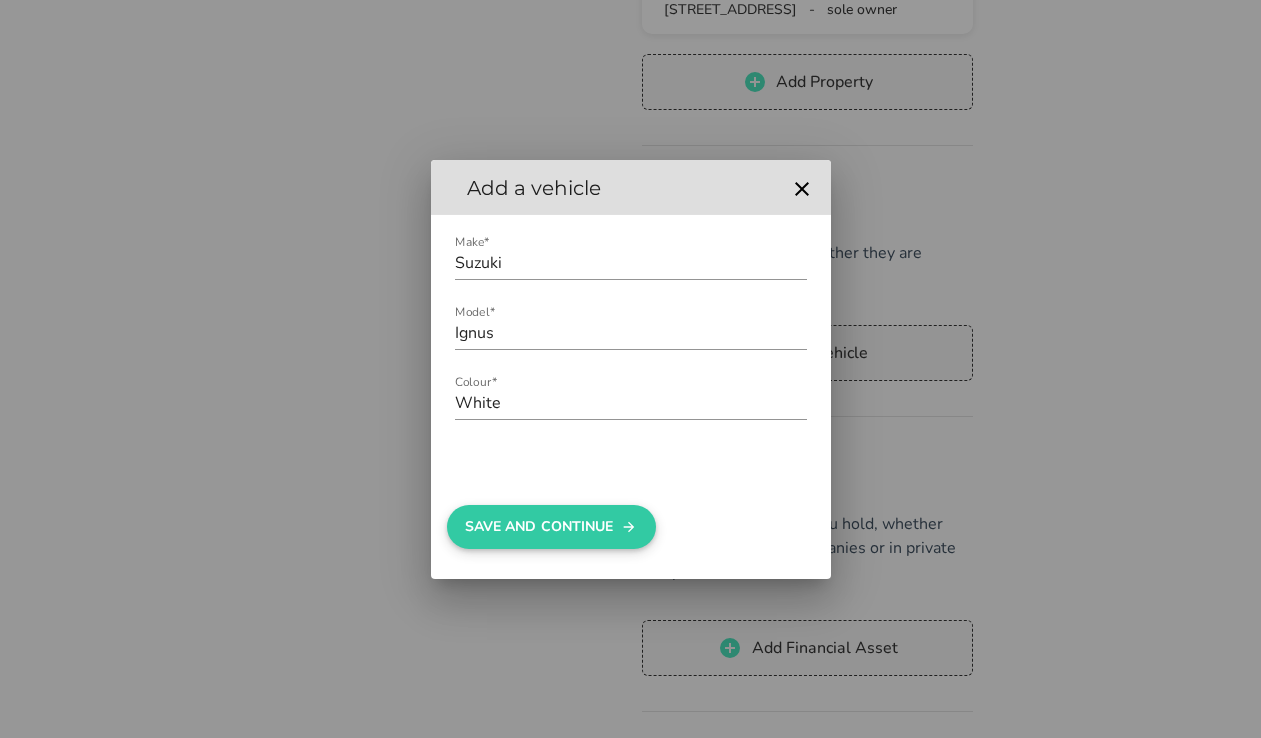 click on "Save And Continue" at bounding box center (551, 527) 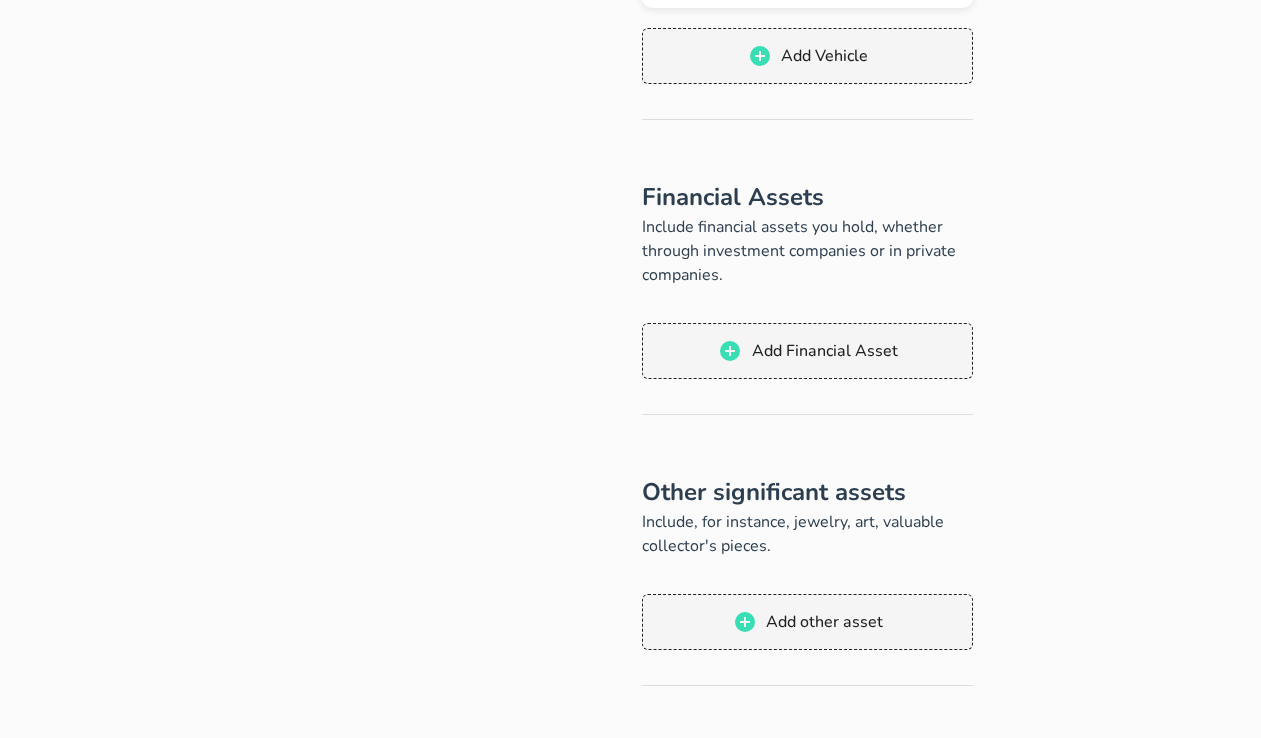 scroll, scrollTop: 874, scrollLeft: 0, axis: vertical 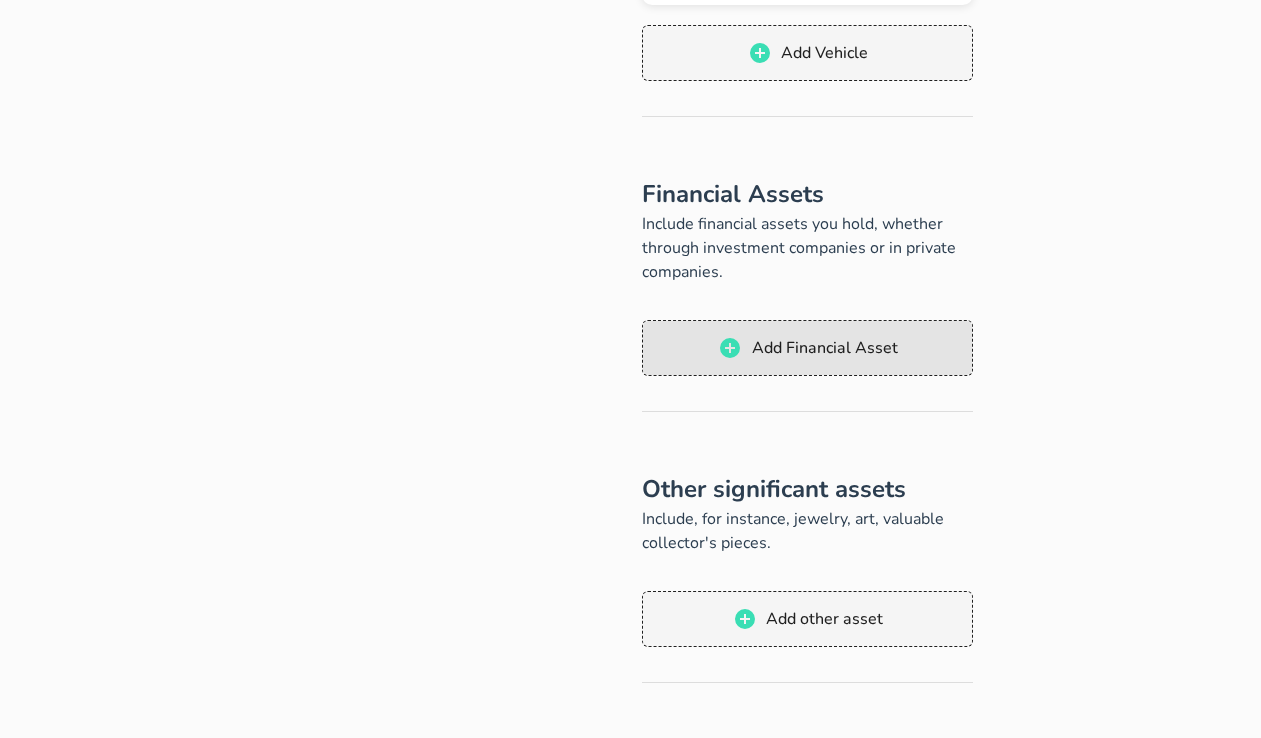 click on "Add Financial Asset" at bounding box center (807, 348) 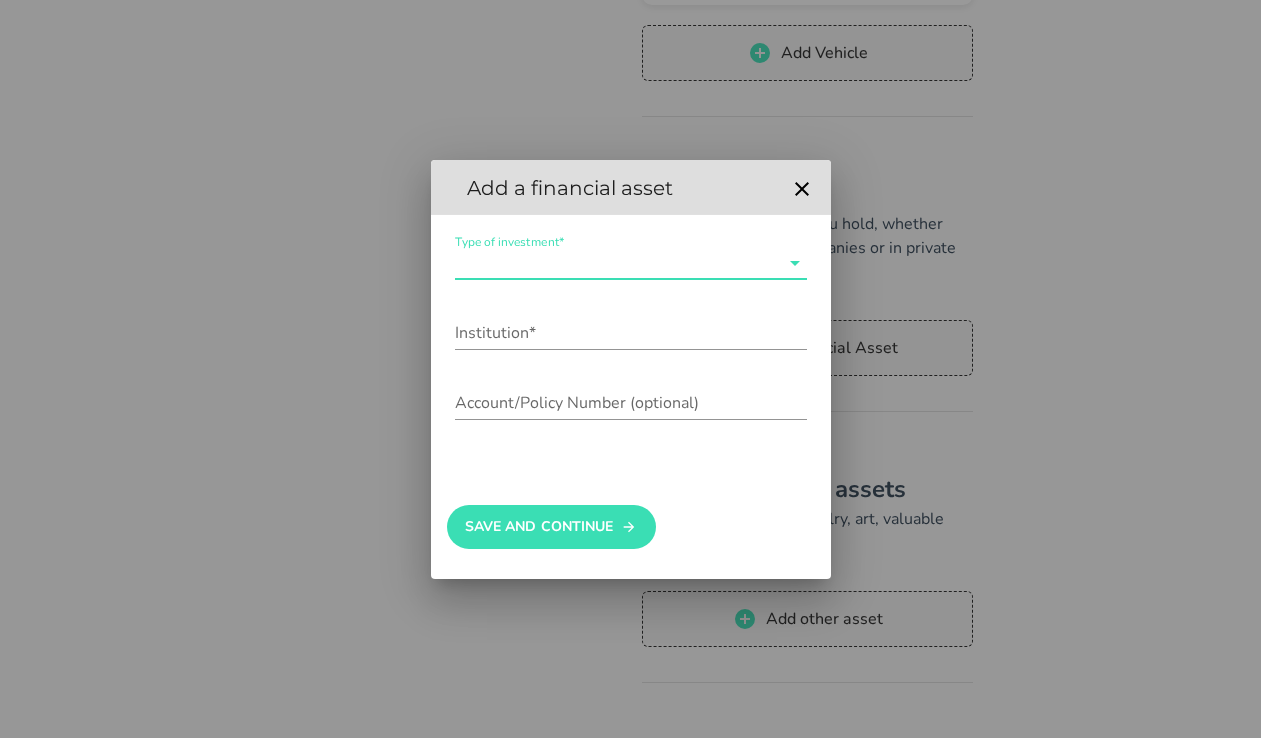 click on "Type of investment*" at bounding box center [617, 263] 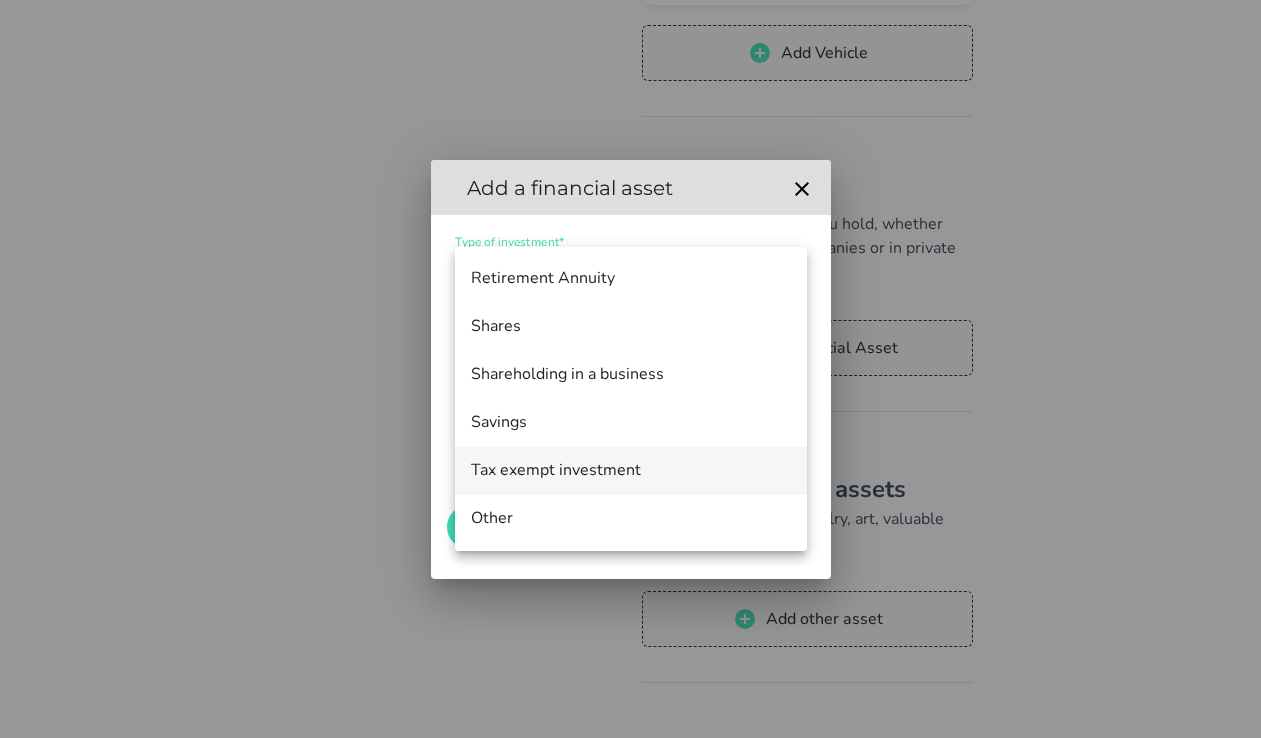 scroll, scrollTop: 240, scrollLeft: 0, axis: vertical 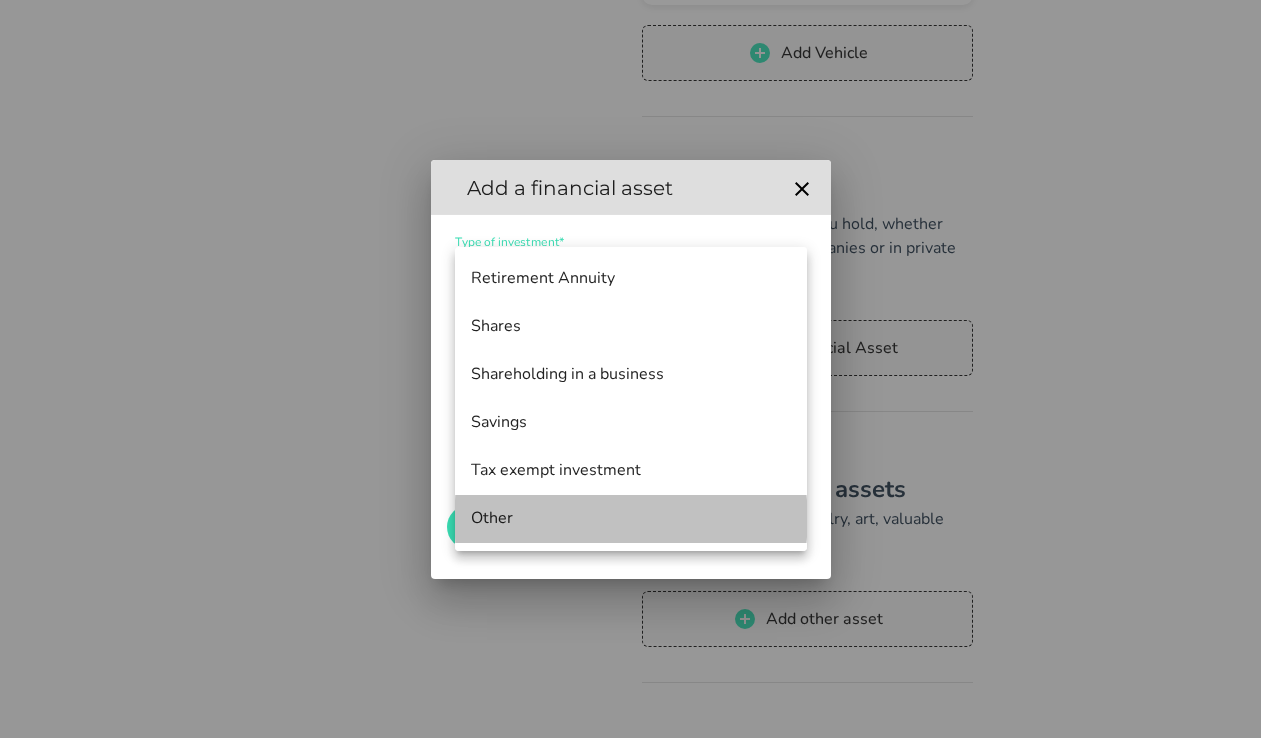 click on "Other" at bounding box center [631, 518] 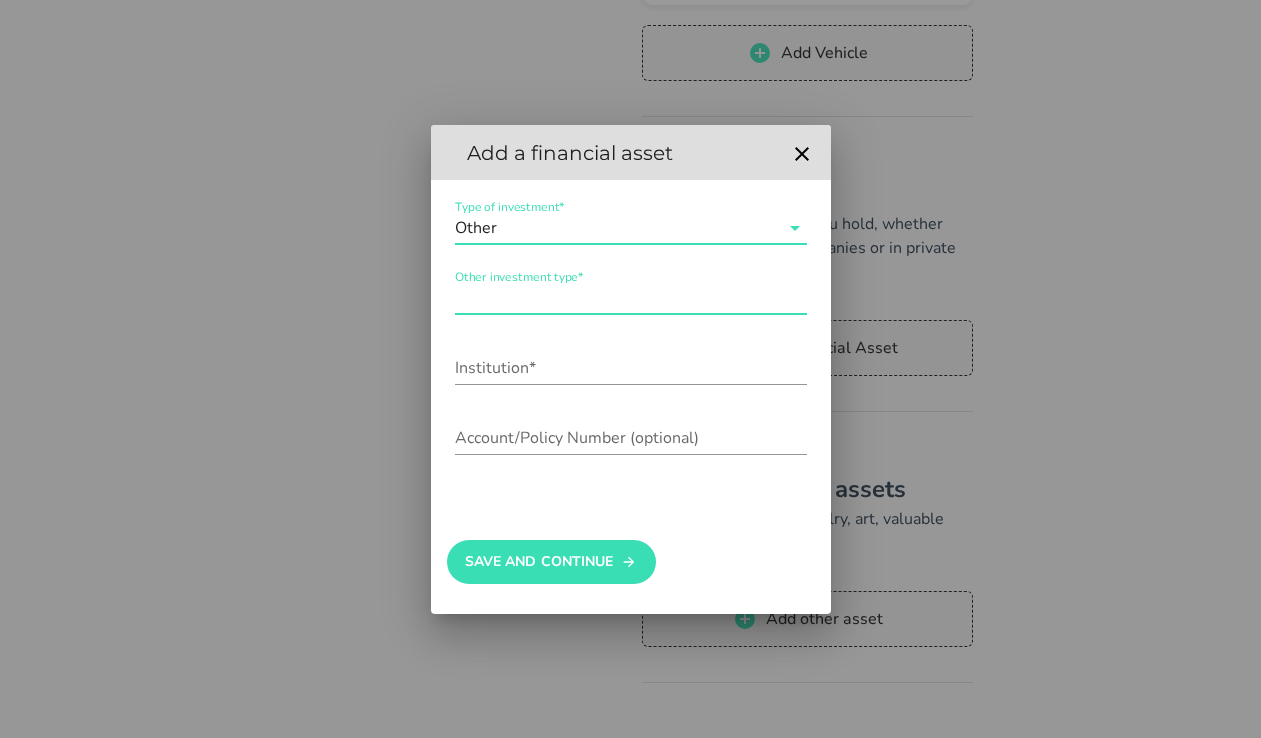 click on "Other investment type*" at bounding box center (631, 298) 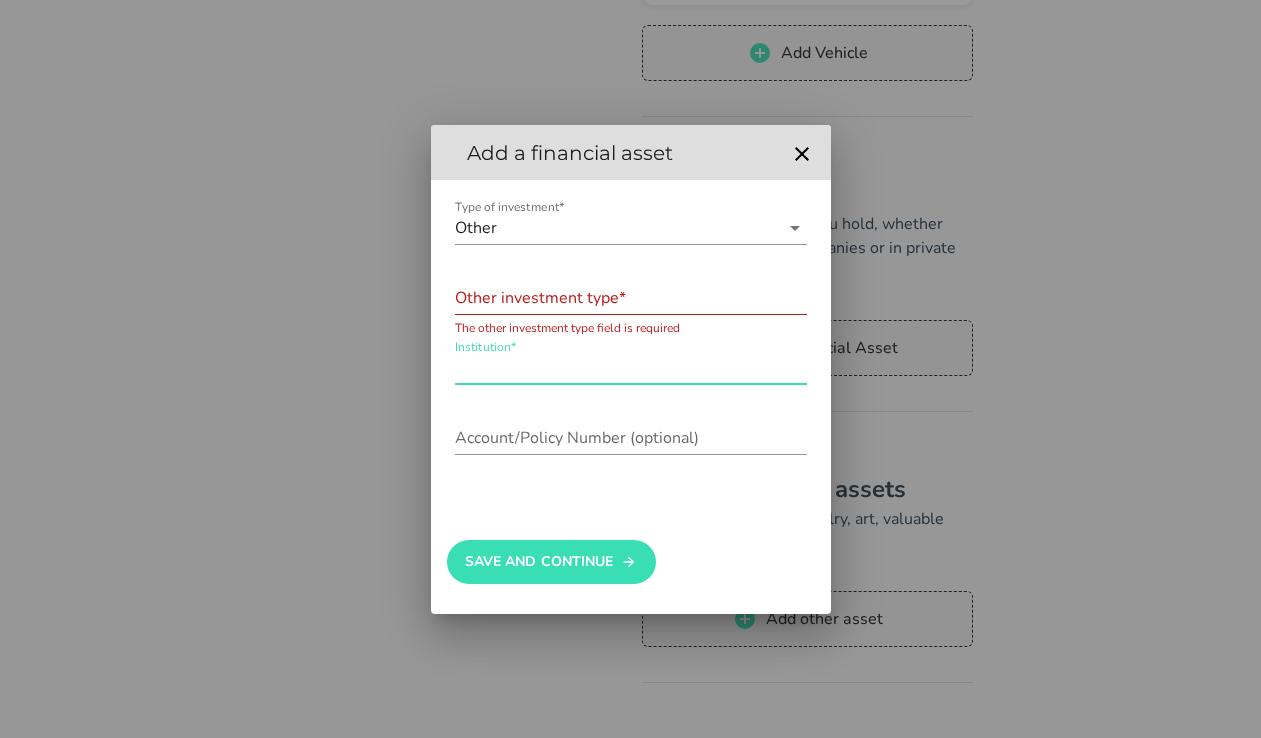 click on "Institution*" at bounding box center [631, 368] 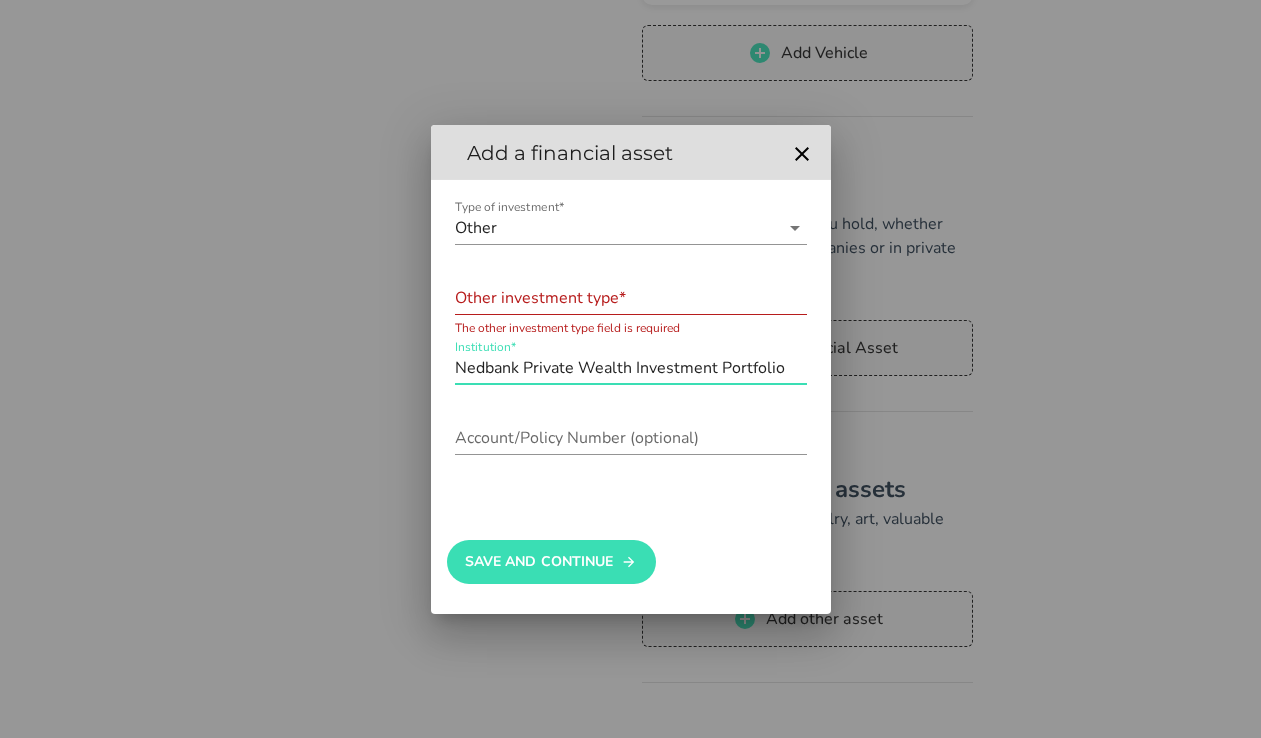 type on "Nedbank Private Wealth Investment Portfolio" 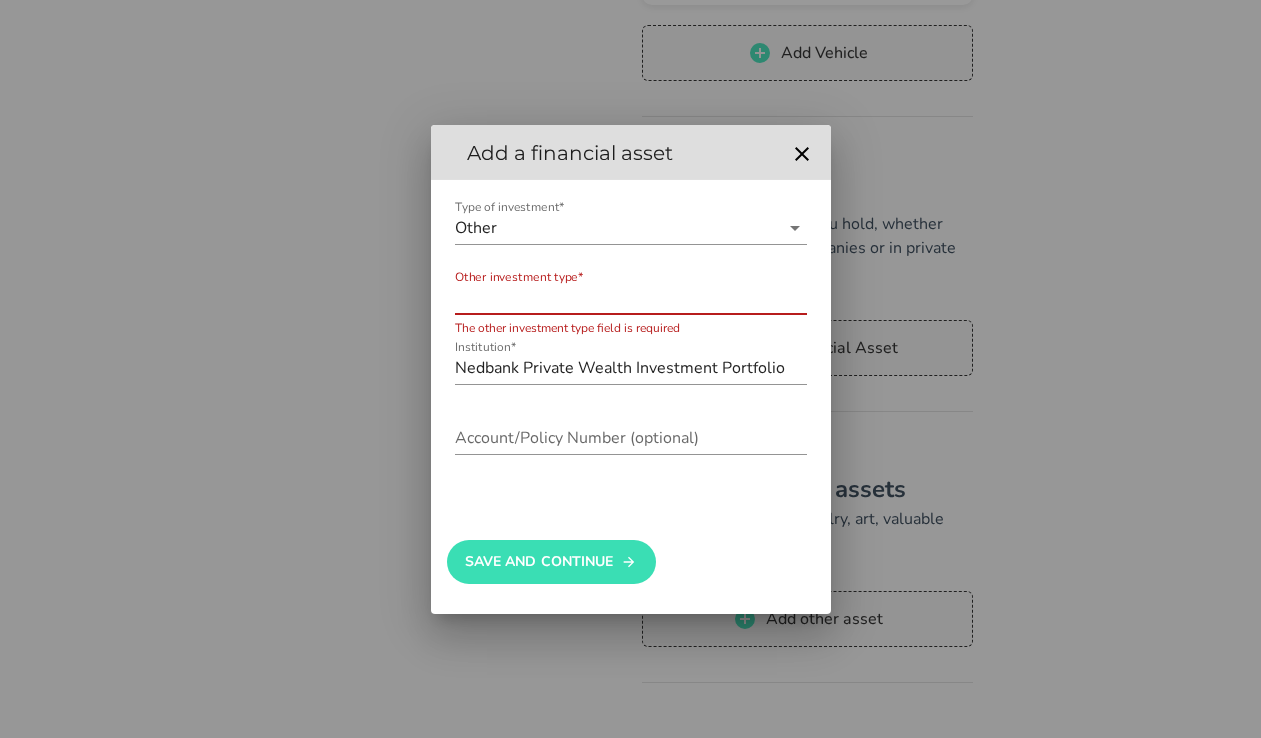 click on "Other investment type*" at bounding box center (631, 298) 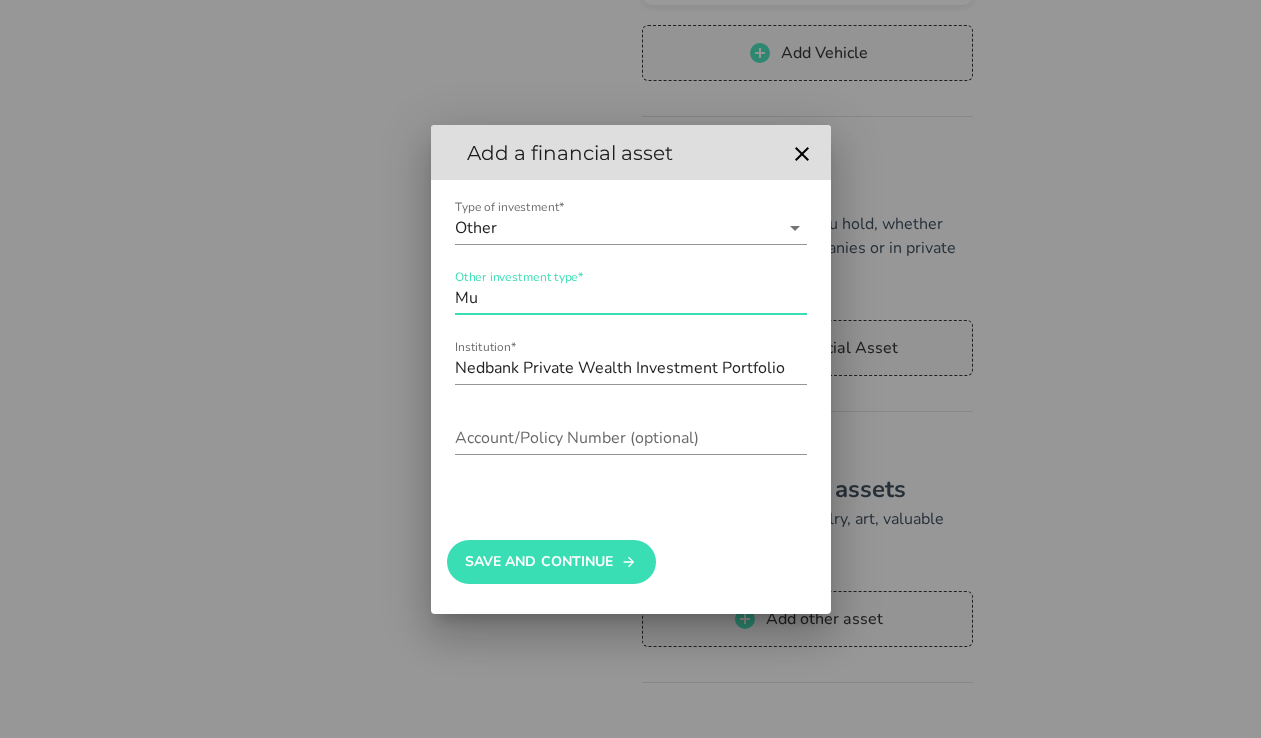 type on "M" 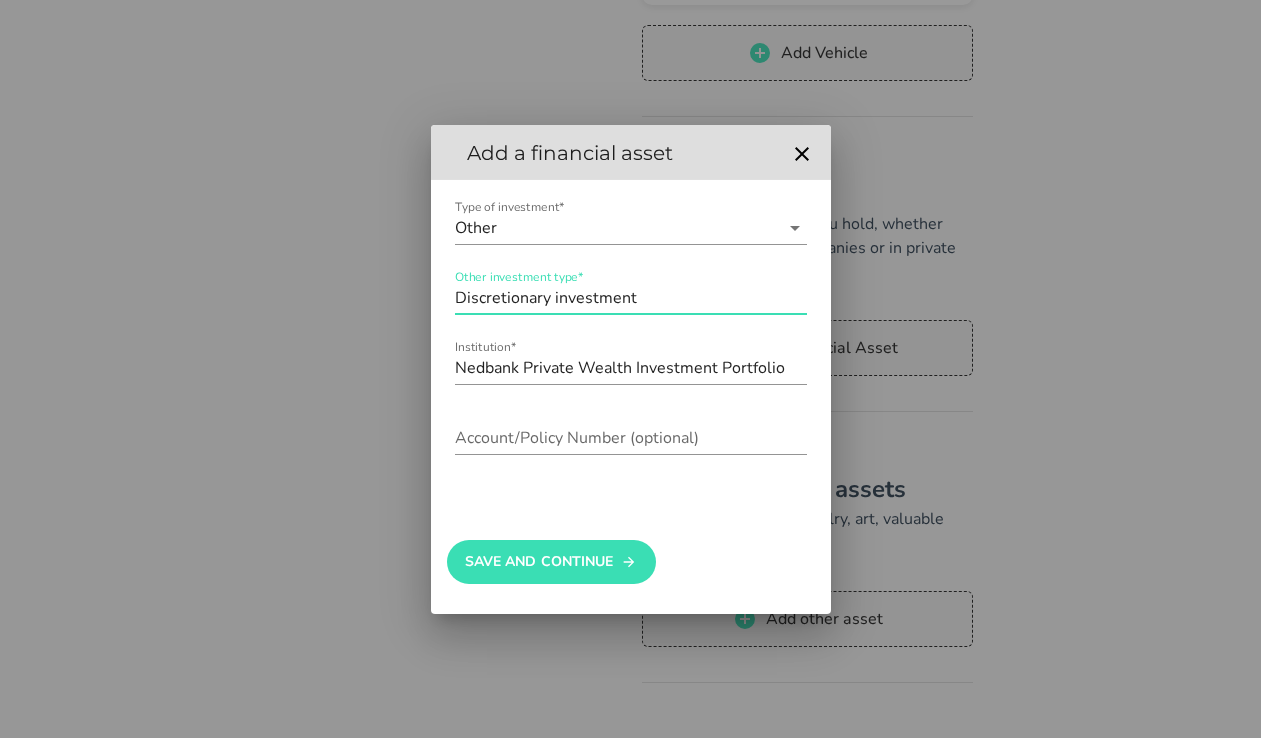 click on "Discretionary investment" at bounding box center [631, 298] 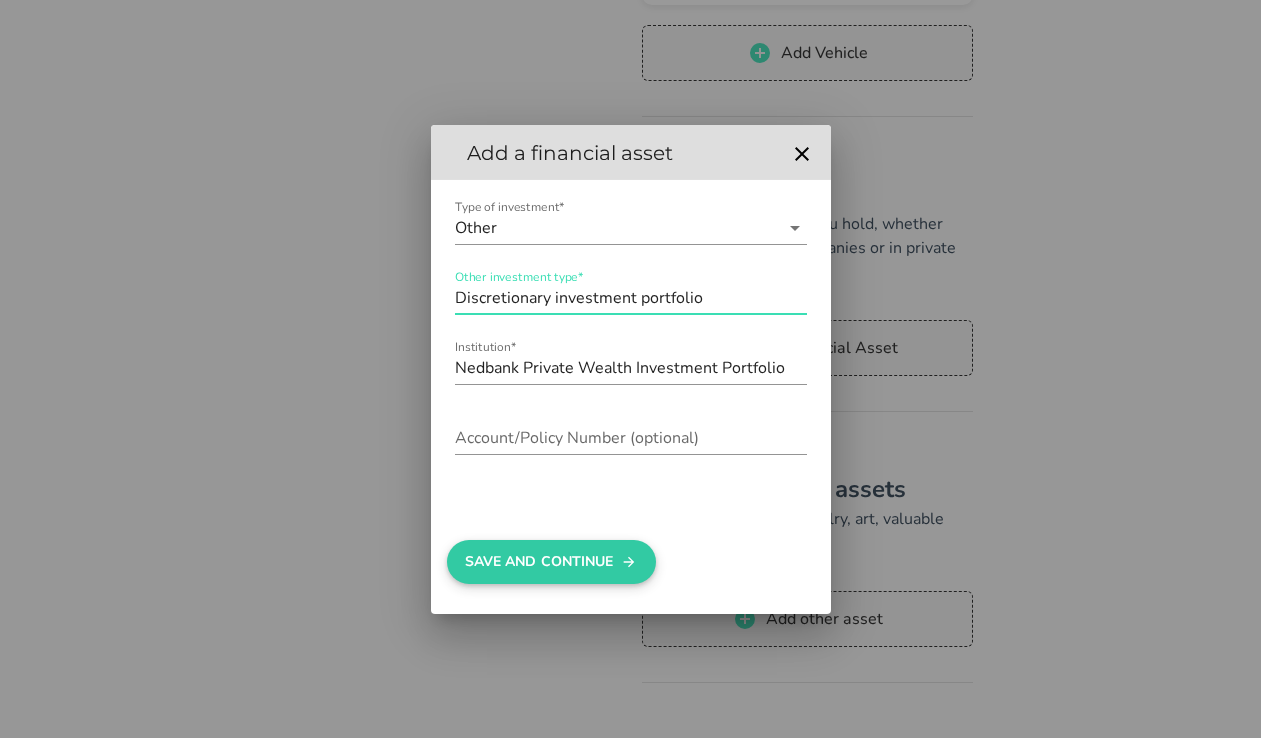 type on "Discretionary investment portfolio" 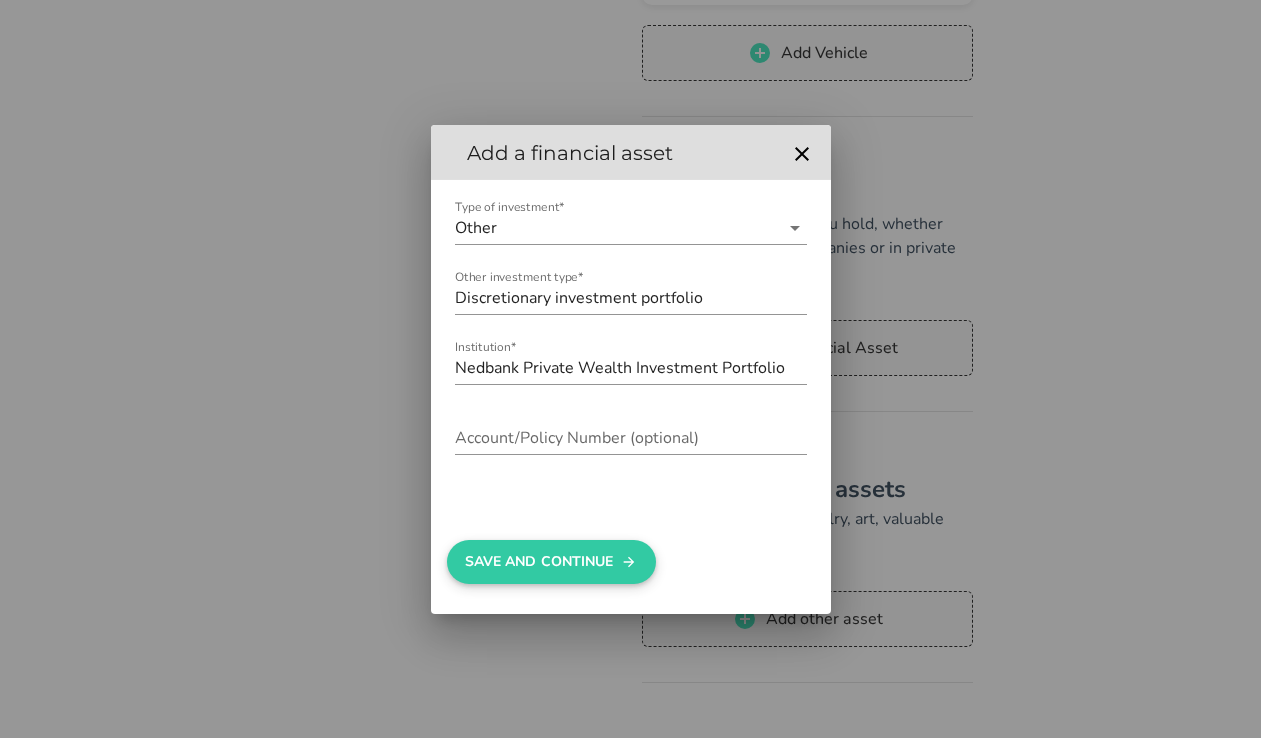 click on "Save And Continue" at bounding box center [551, 562] 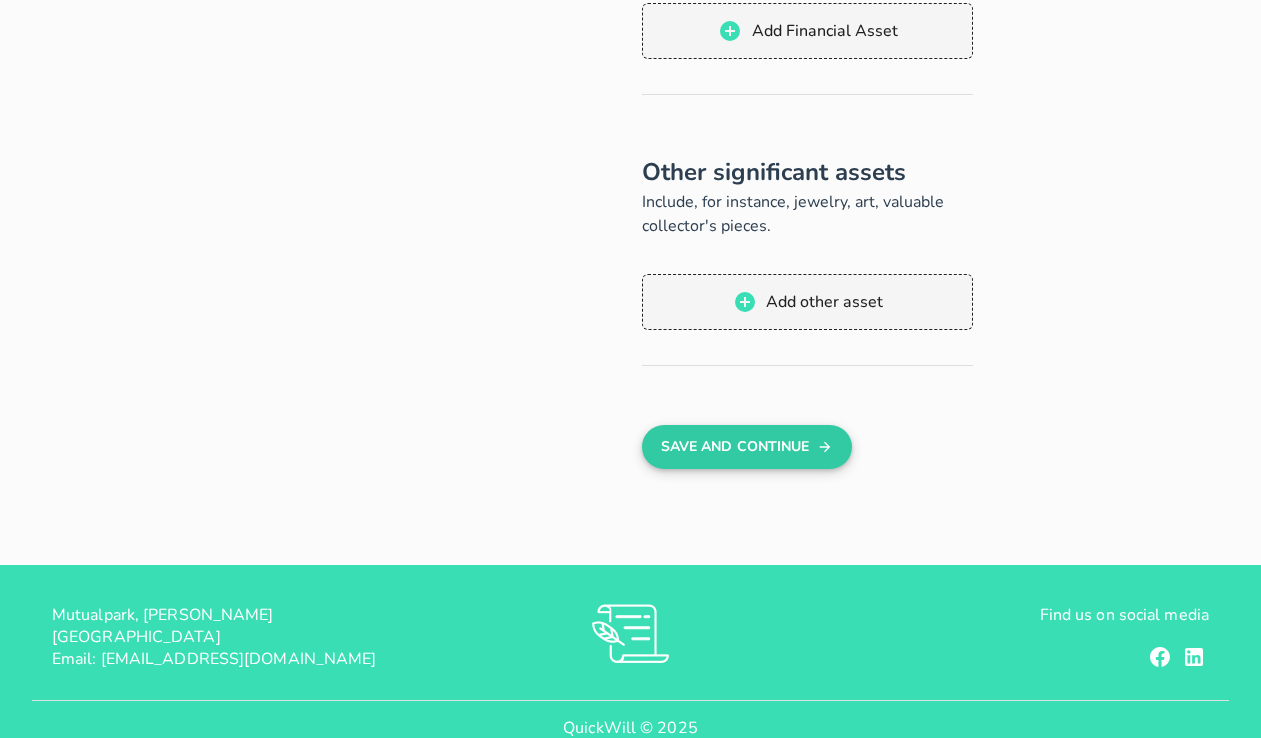 click on "Save And Continue" at bounding box center (746, 447) 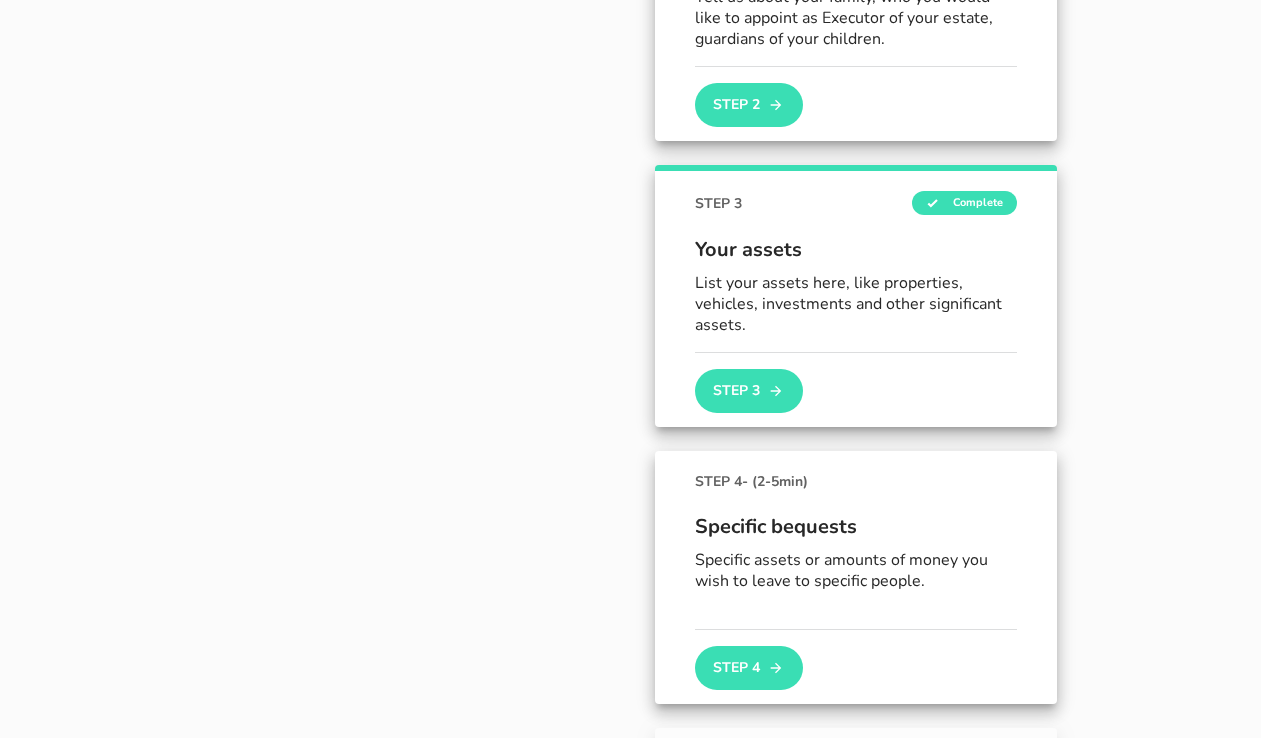 click on "Specific bequests   Specific assets or amounts of money you wish to leave to specific people." at bounding box center (856, 560) 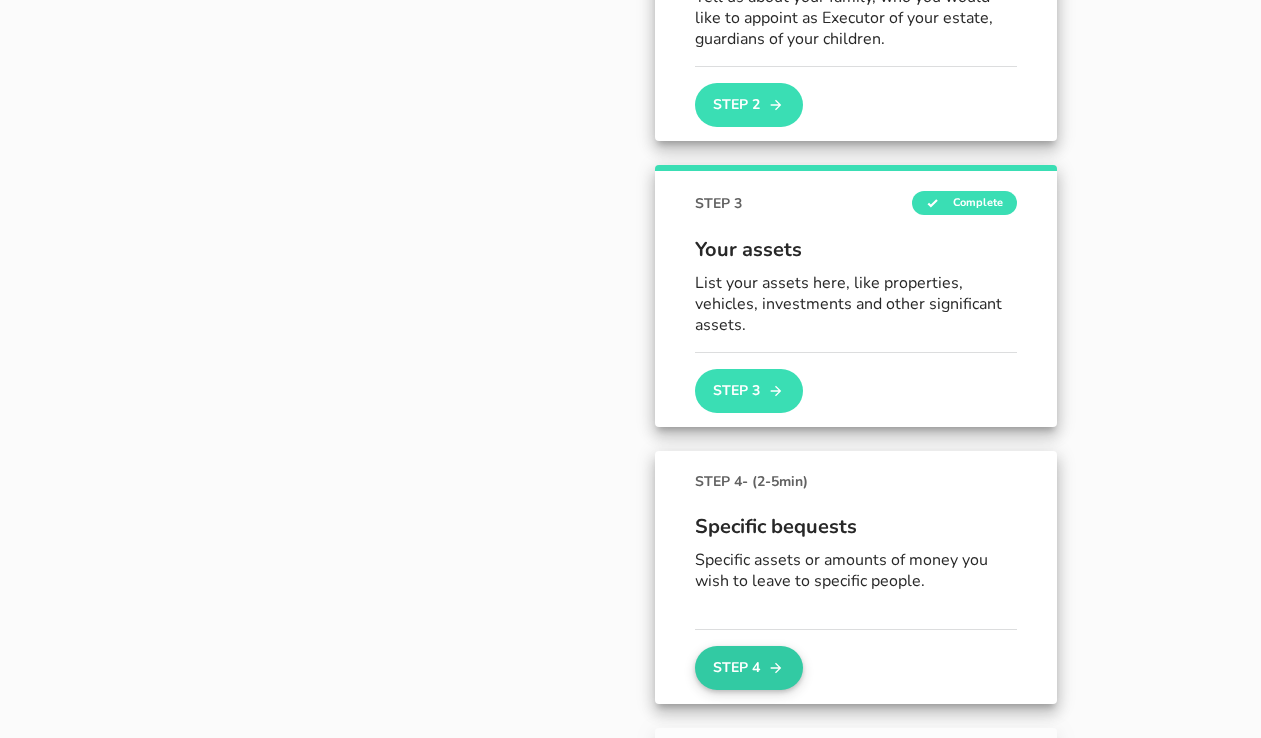 click on "Step 4" at bounding box center [749, 668] 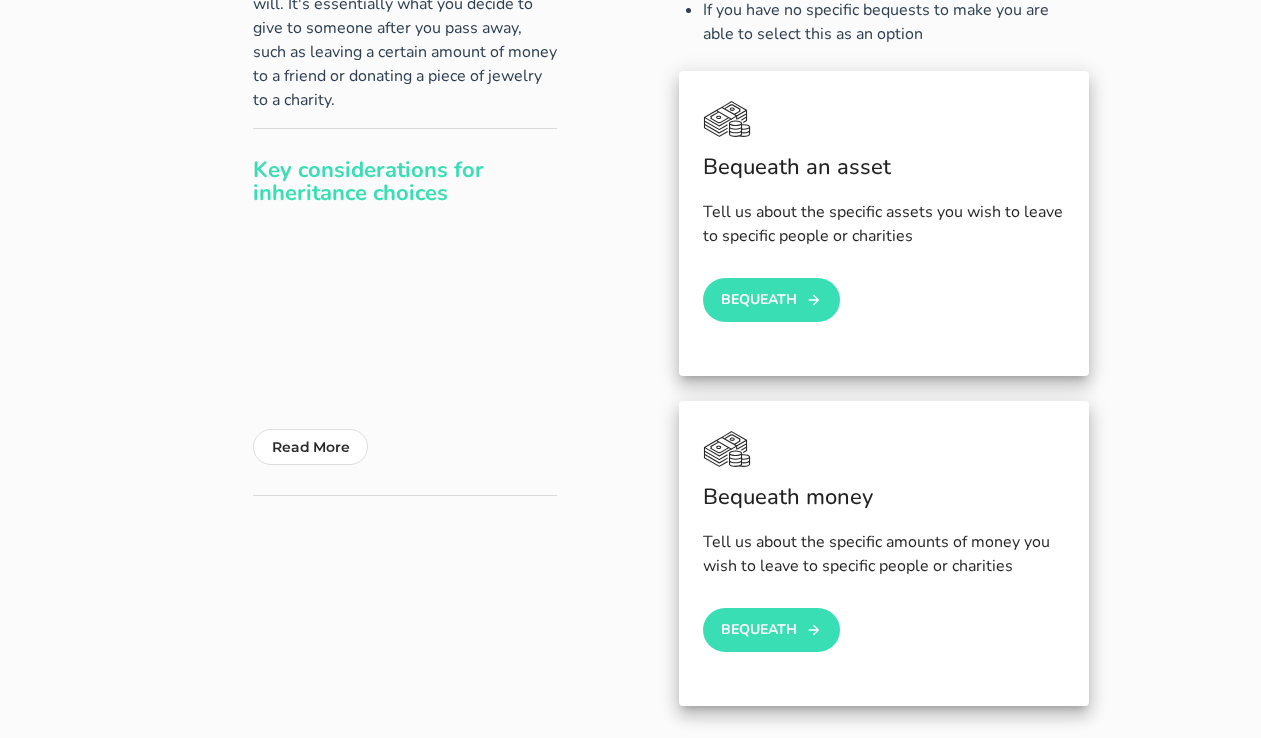 scroll, scrollTop: 240, scrollLeft: 0, axis: vertical 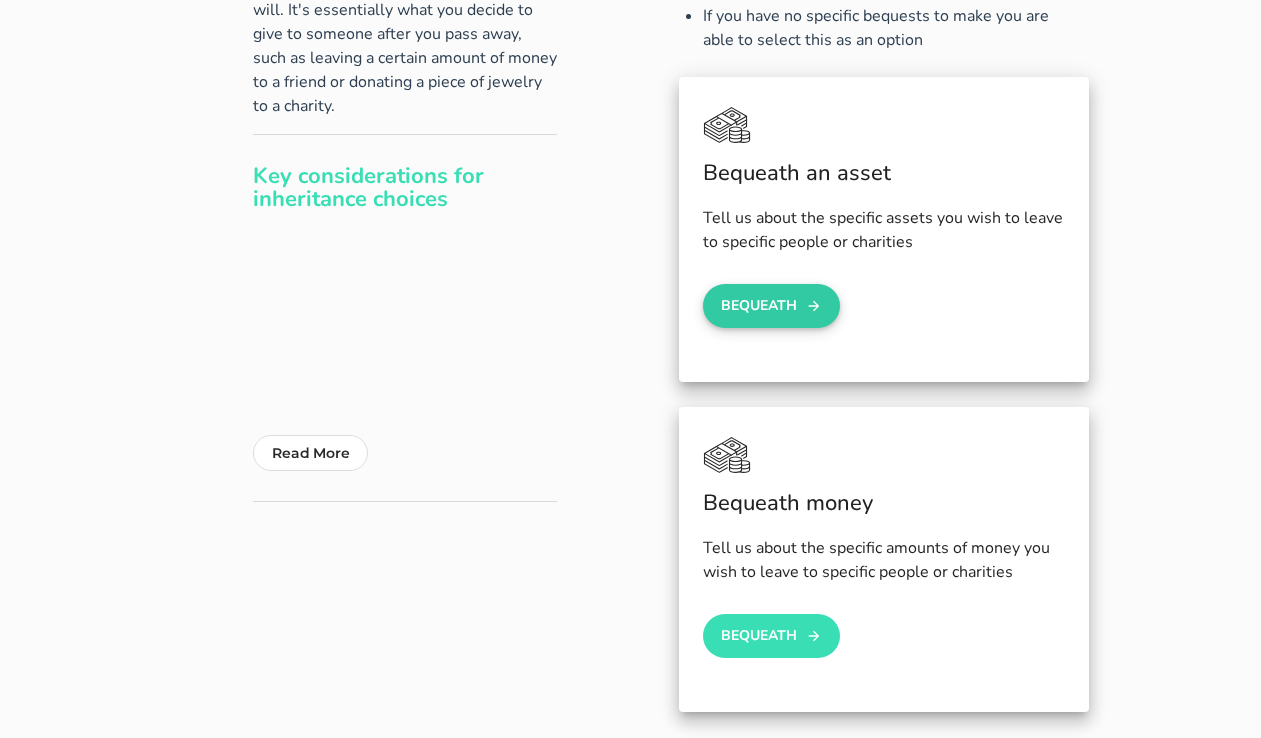click on "Bequeath" at bounding box center (772, 306) 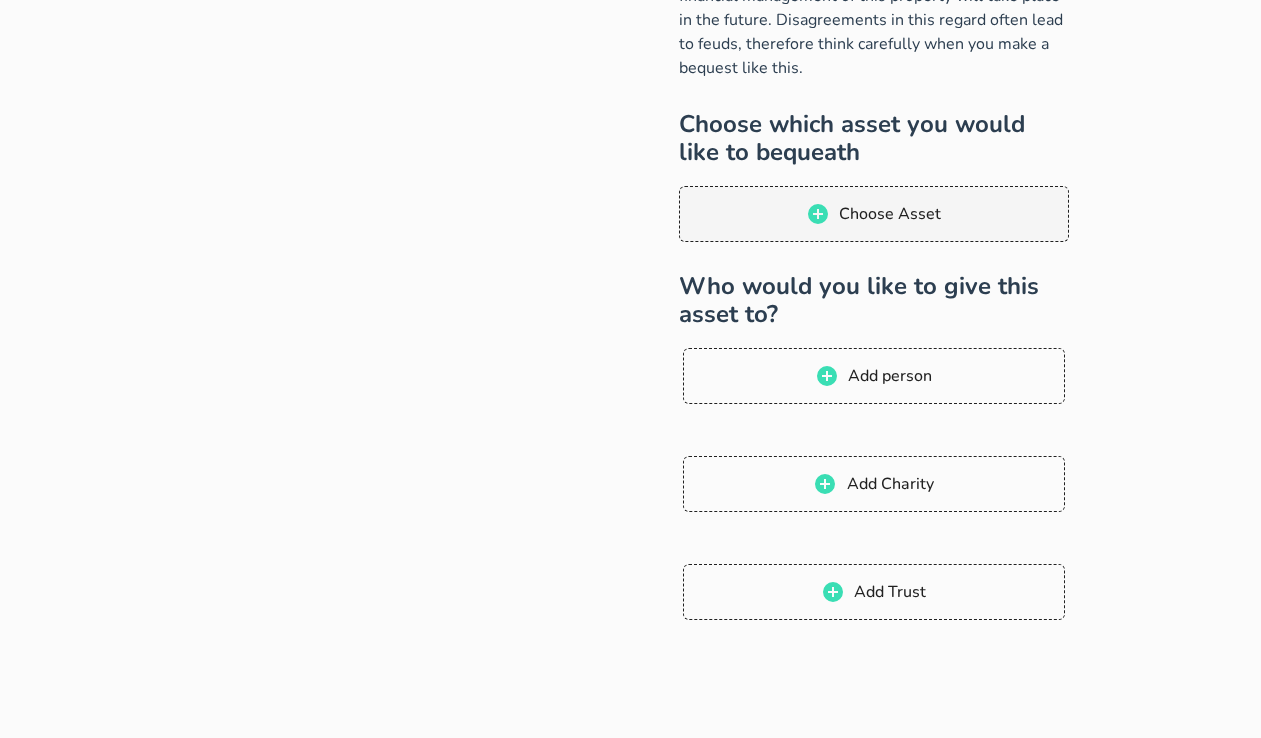 scroll, scrollTop: 0, scrollLeft: 0, axis: both 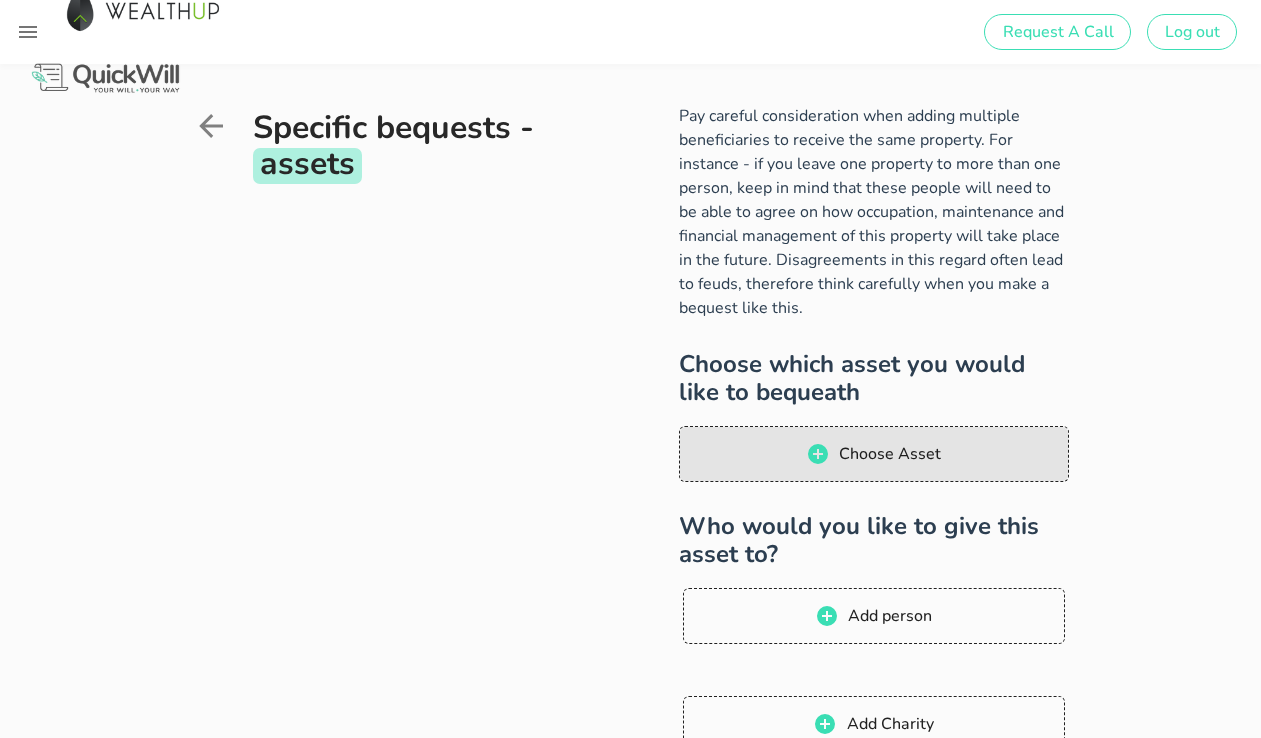 click on "Choose Asset" at bounding box center [874, 454] 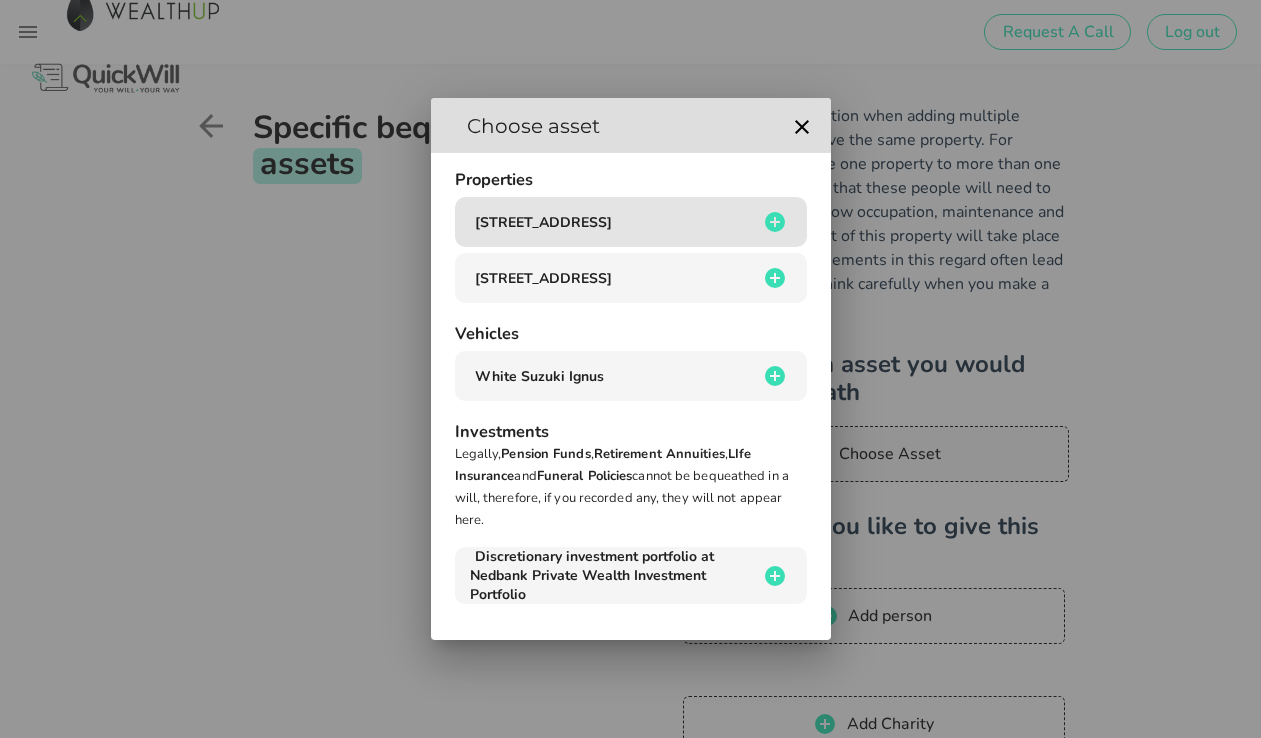 click 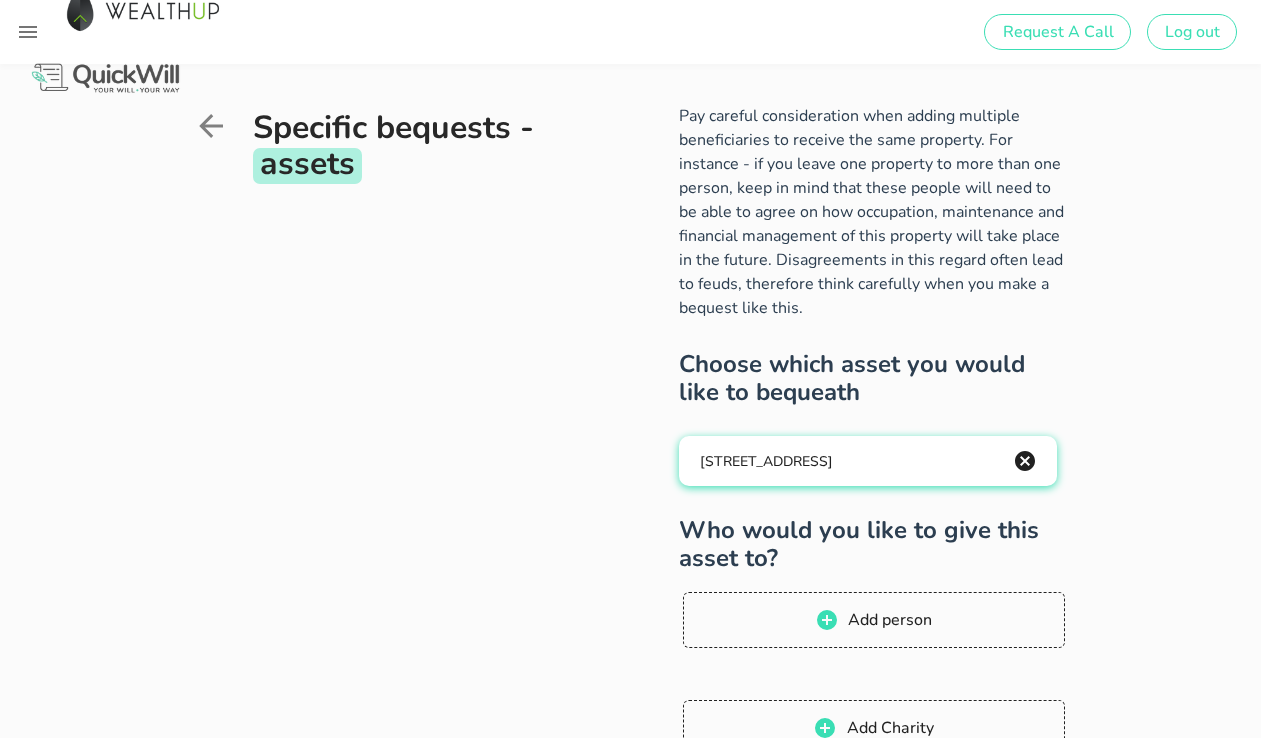 click on "[STREET_ADDRESS]" at bounding box center [868, 461] 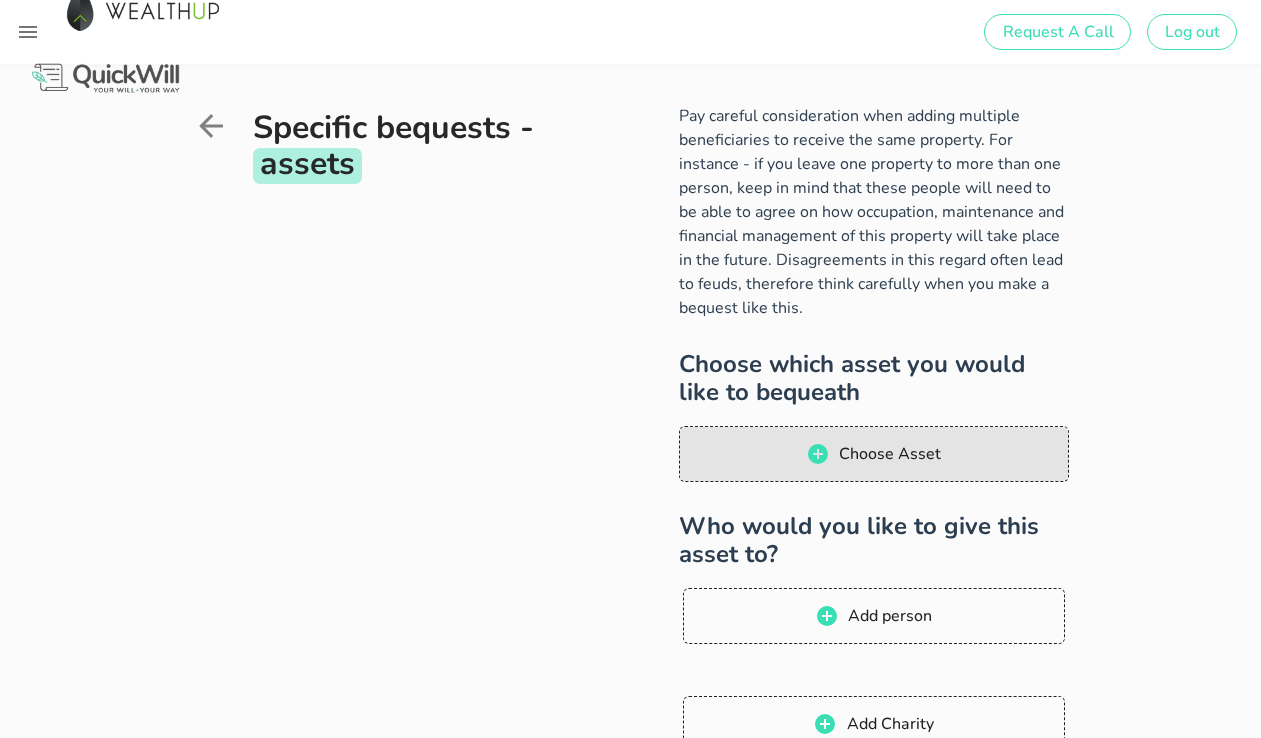 click on "Choose Asset" at bounding box center [889, 454] 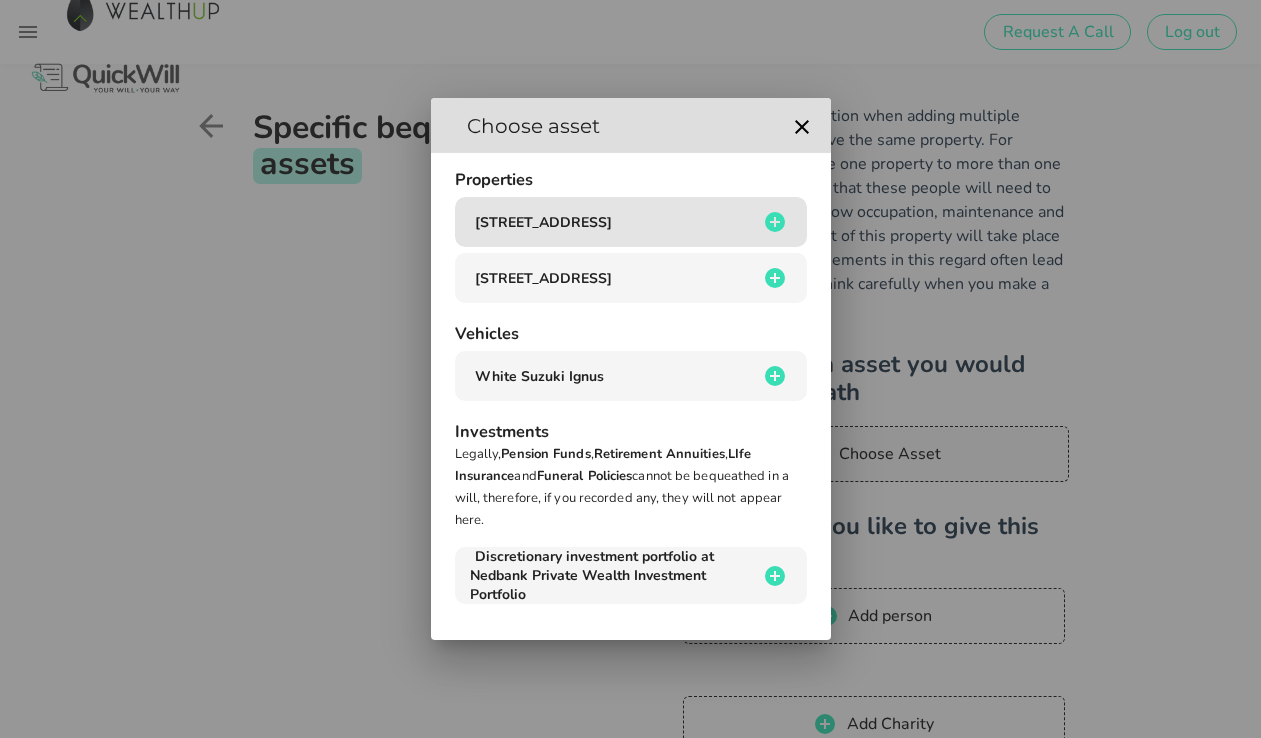 click on "[STREET_ADDRESS]" at bounding box center (543, 222) 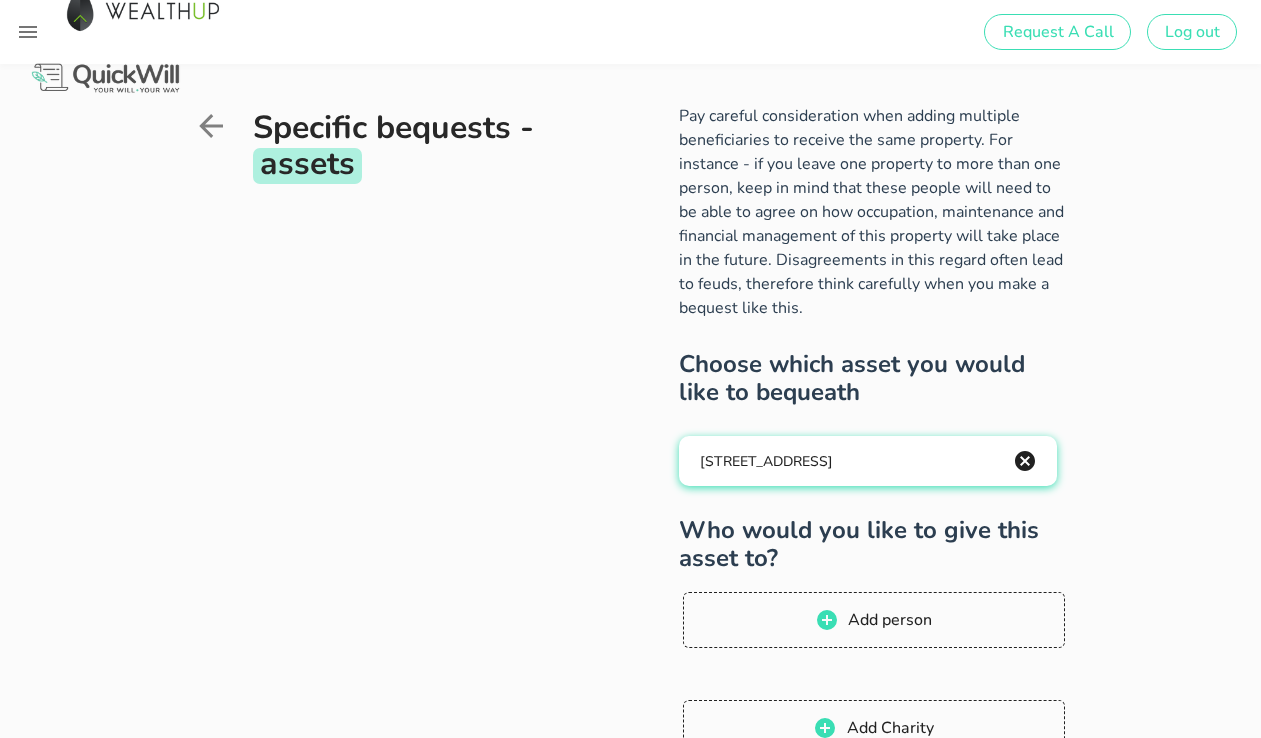 click on "[STREET_ADDRESS]" at bounding box center (766, 461) 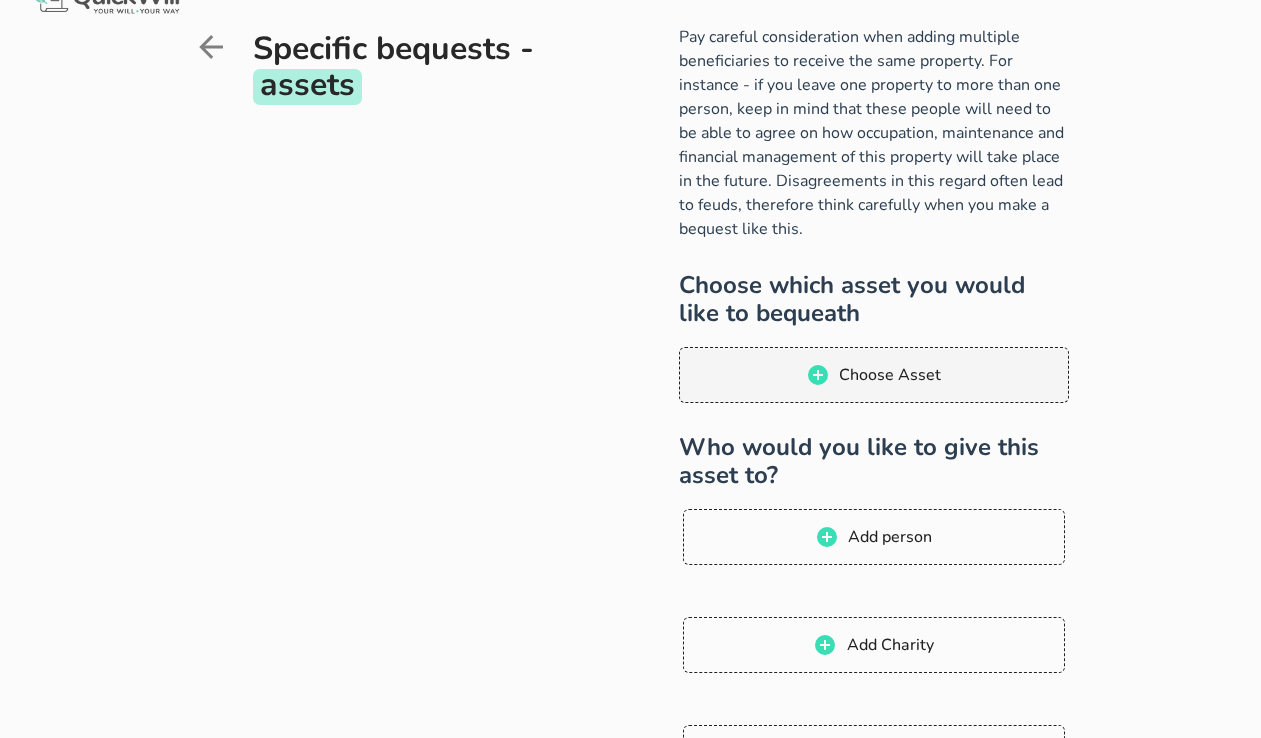 scroll, scrollTop: 80, scrollLeft: 0, axis: vertical 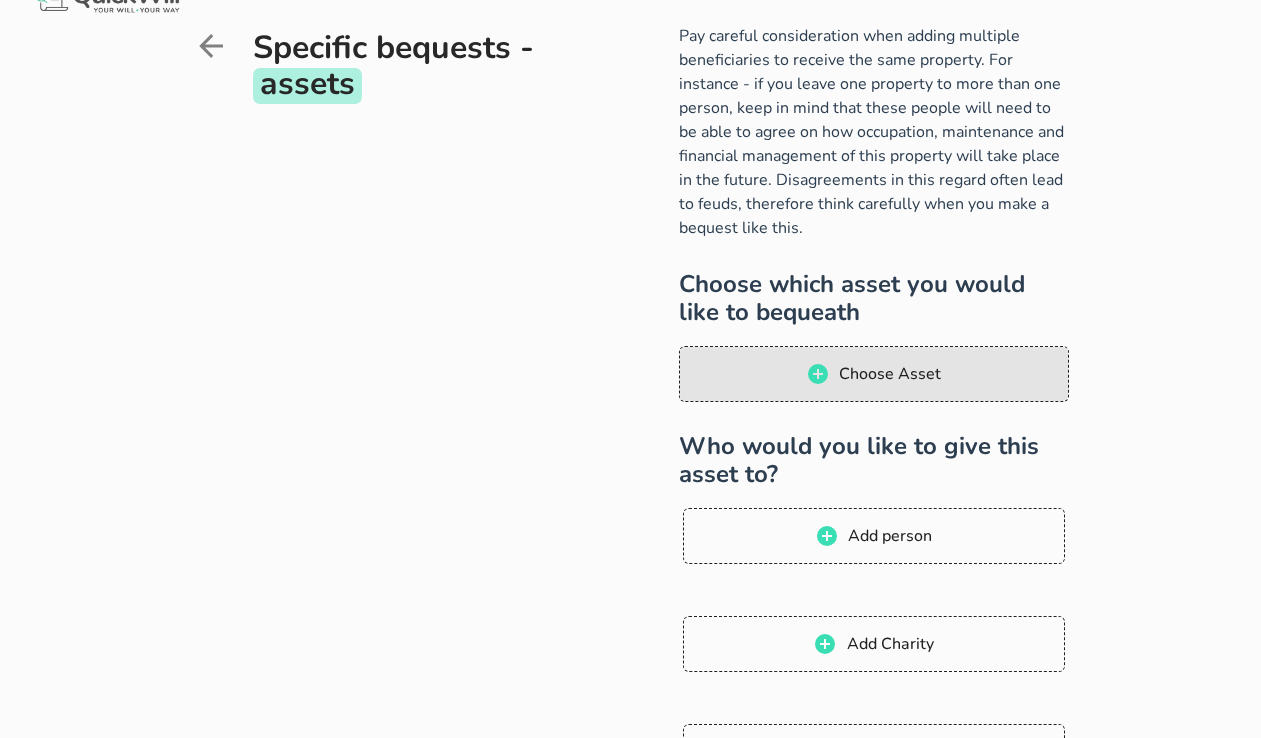 click on "Choose Asset" at bounding box center [873, 374] 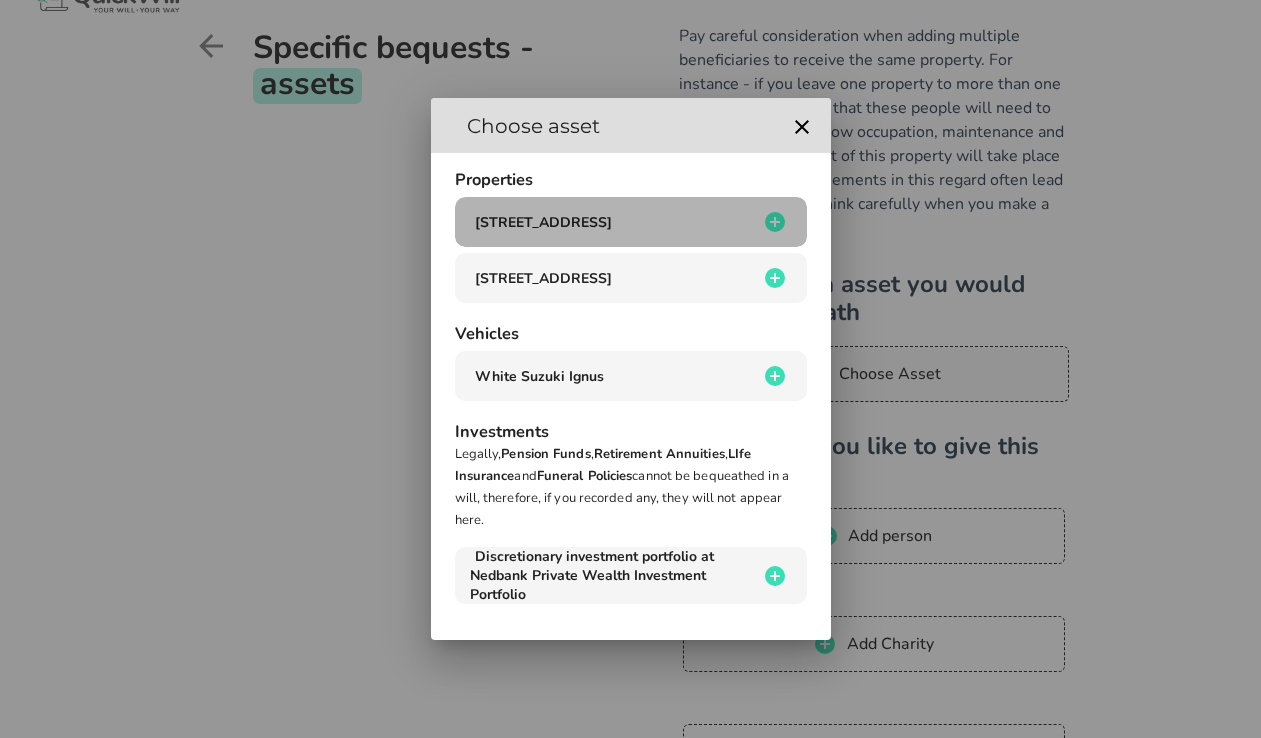 click on "[STREET_ADDRESS]" at bounding box center (543, 222) 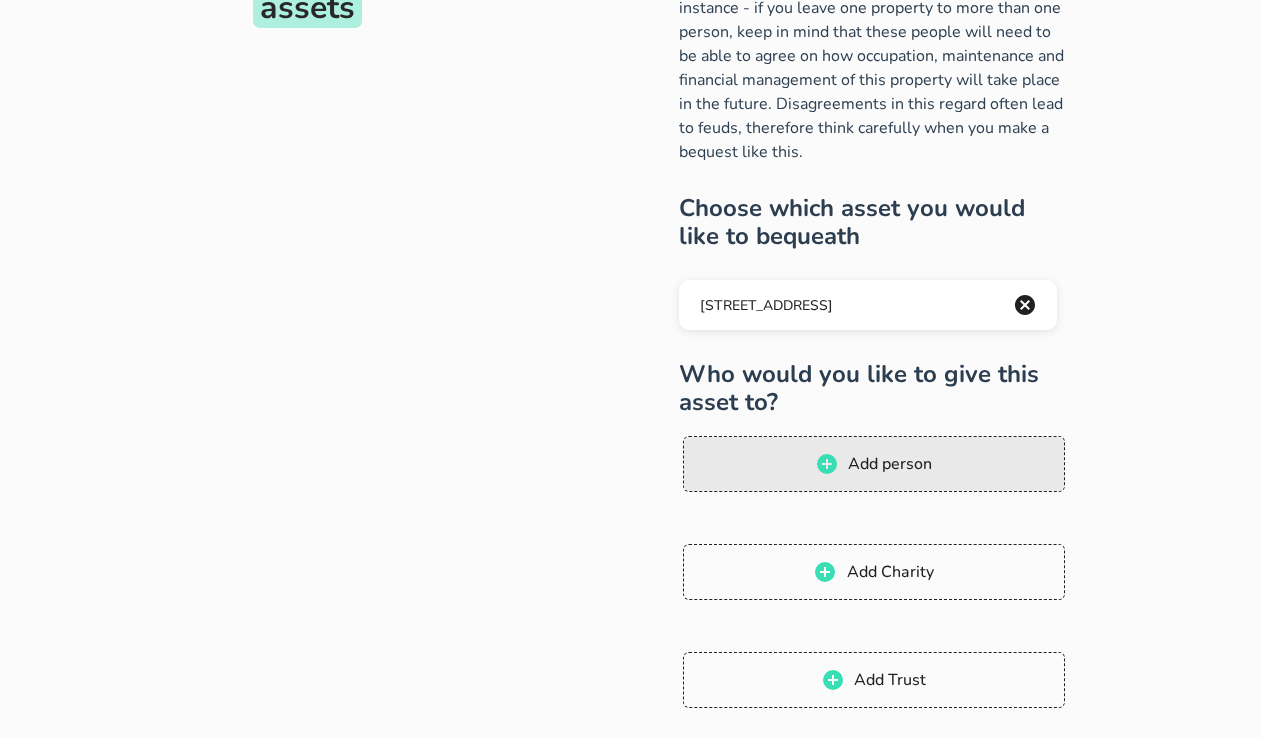 scroll, scrollTop: 165, scrollLeft: 0, axis: vertical 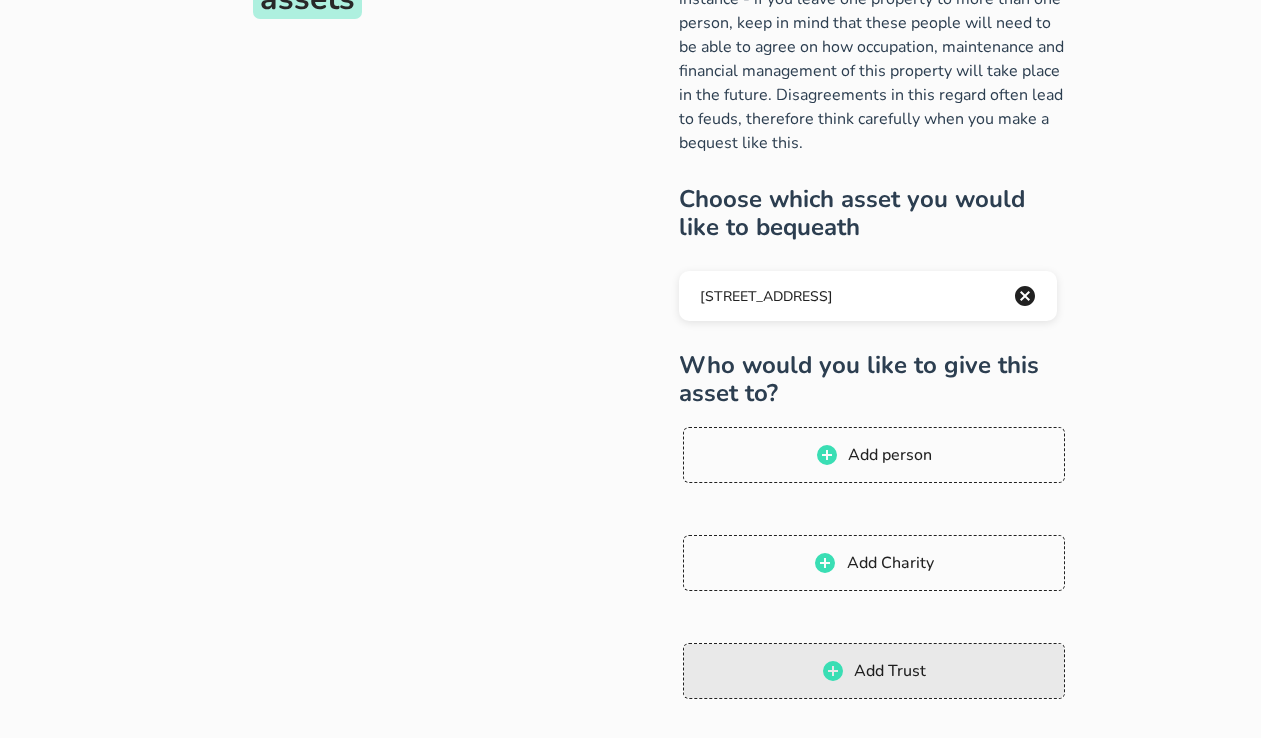 click on "Add Trust" at bounding box center (874, 671) 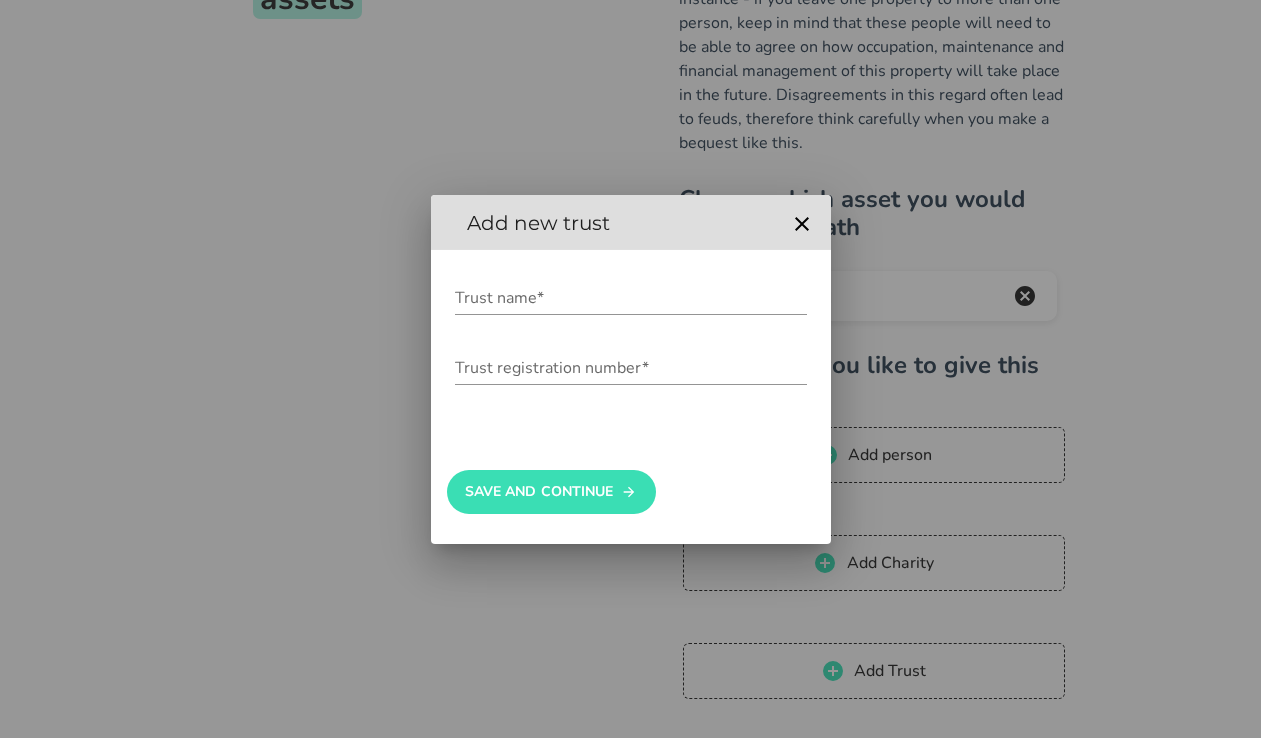 click 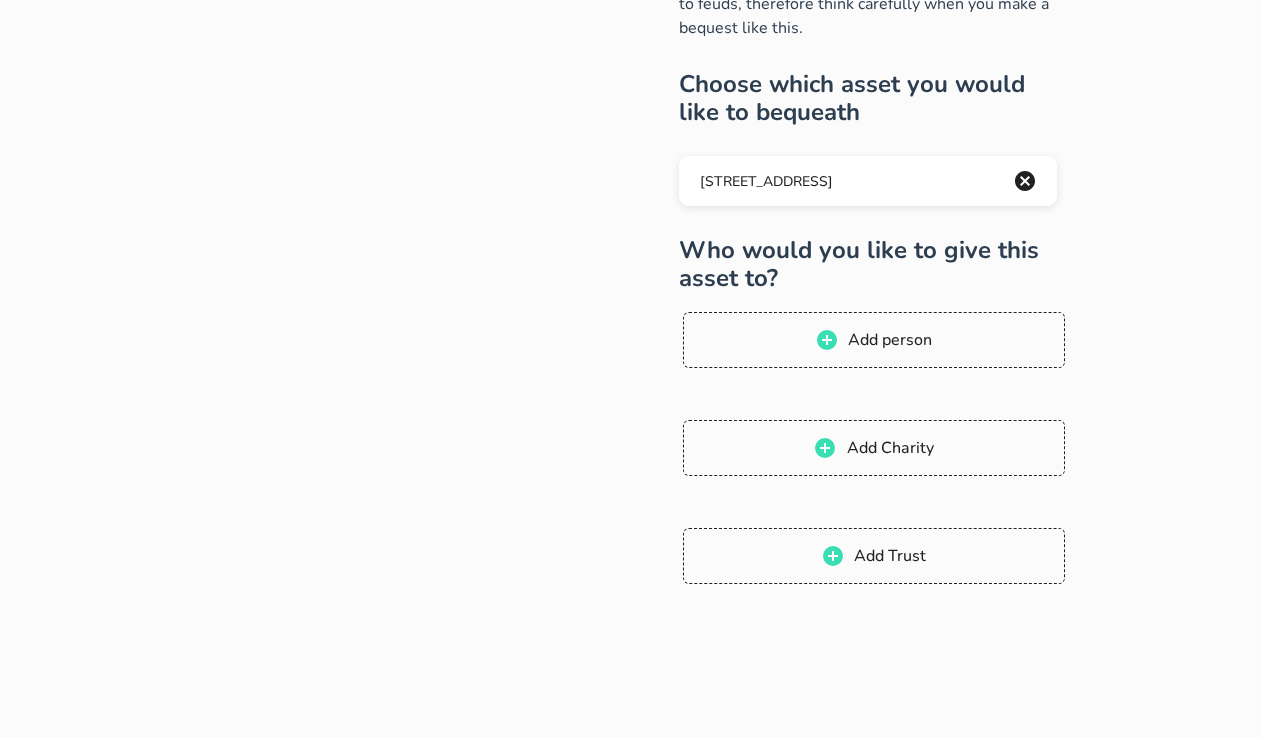 scroll, scrollTop: 220, scrollLeft: 0, axis: vertical 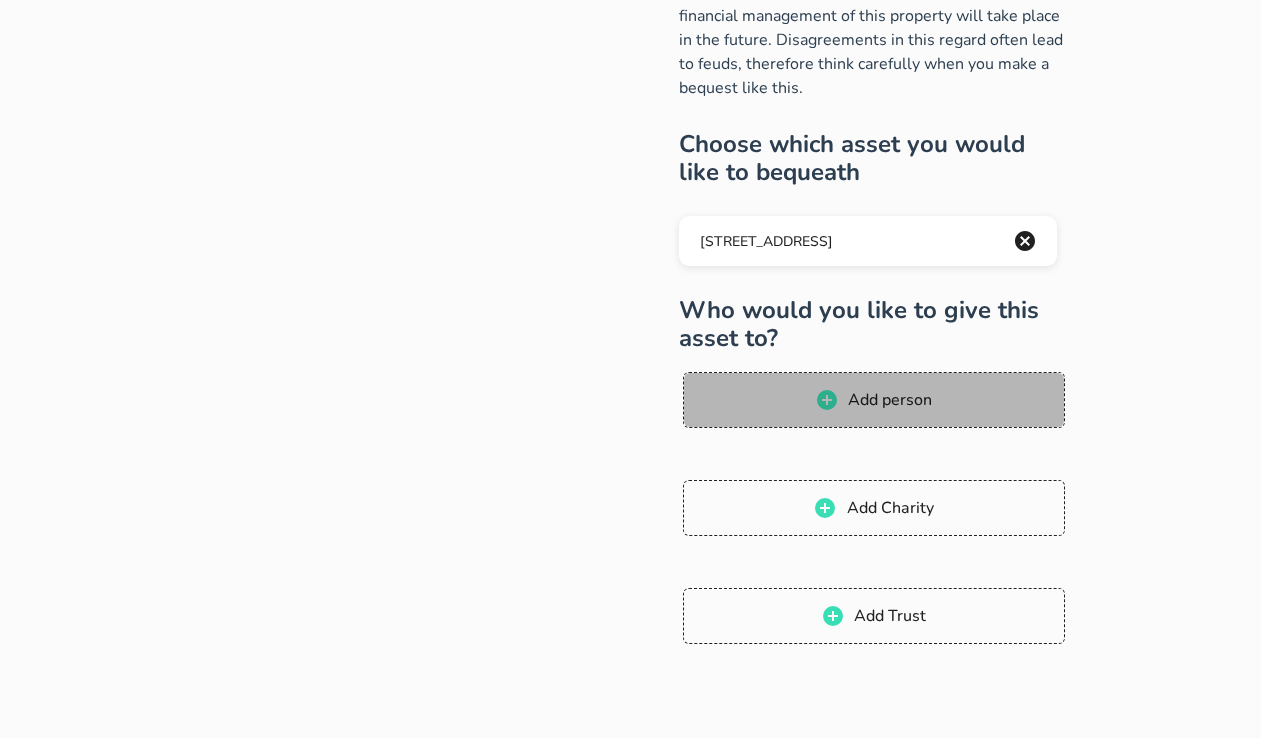 click on "Add person" at bounding box center [889, 400] 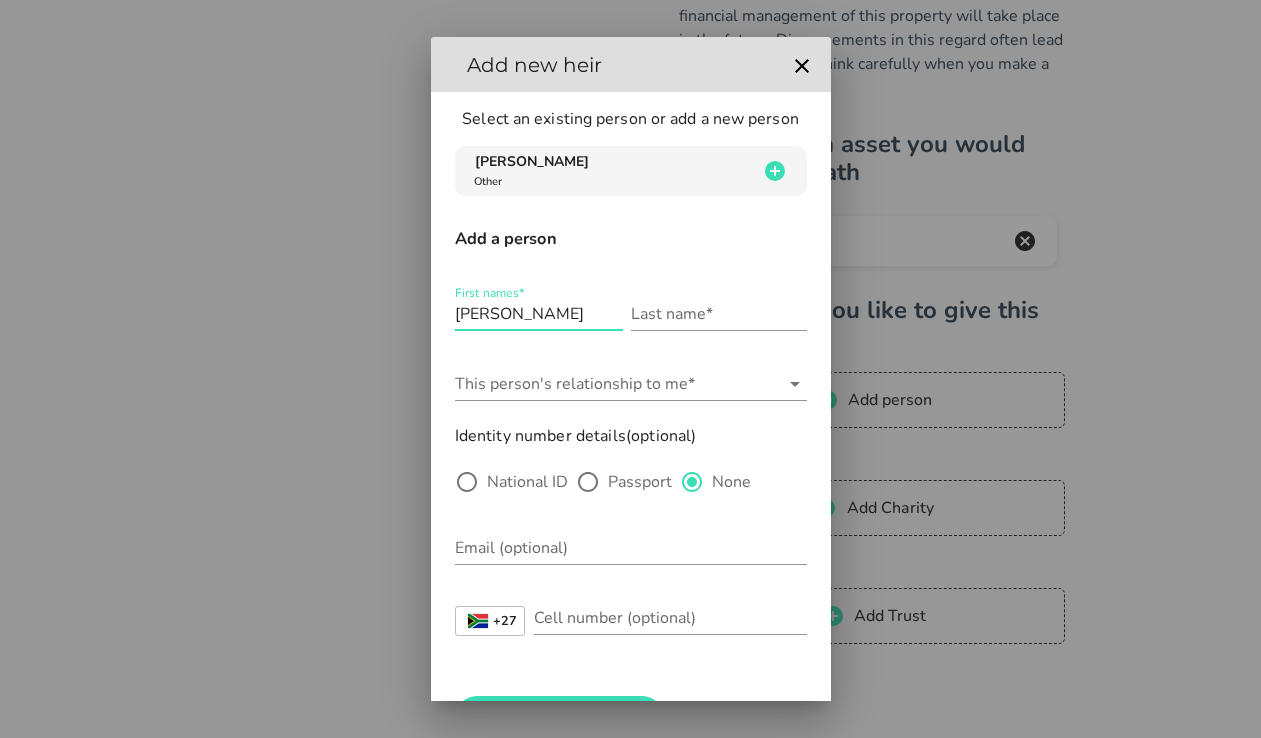 type on "[PERSON_NAME]" 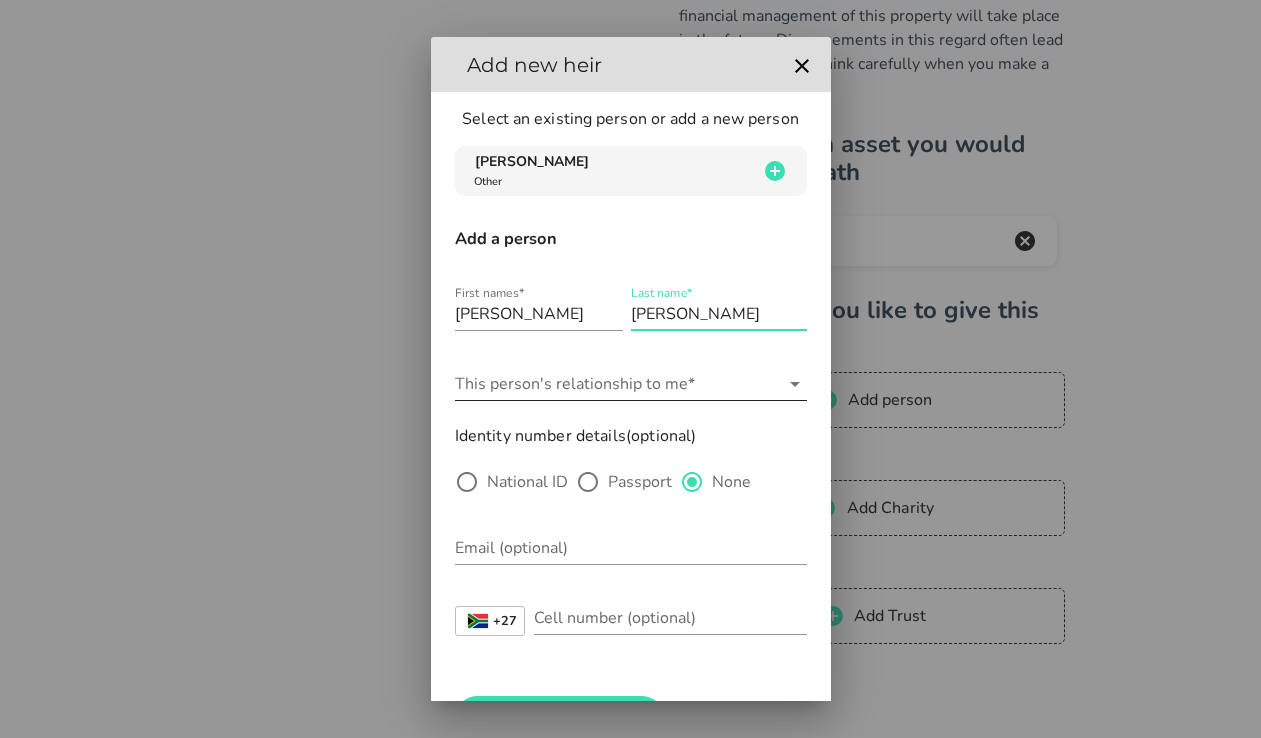 type on "[PERSON_NAME]" 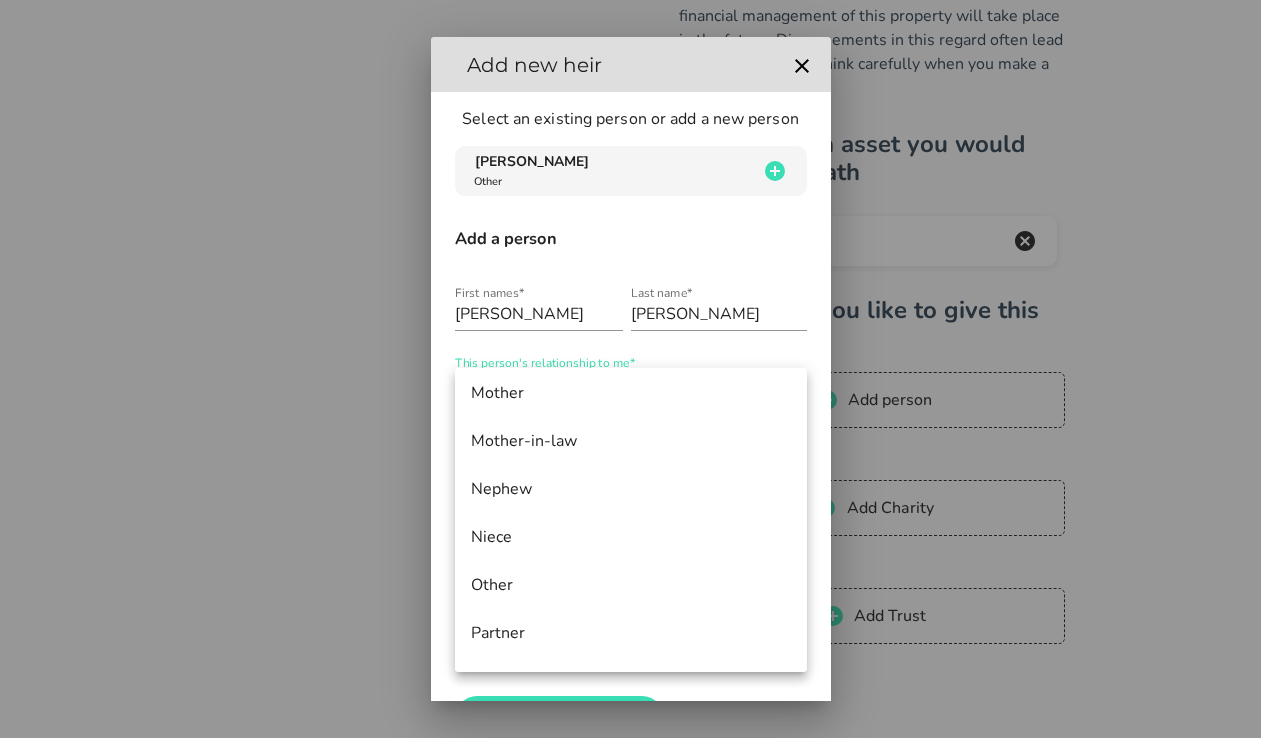 scroll, scrollTop: 871, scrollLeft: 0, axis: vertical 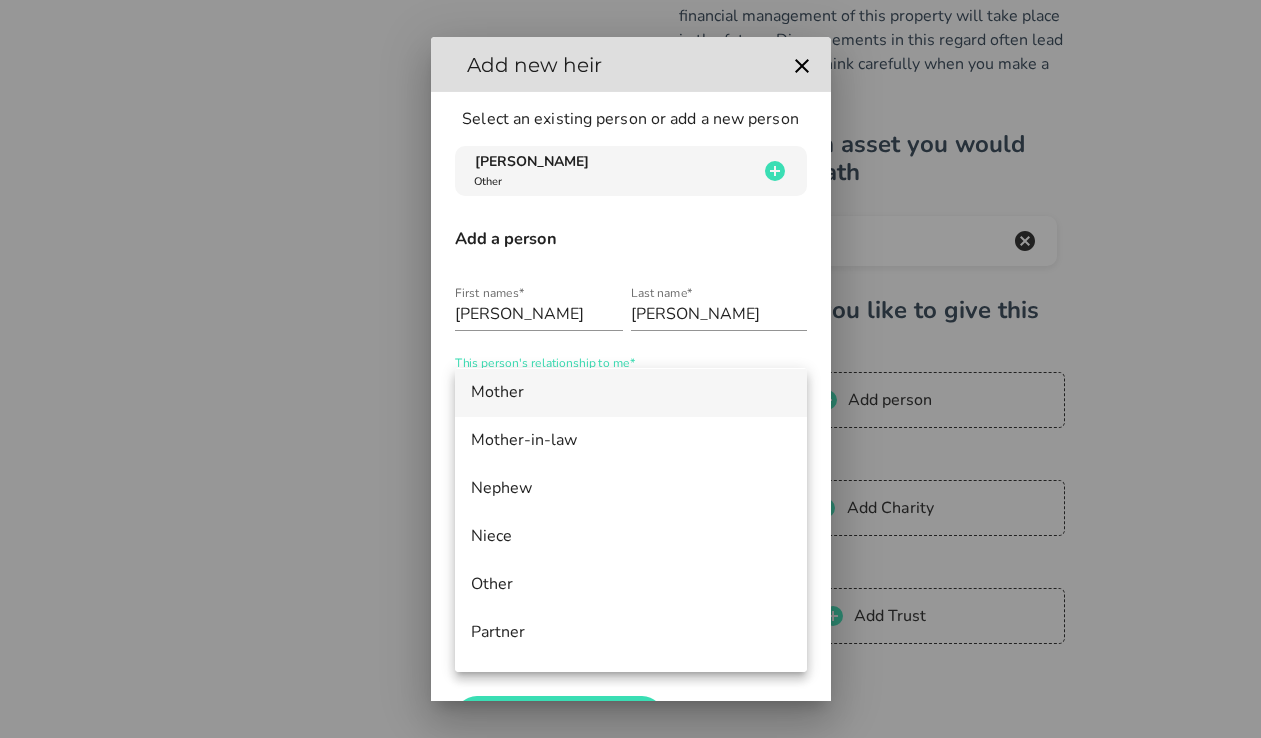 click on "Mother" at bounding box center [631, 392] 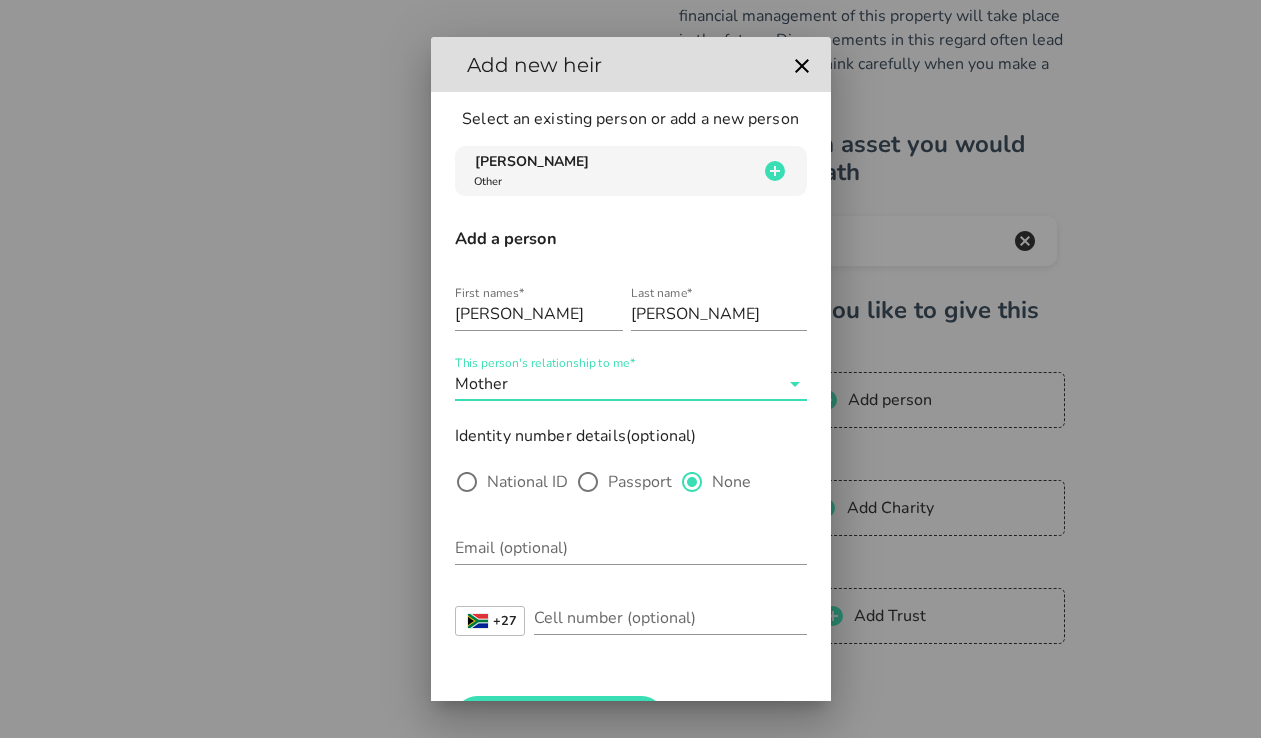 scroll, scrollTop: 0, scrollLeft: 0, axis: both 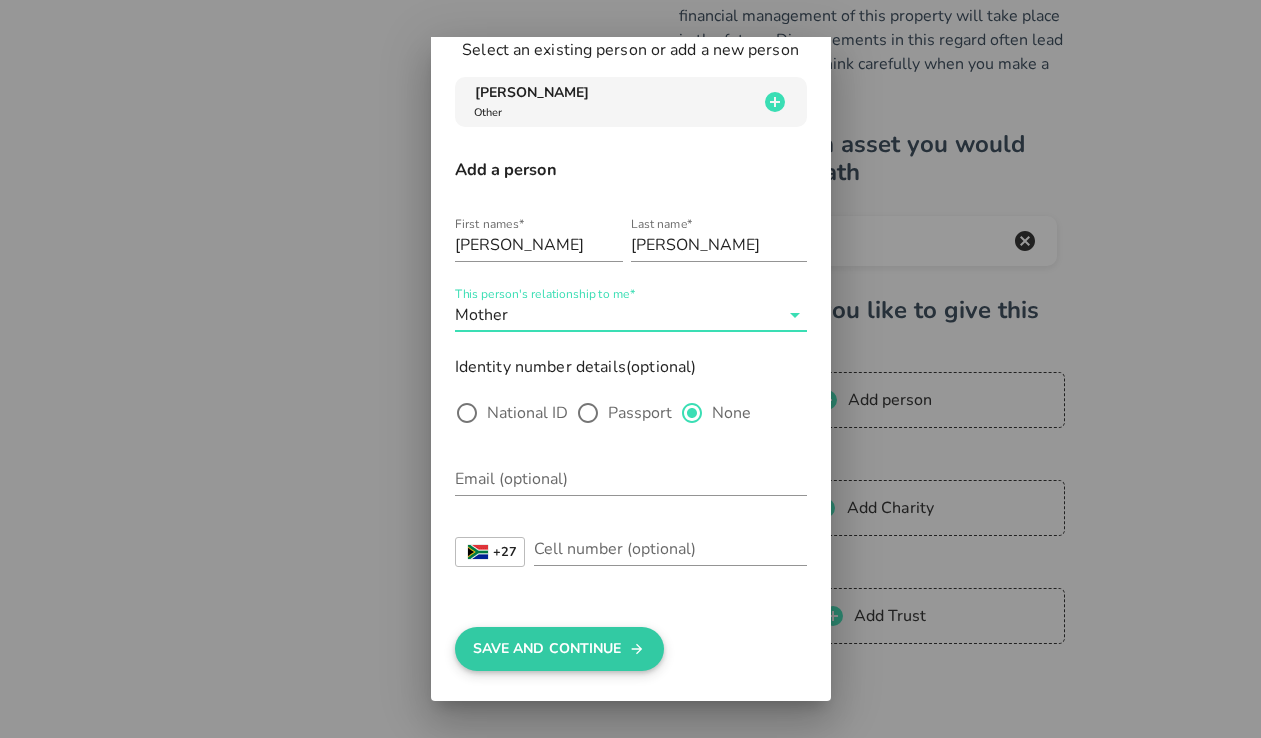 click on "Save And Continue" at bounding box center (559, 649) 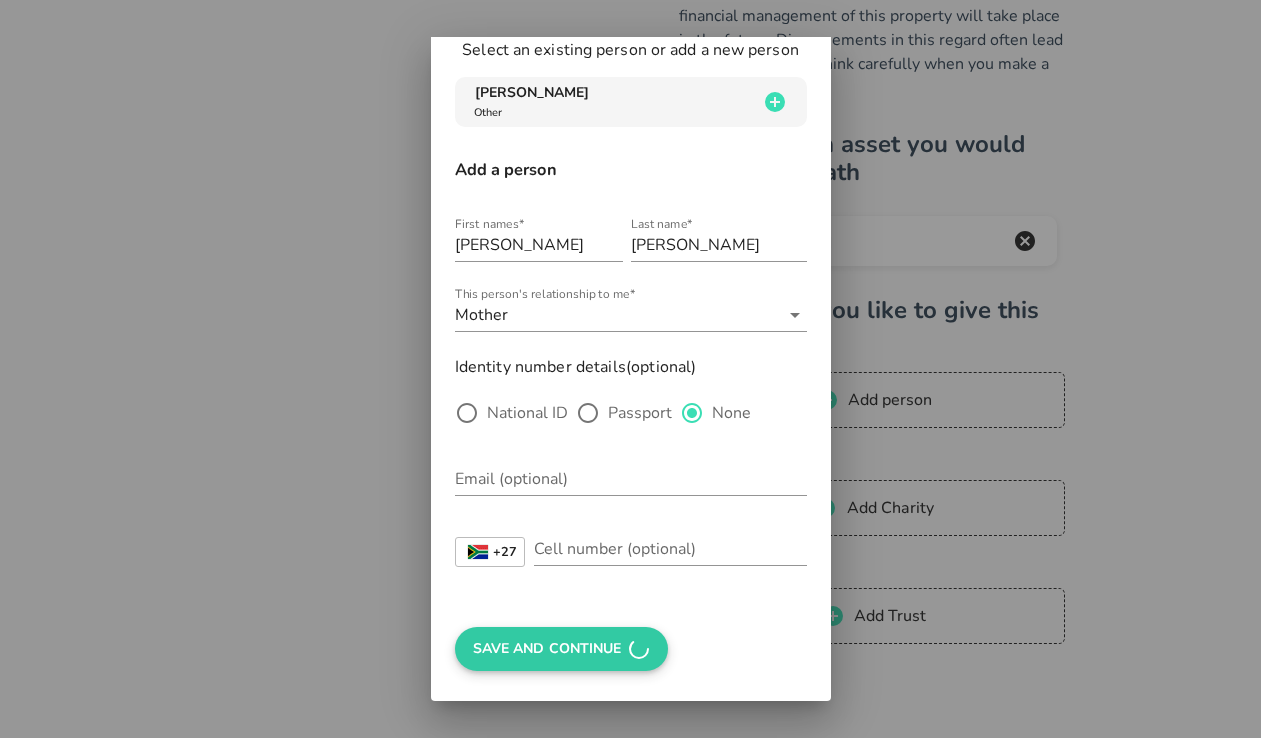 scroll, scrollTop: 0, scrollLeft: 0, axis: both 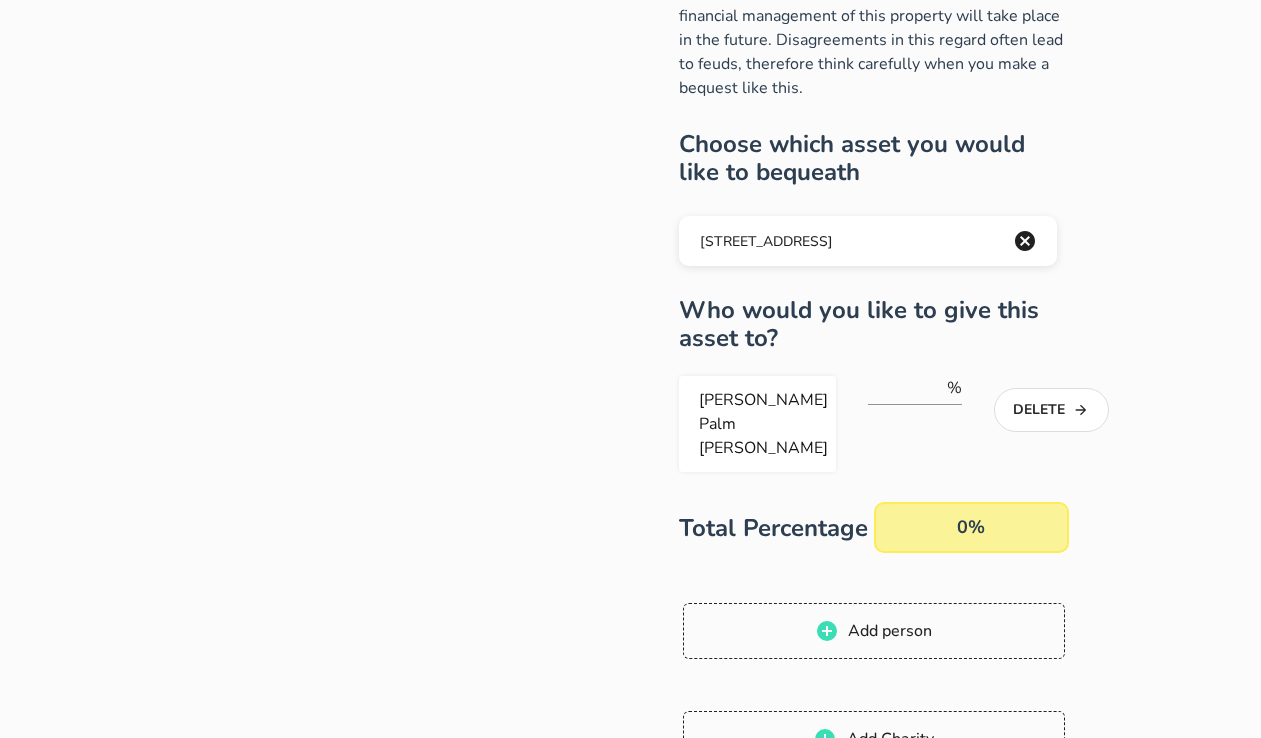 click on "0%" at bounding box center (971, 527) 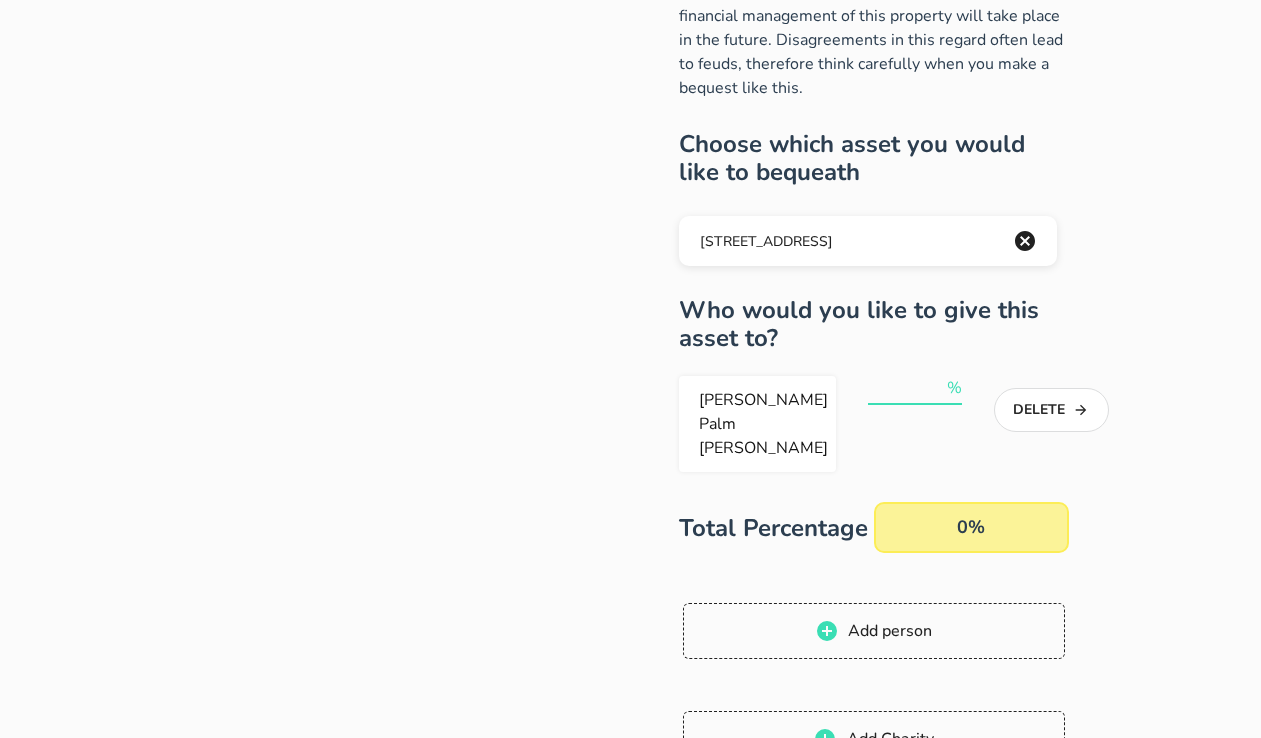 click at bounding box center [906, 388] 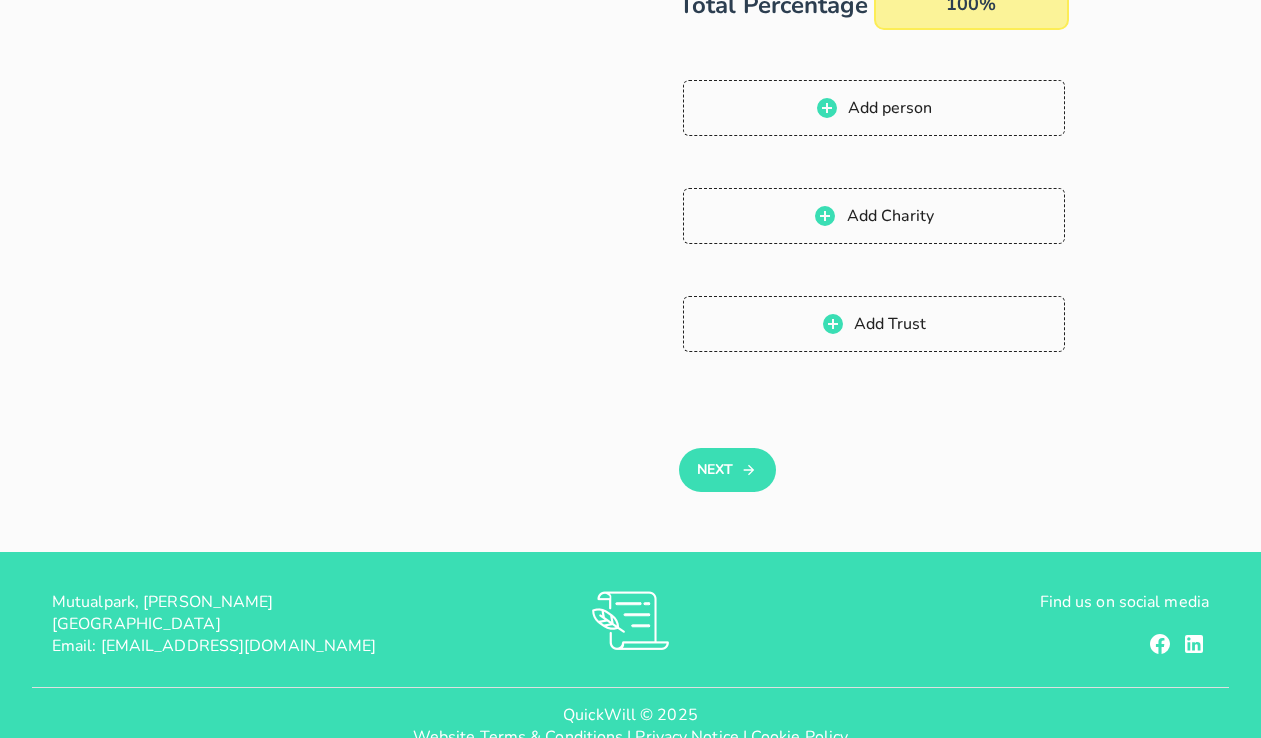 scroll, scrollTop: 753, scrollLeft: 0, axis: vertical 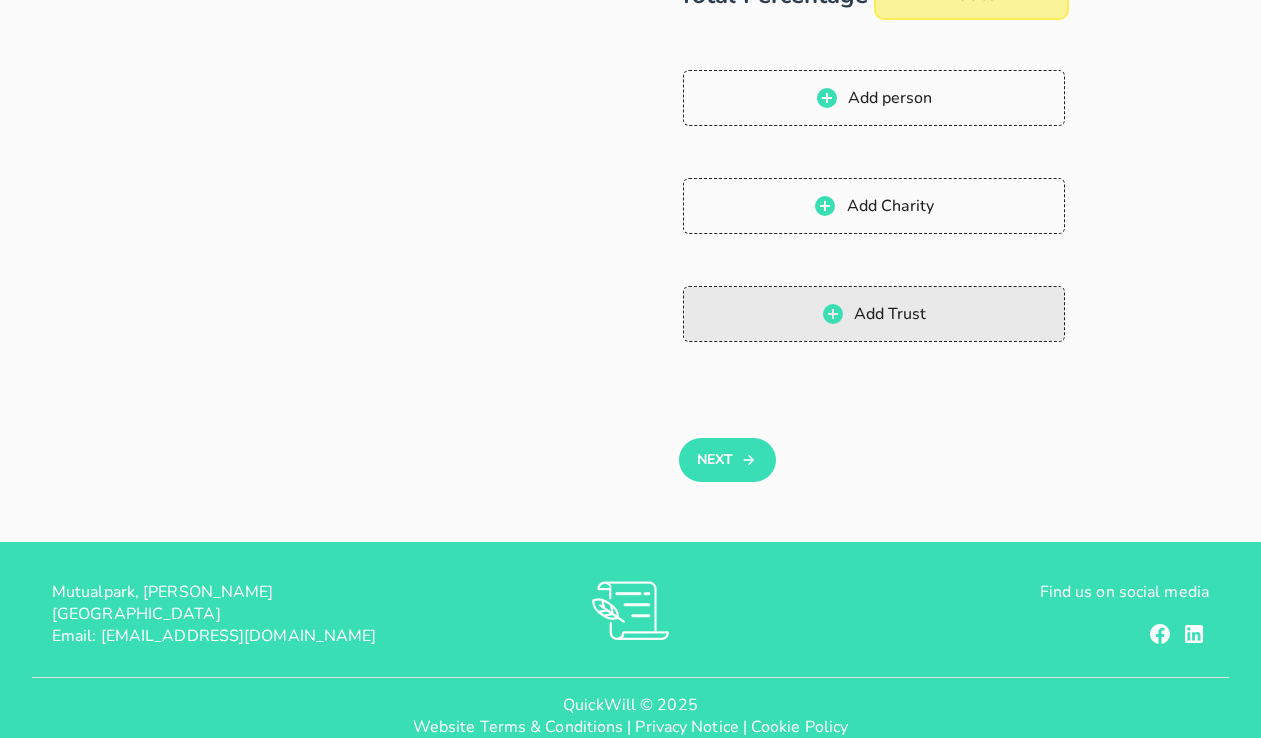 type on "100" 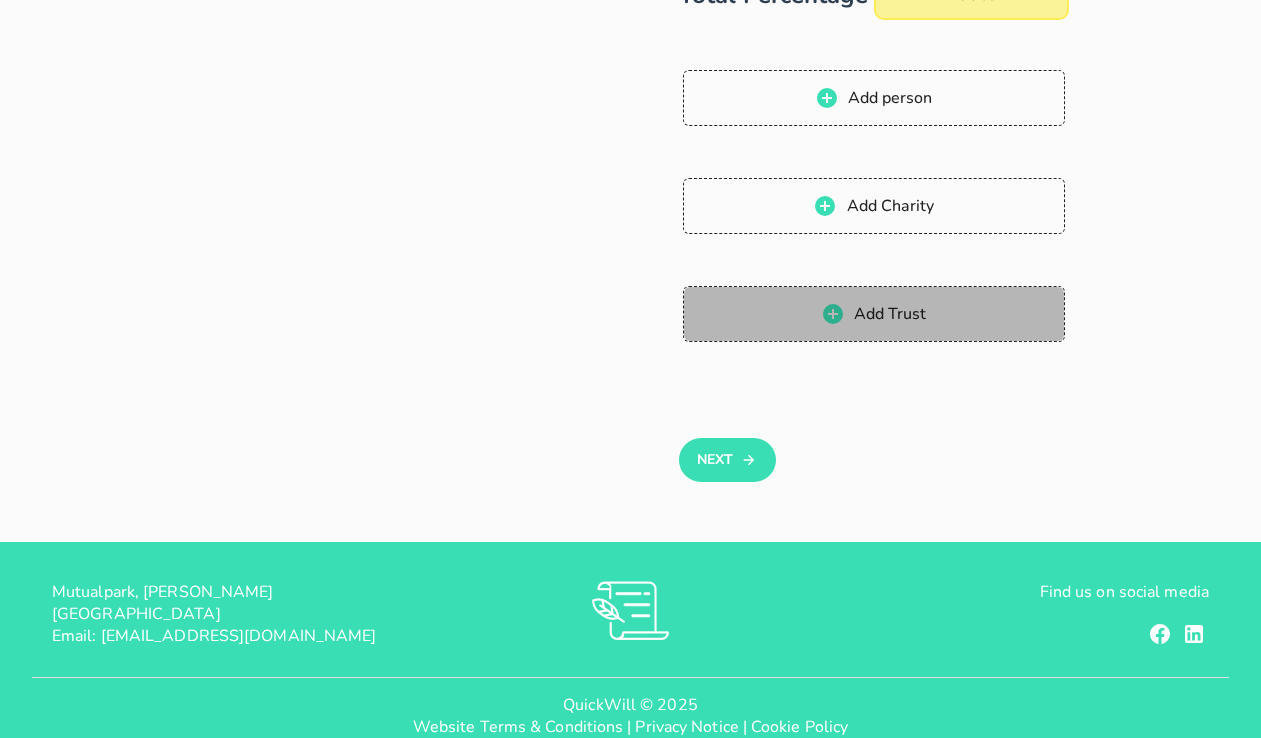 click on "Add Trust" at bounding box center [889, 314] 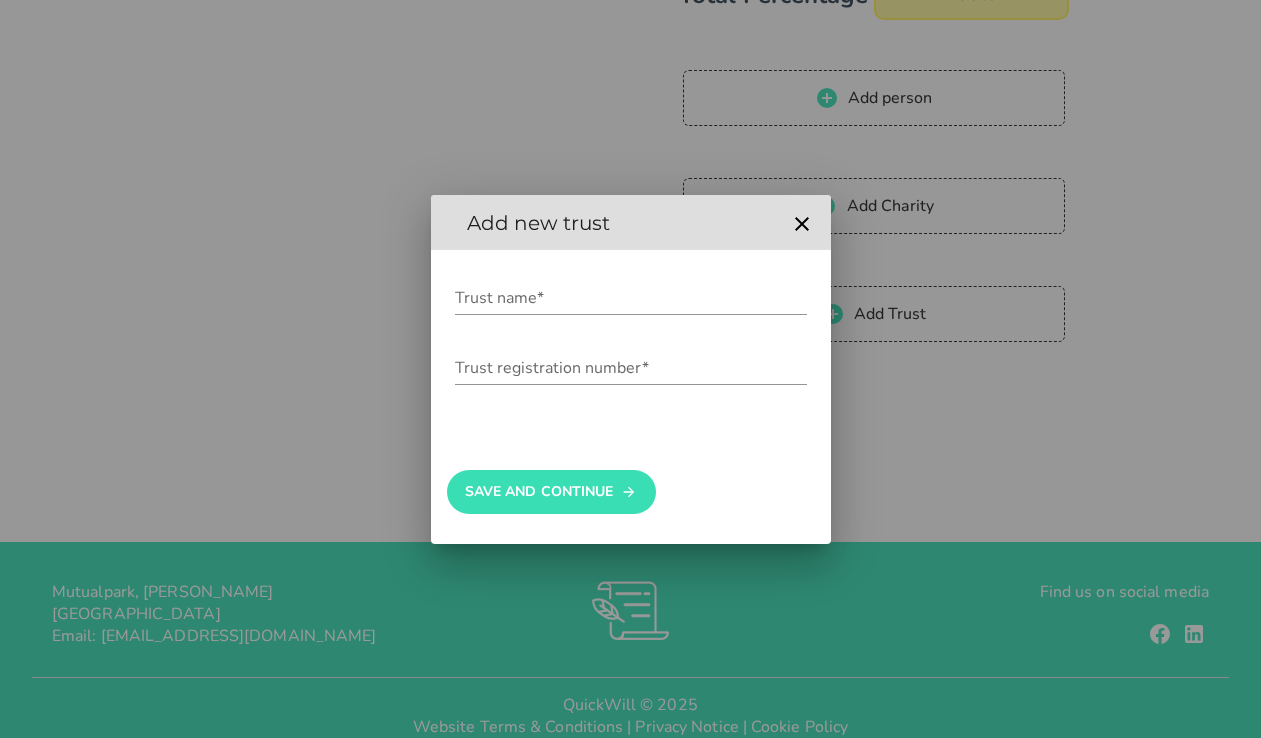 click 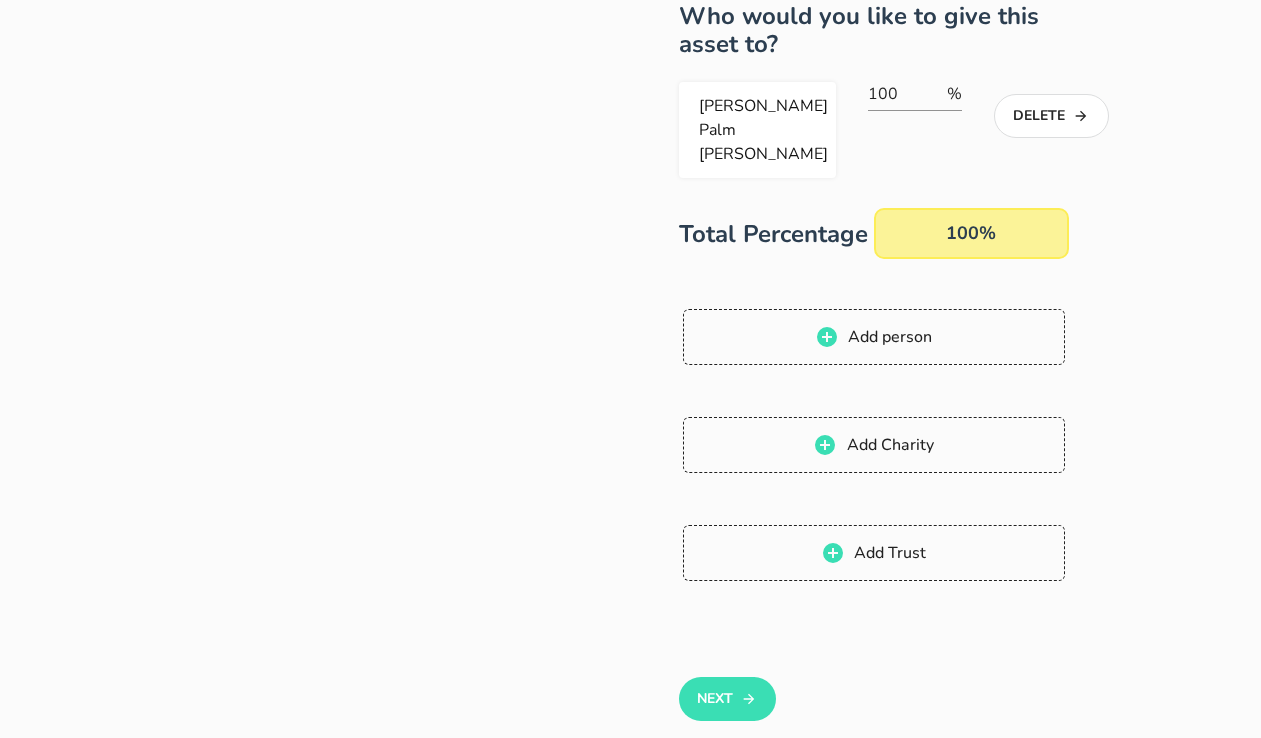 scroll, scrollTop: 511, scrollLeft: 0, axis: vertical 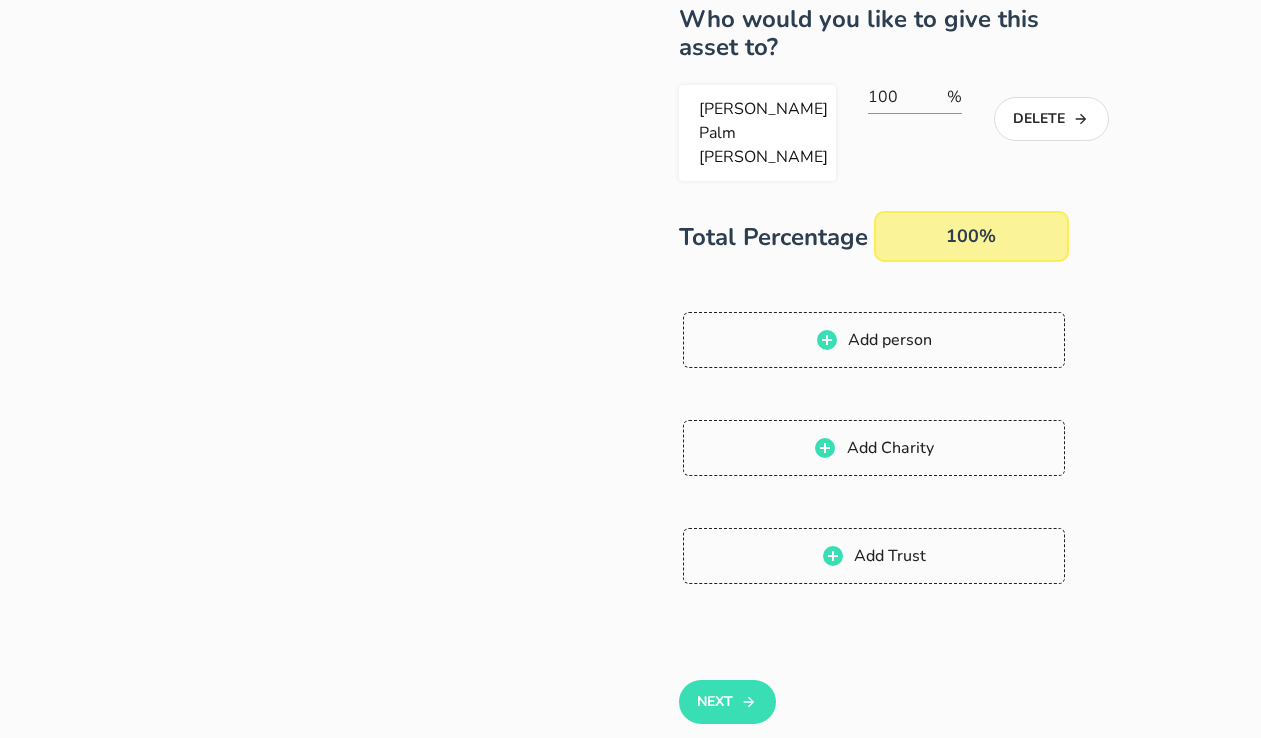 click on "Next" at bounding box center [874, 706] 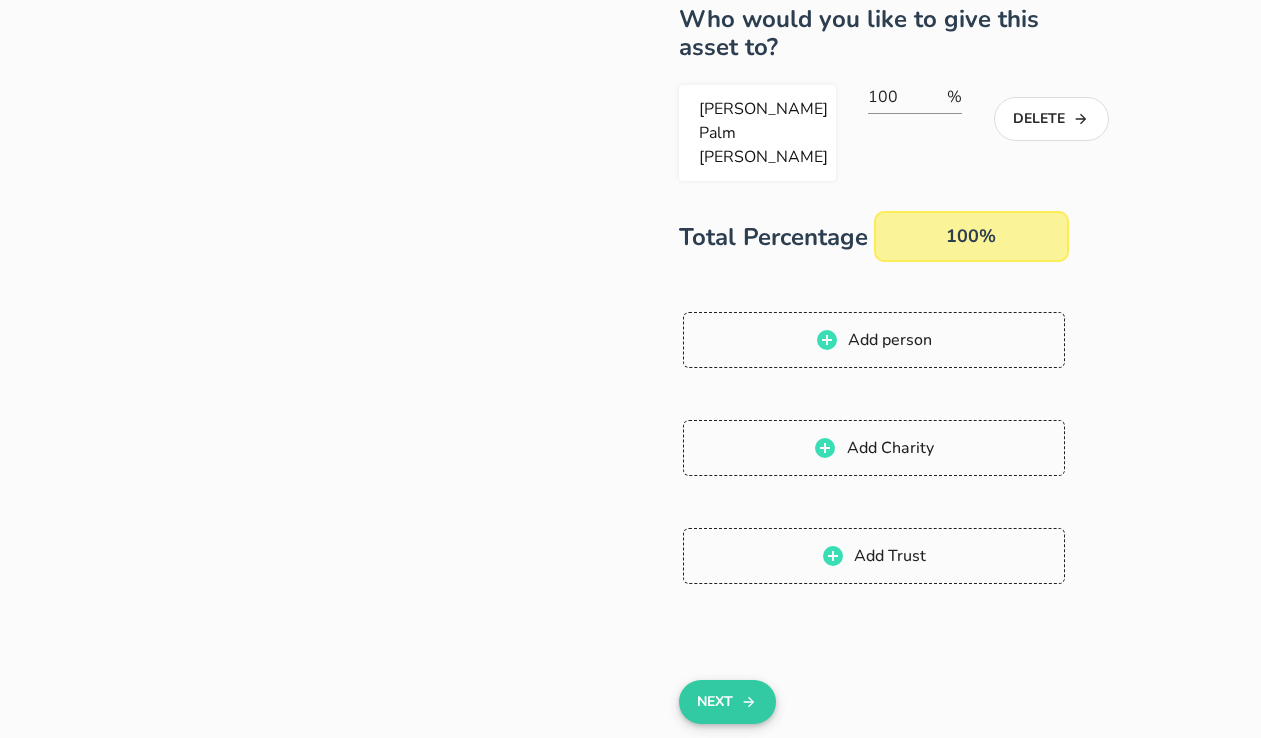 click on "Next" at bounding box center [727, 702] 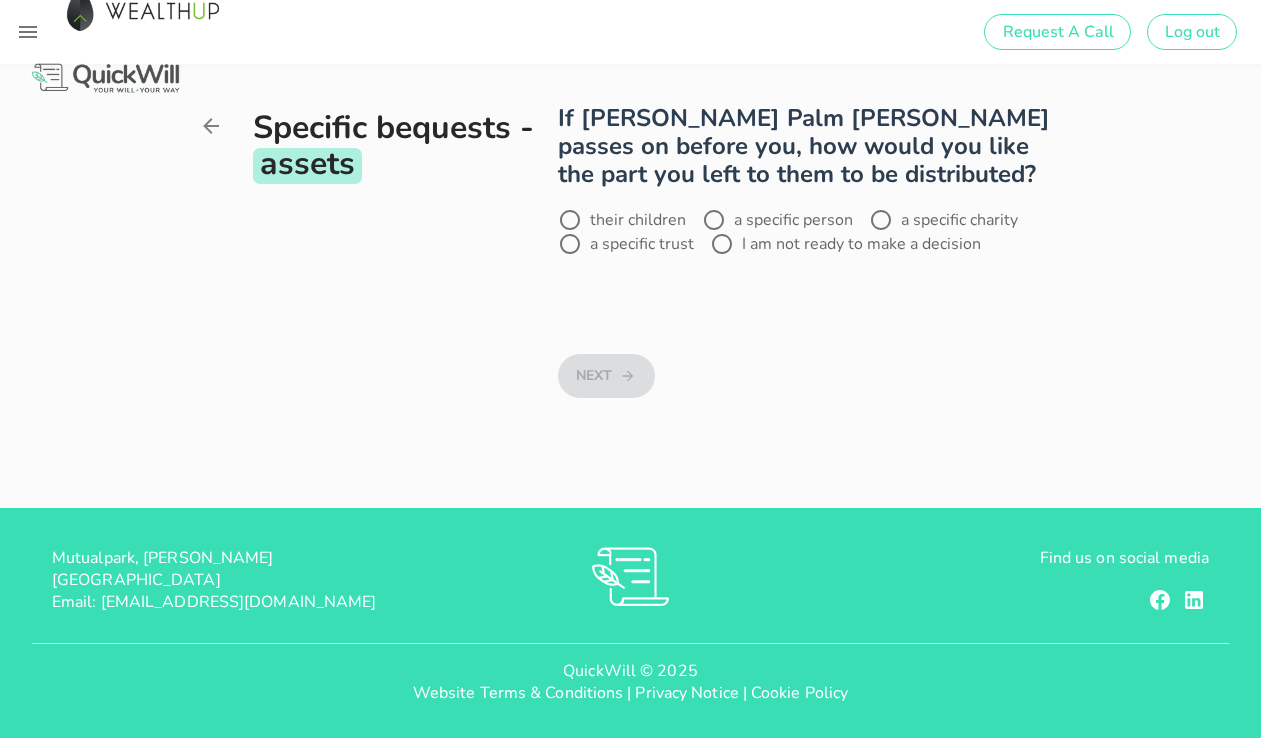 scroll, scrollTop: 0, scrollLeft: 0, axis: both 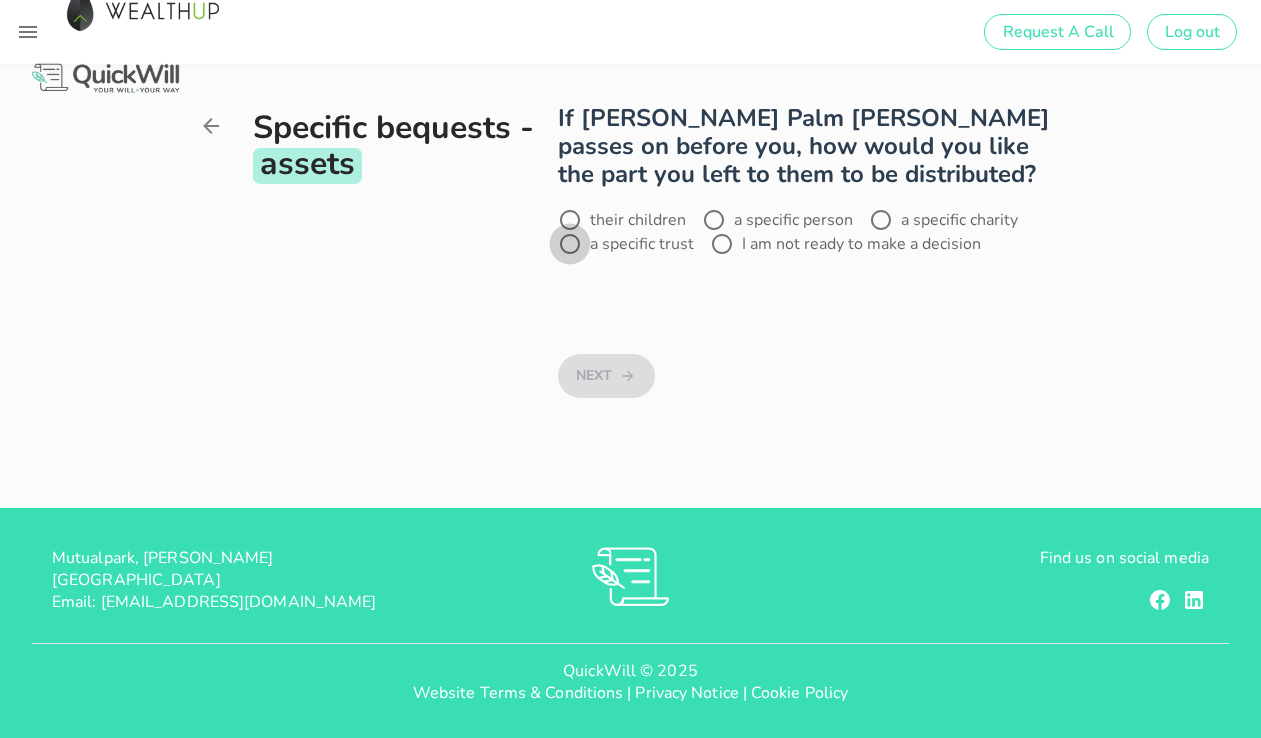 click at bounding box center [570, 244] 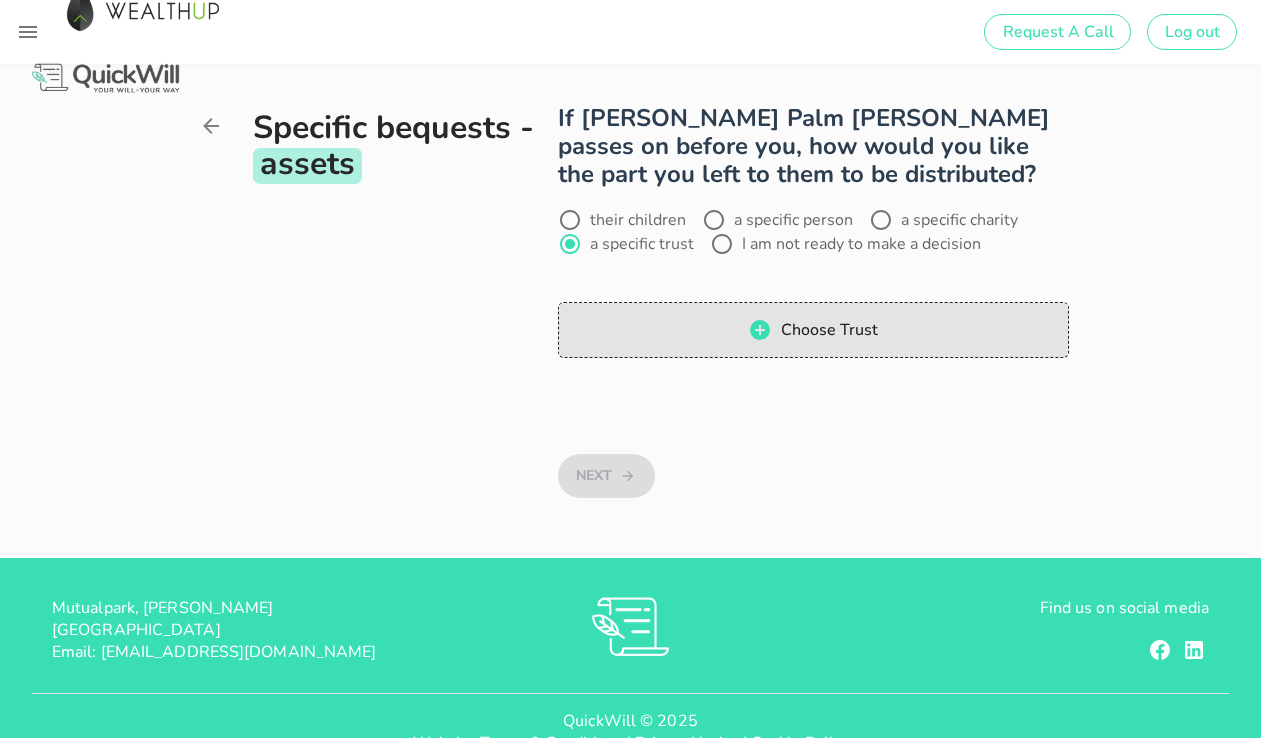 click on "Choose Trust" at bounding box center [813, 330] 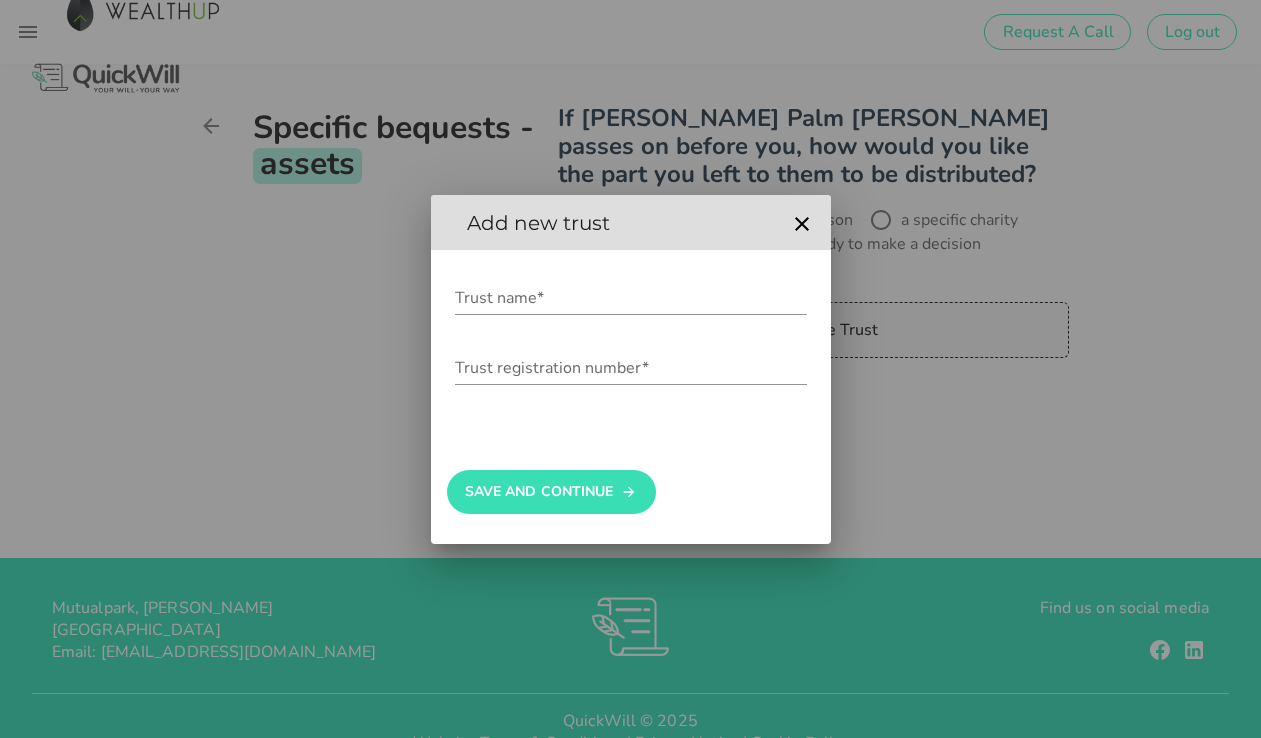 click 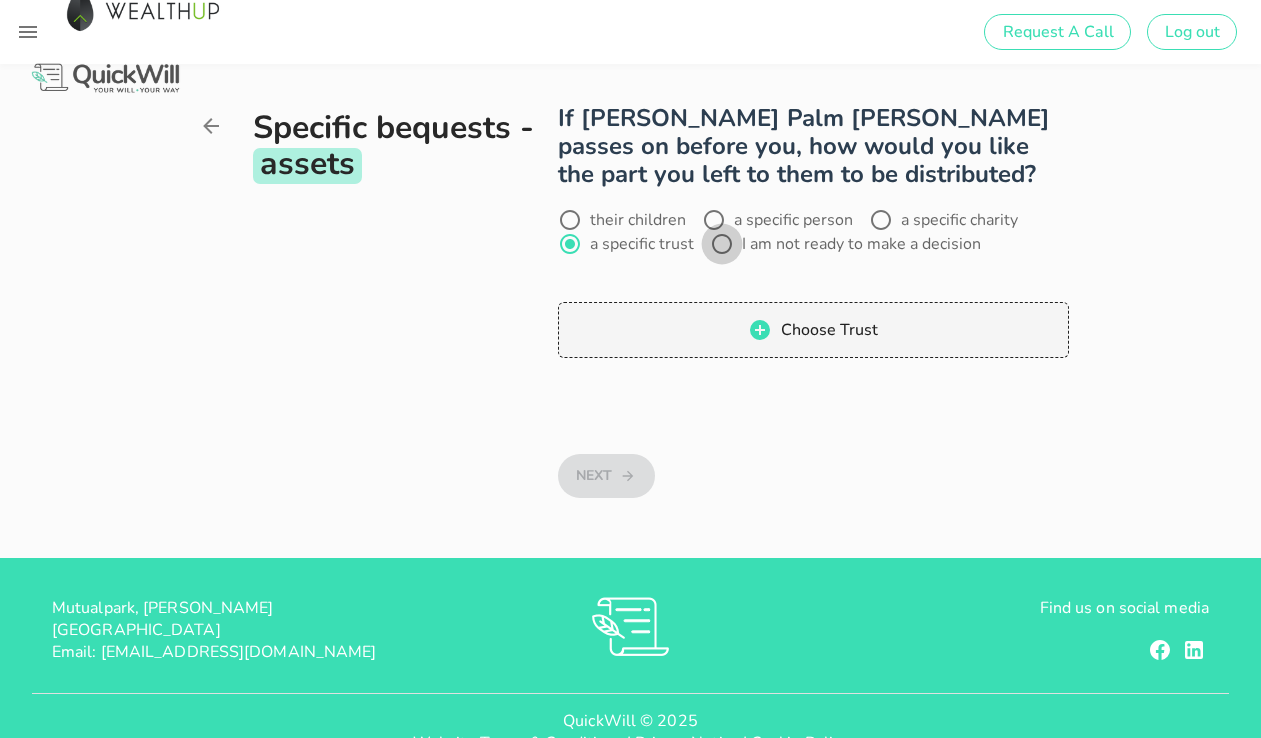 click at bounding box center (722, 244) 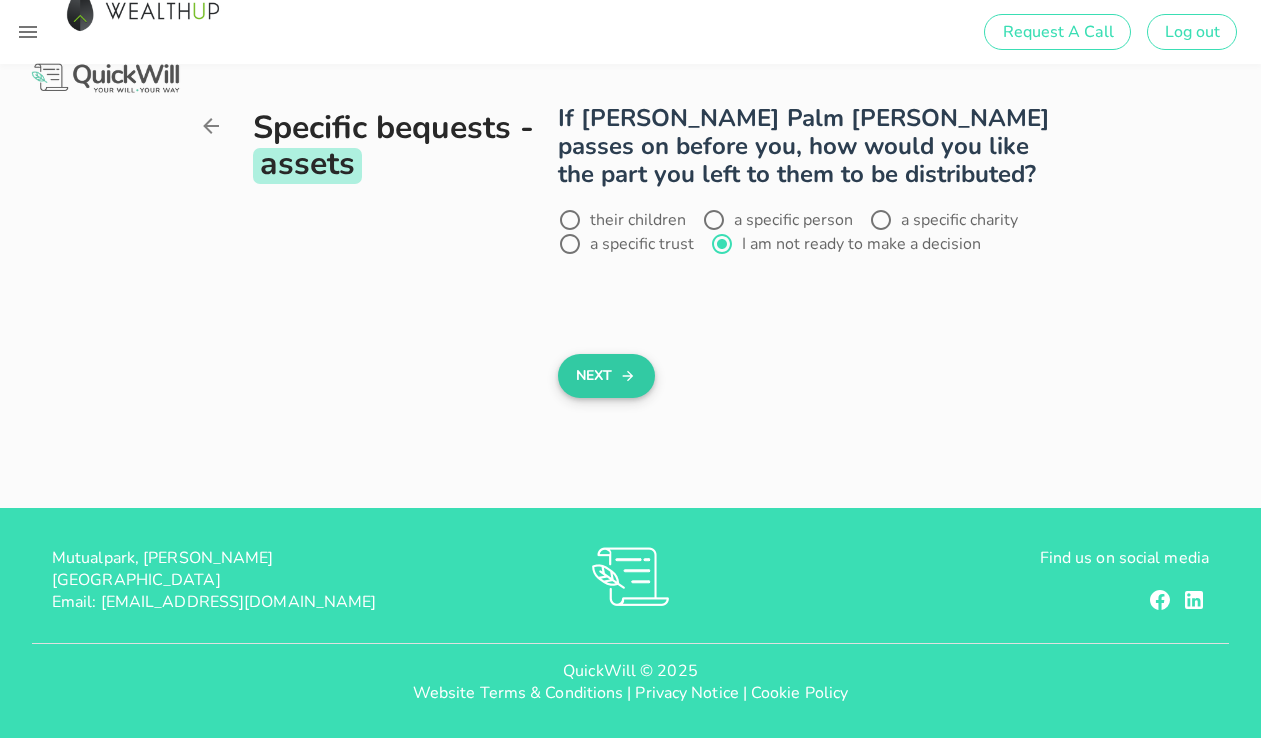 click on "Next" at bounding box center (606, 376) 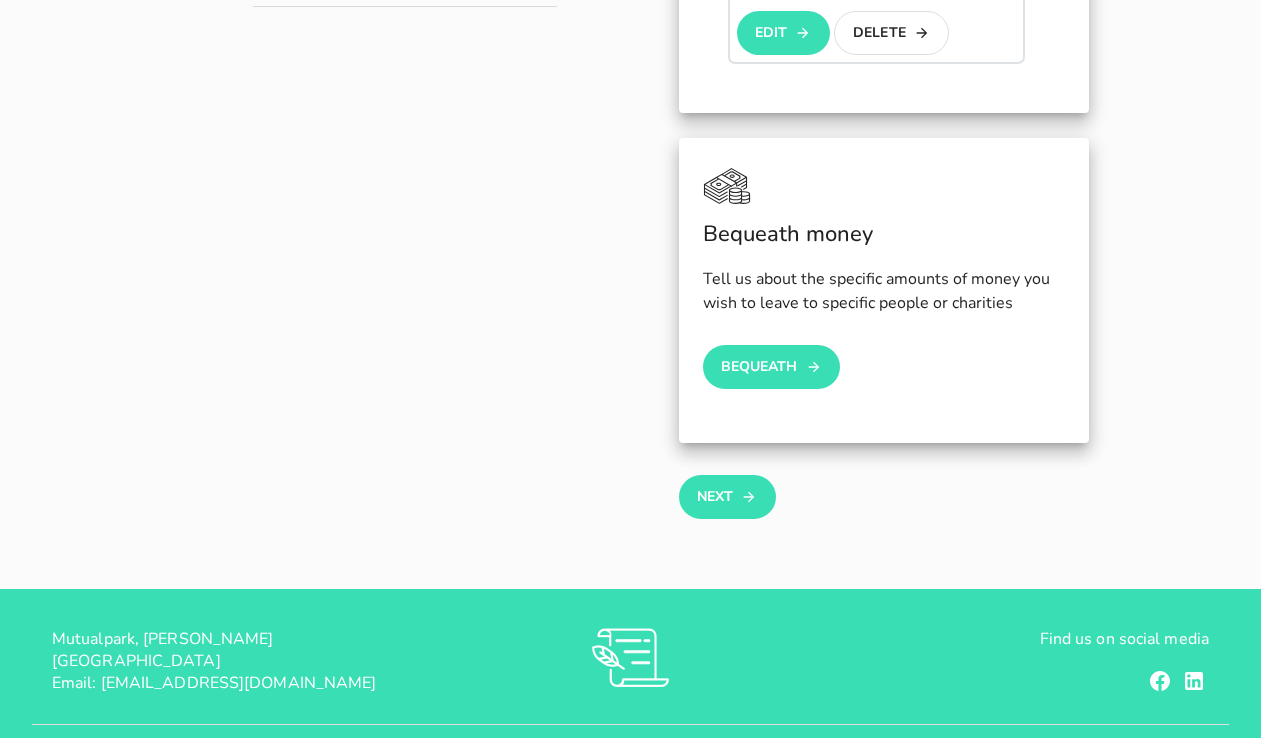 scroll, scrollTop: 747, scrollLeft: 0, axis: vertical 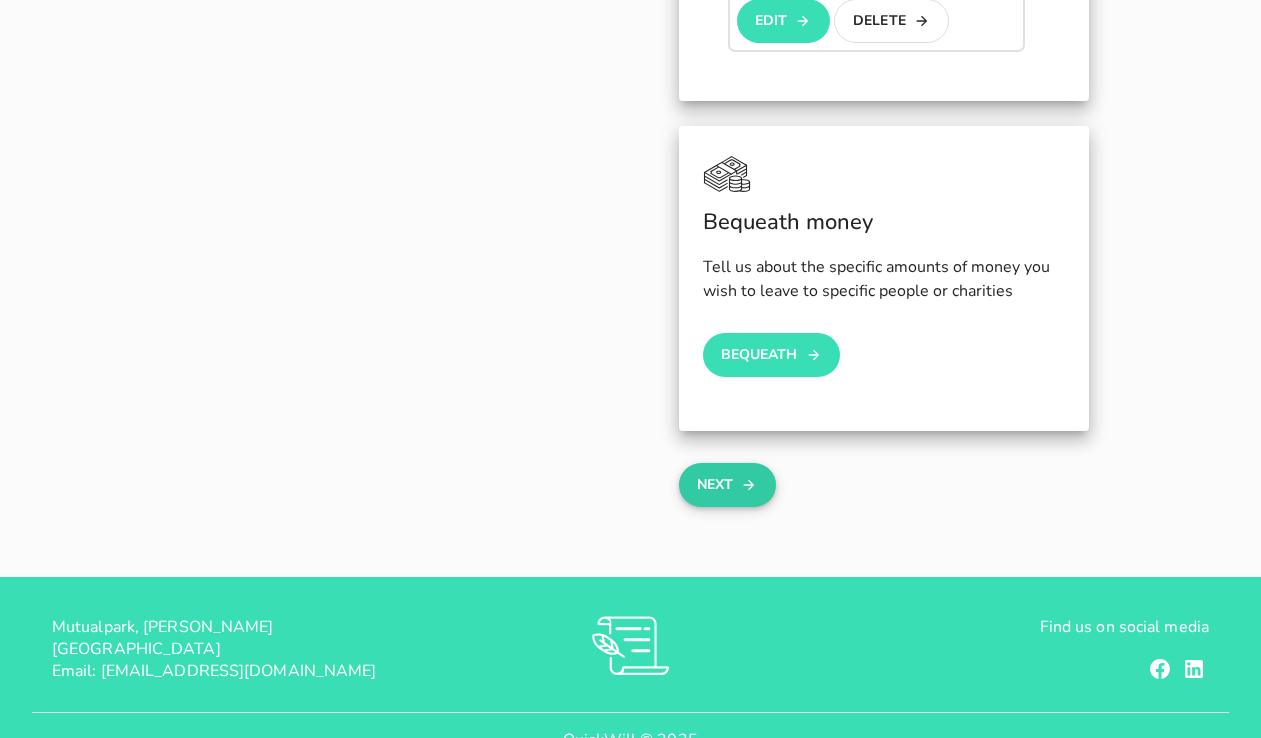click on "Next" at bounding box center (727, 485) 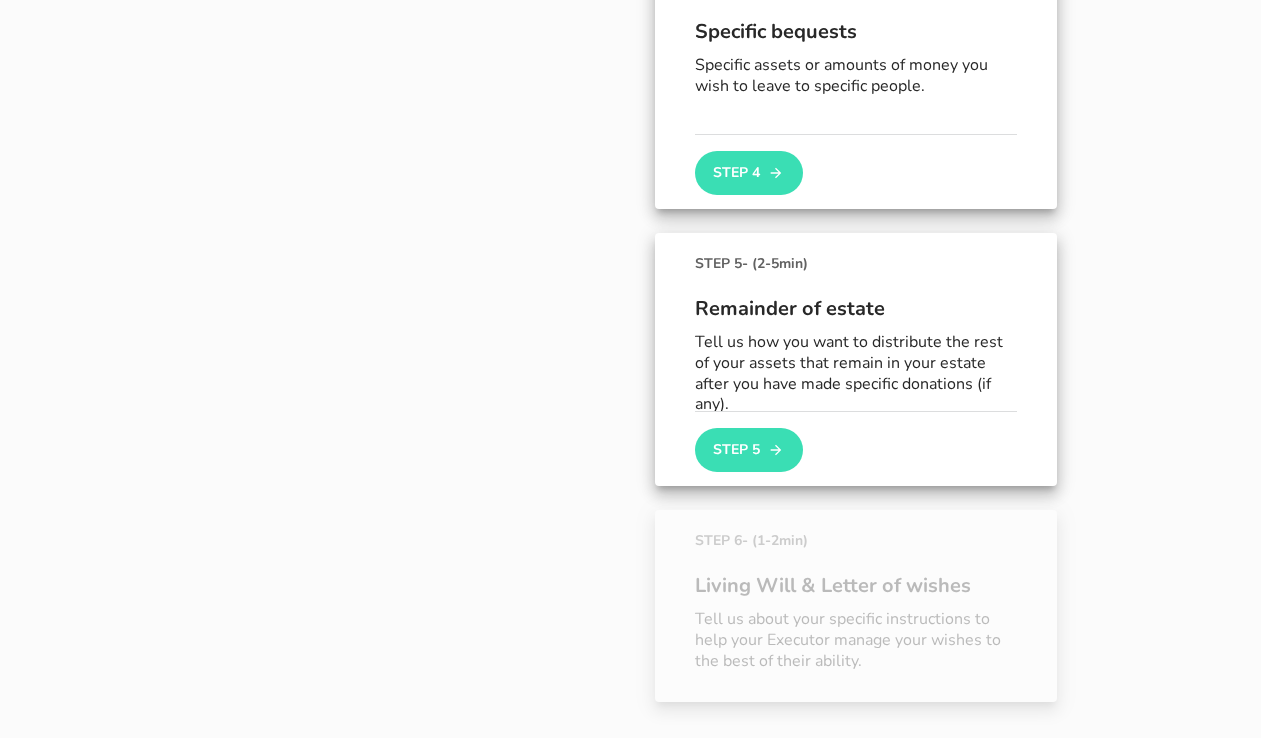scroll, scrollTop: 1064, scrollLeft: 0, axis: vertical 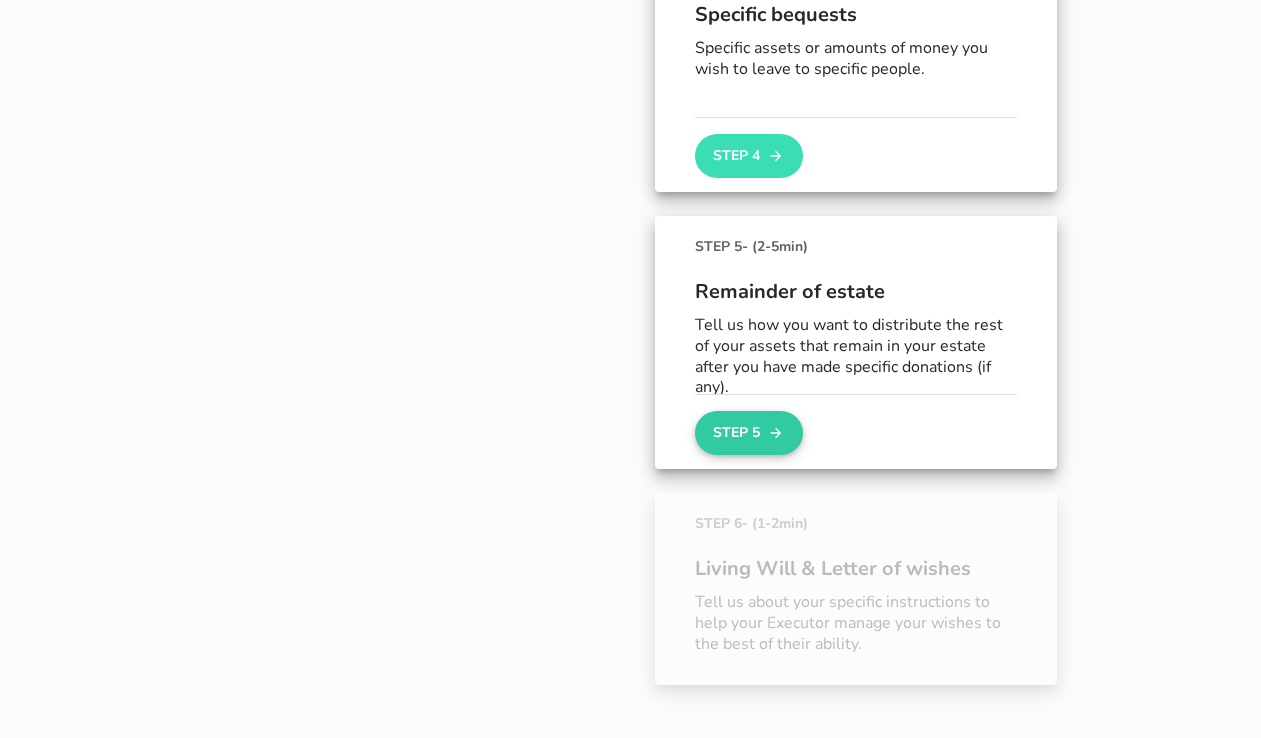 click on "Step 5" at bounding box center (749, 433) 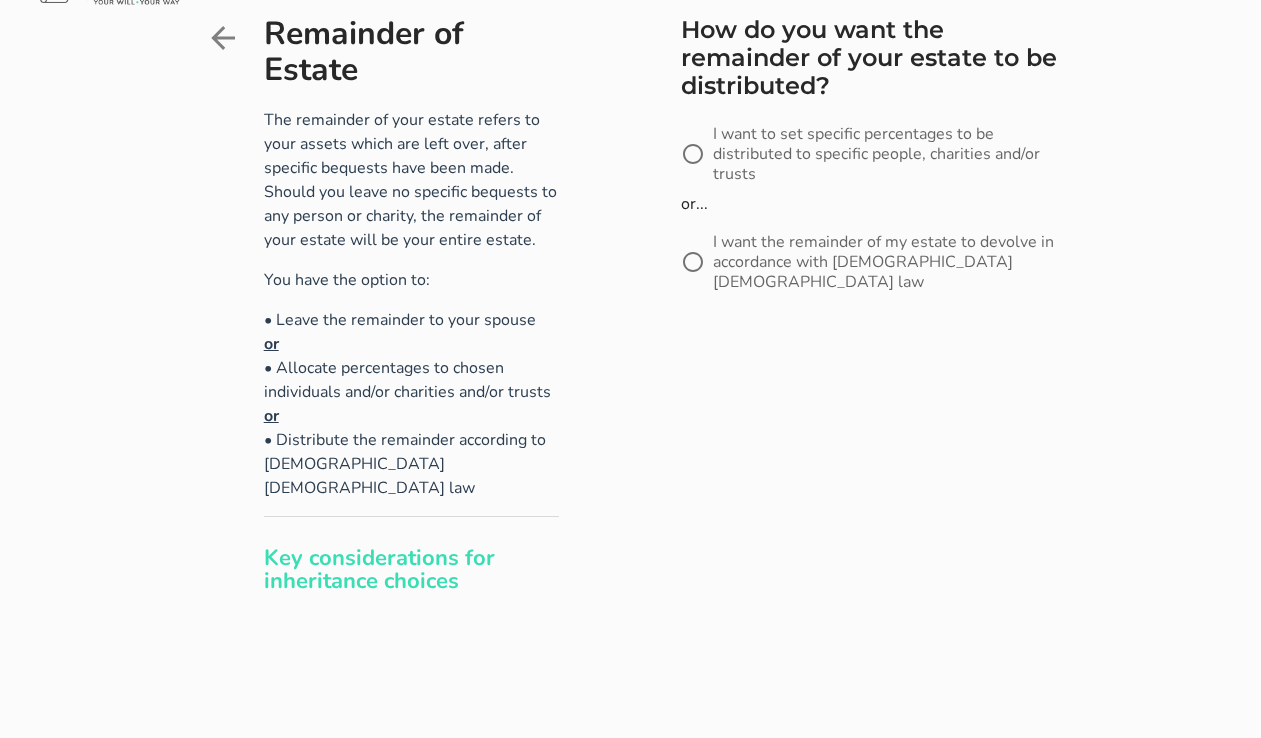 scroll, scrollTop: 34, scrollLeft: 0, axis: vertical 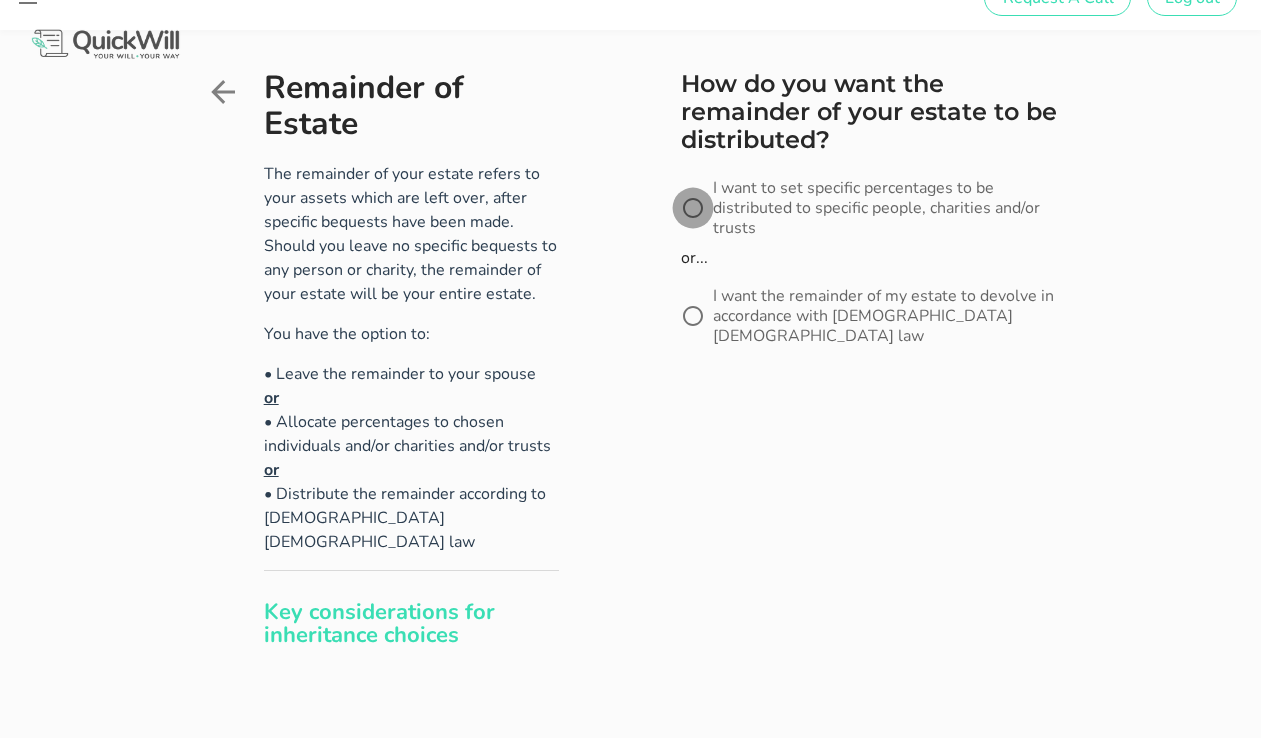 click at bounding box center [693, 208] 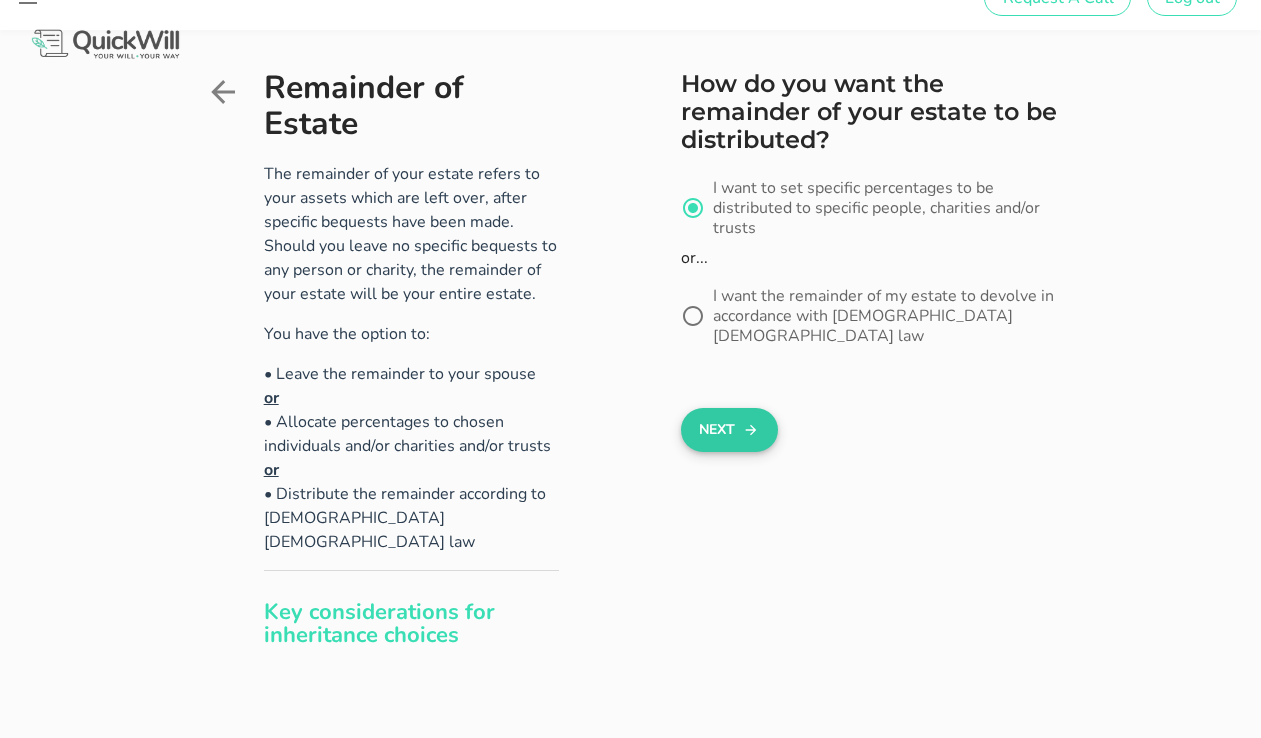 click on "Next" at bounding box center [729, 430] 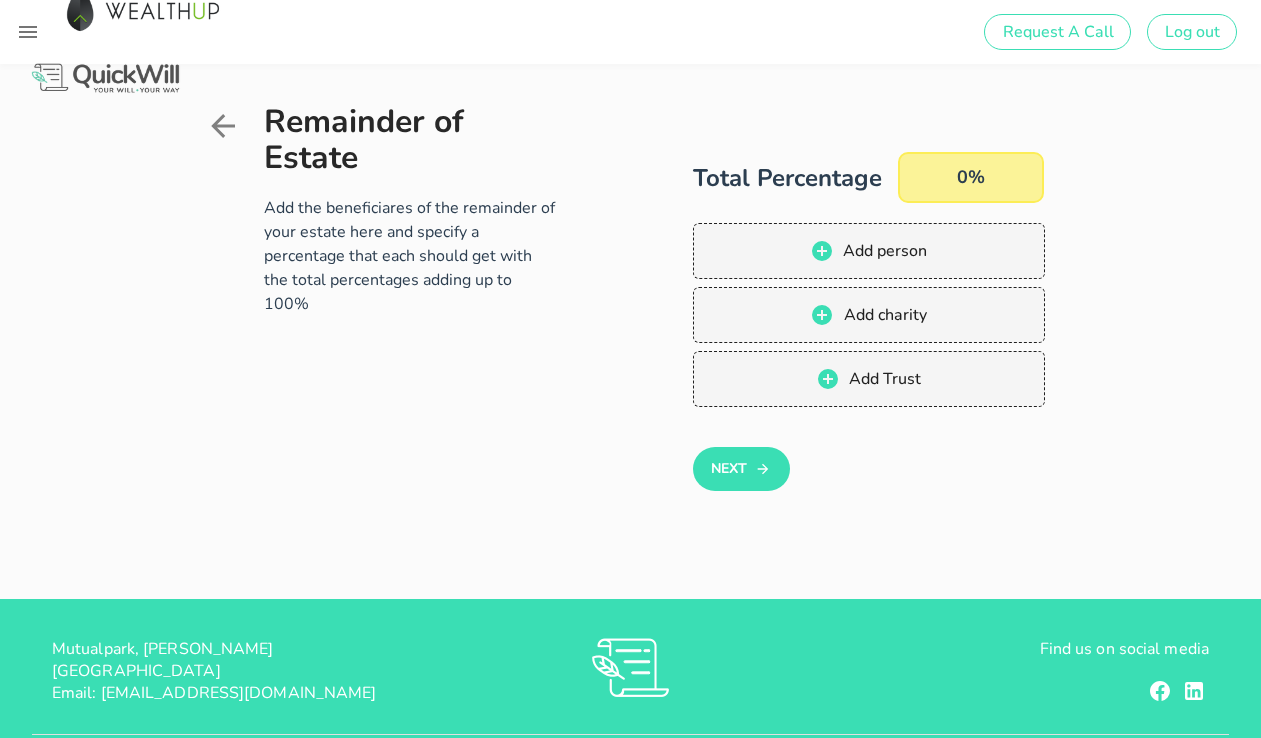 scroll, scrollTop: 0, scrollLeft: 0, axis: both 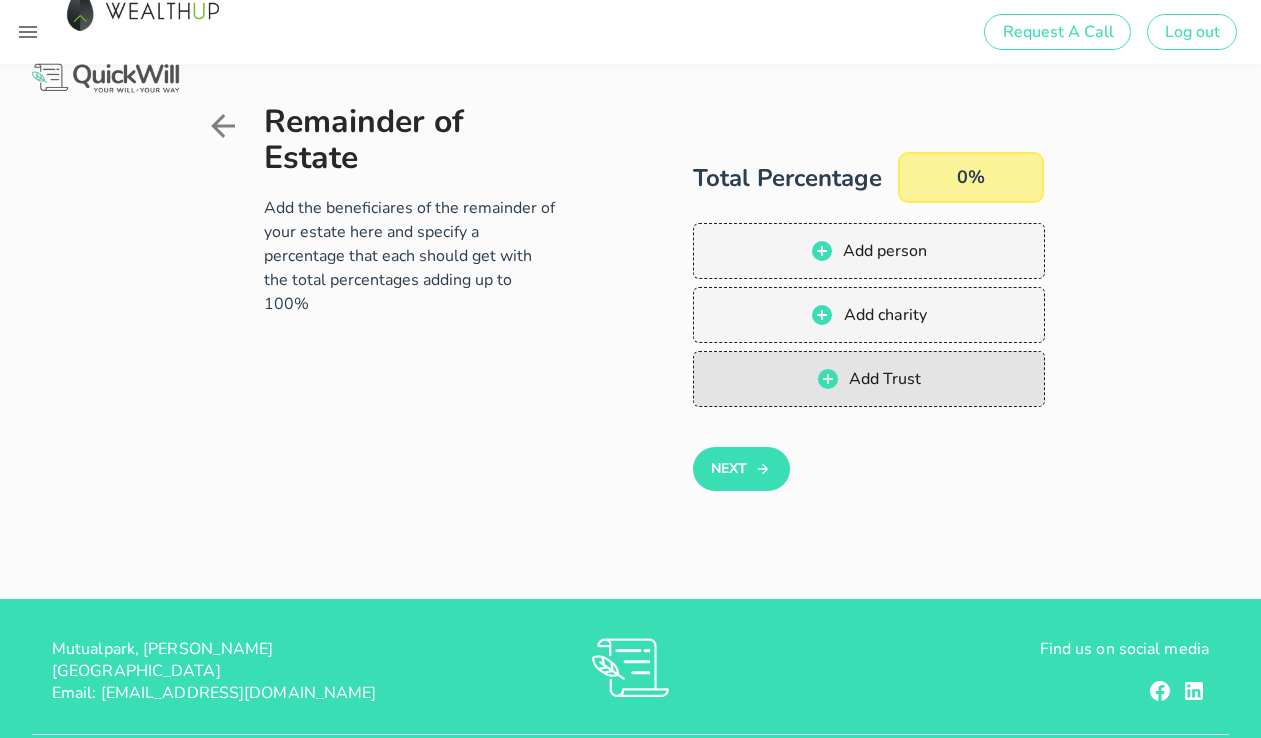 click on "Next" at bounding box center [741, 469] 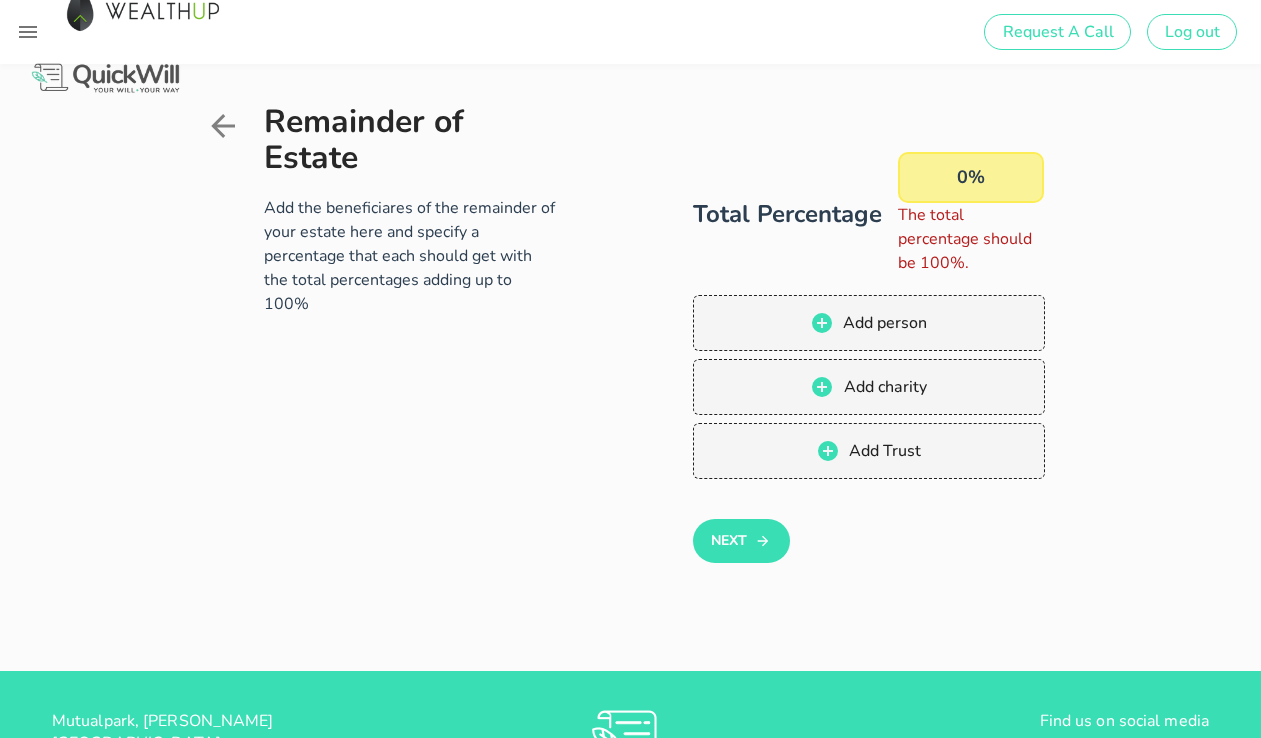 click 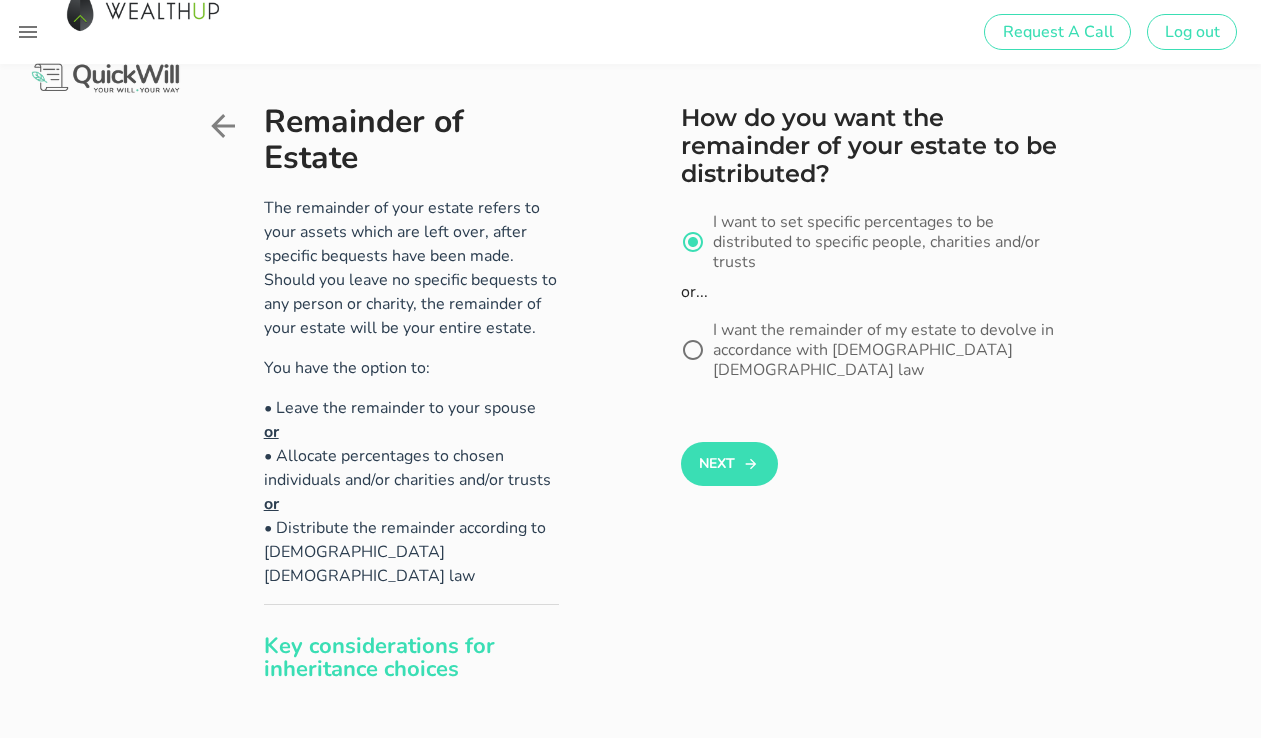 click 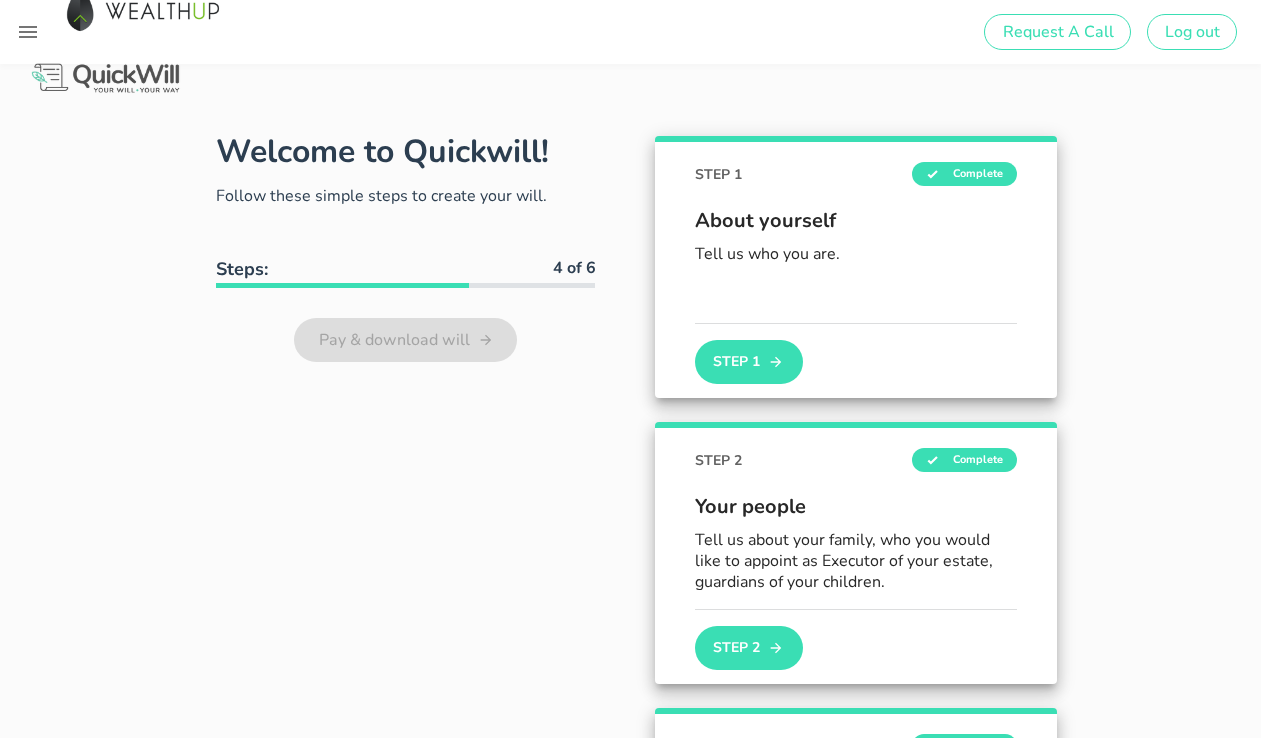 scroll, scrollTop: 0, scrollLeft: 0, axis: both 